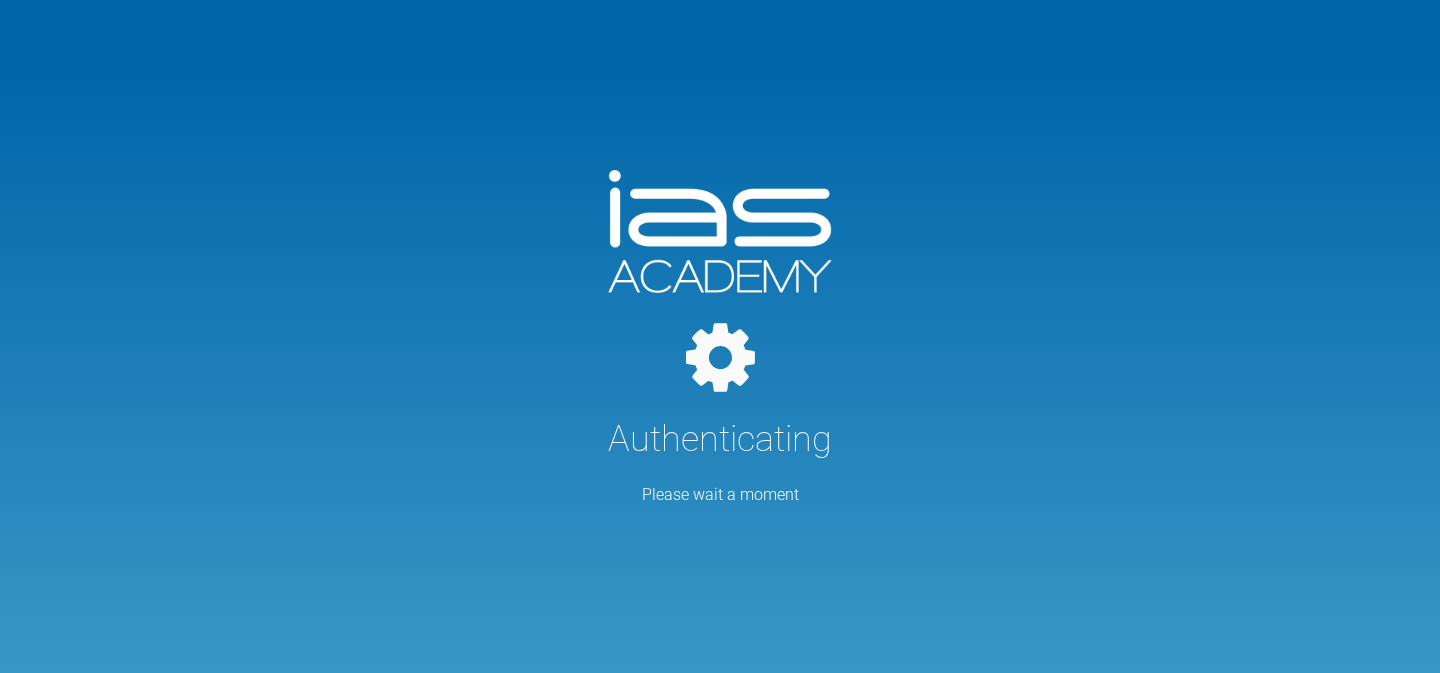 scroll, scrollTop: 0, scrollLeft: 0, axis: both 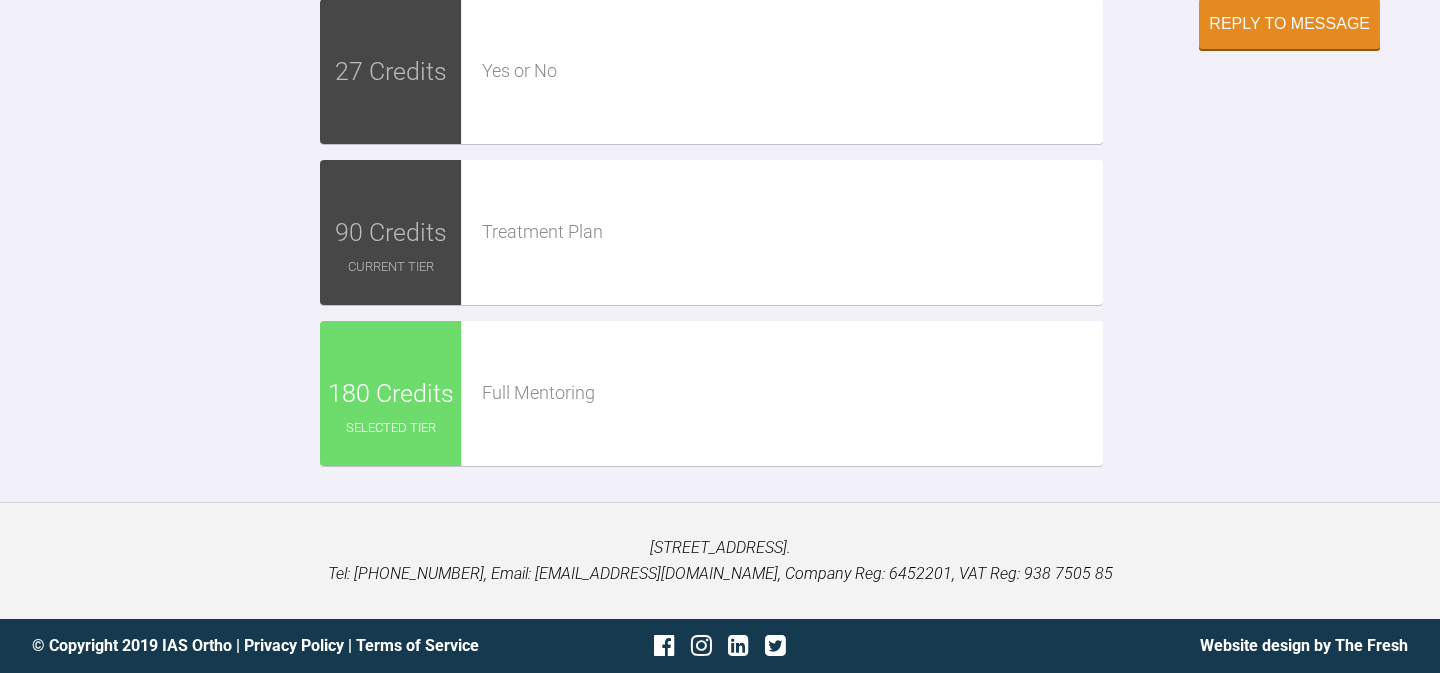 click on "Attach Files" at bounding box center [1317, -39] 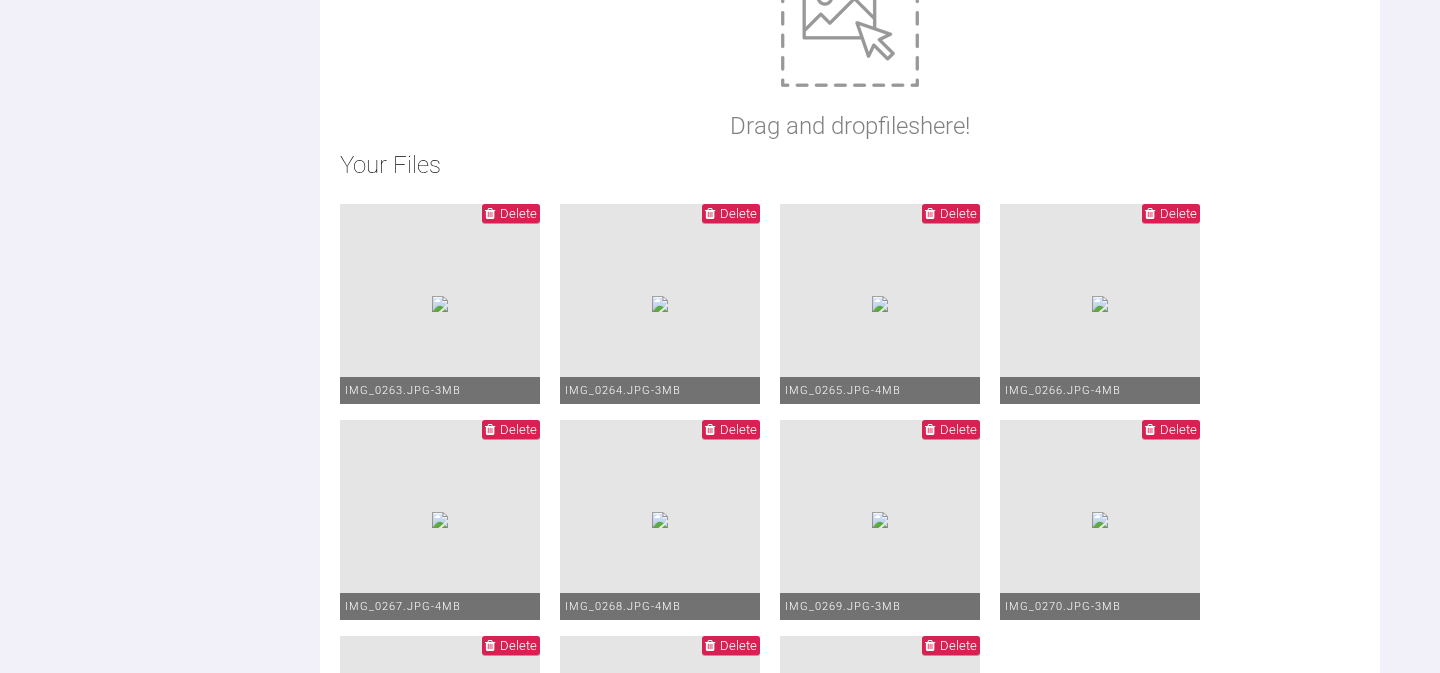 scroll, scrollTop: 3523, scrollLeft: 0, axis: vertical 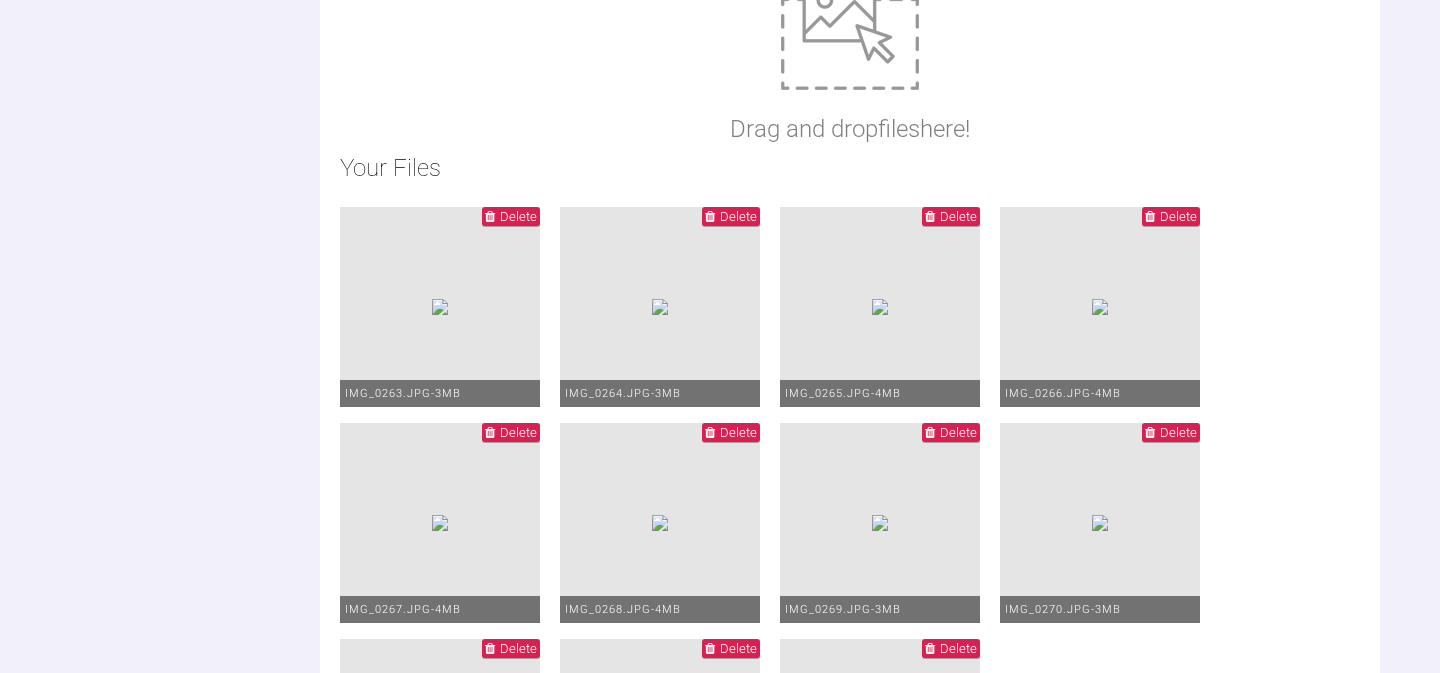 click at bounding box center [850, -158] 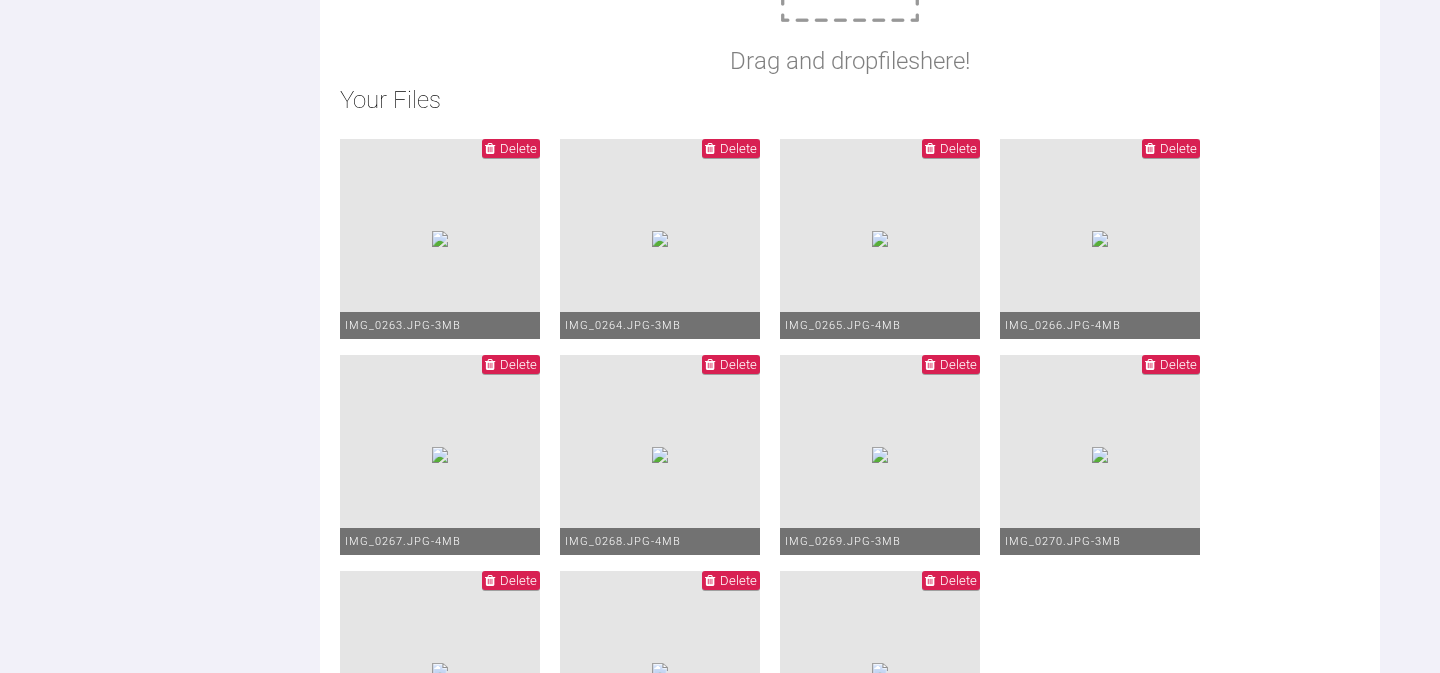 scroll, scrollTop: 3586, scrollLeft: 0, axis: vertical 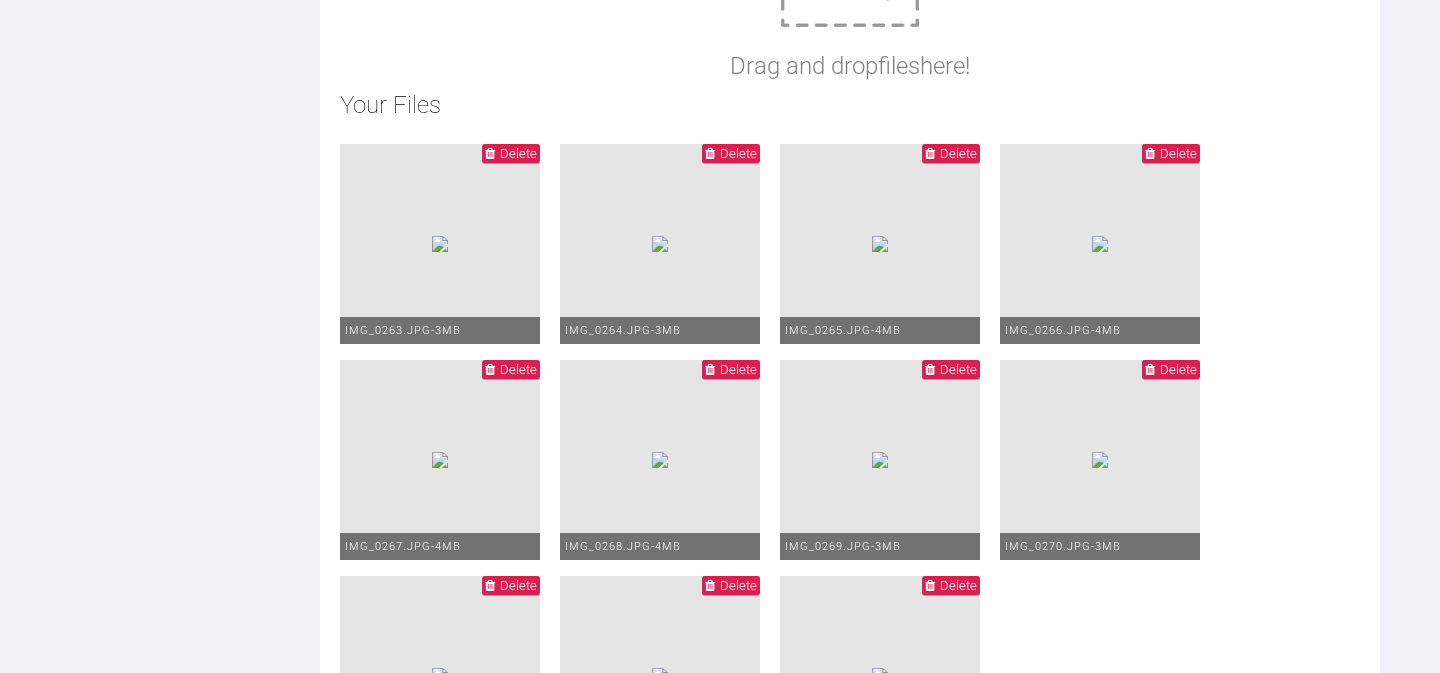 click on "Hi - please see photos with the QH in place. What you suggest bonding up soon or waiting until crossbite improves?
TIA" at bounding box center (850, -221) 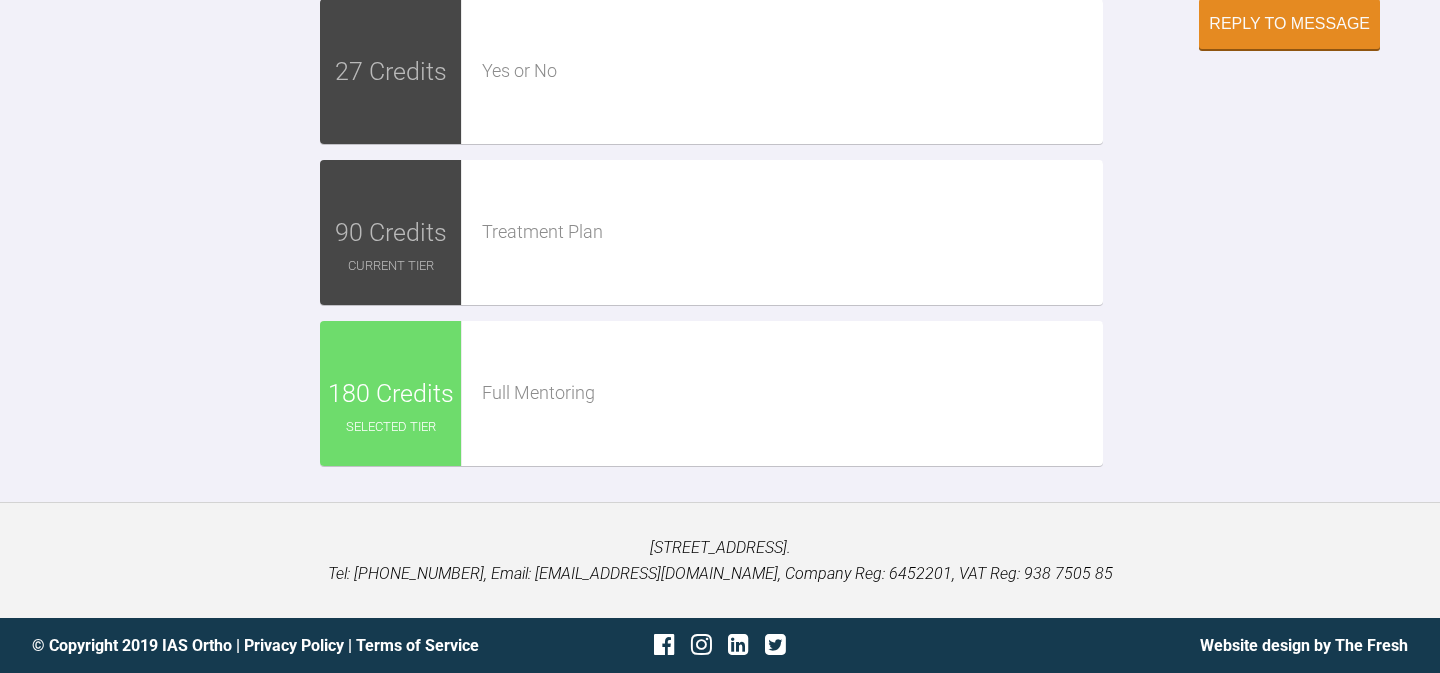 scroll, scrollTop: 4672, scrollLeft: 0, axis: vertical 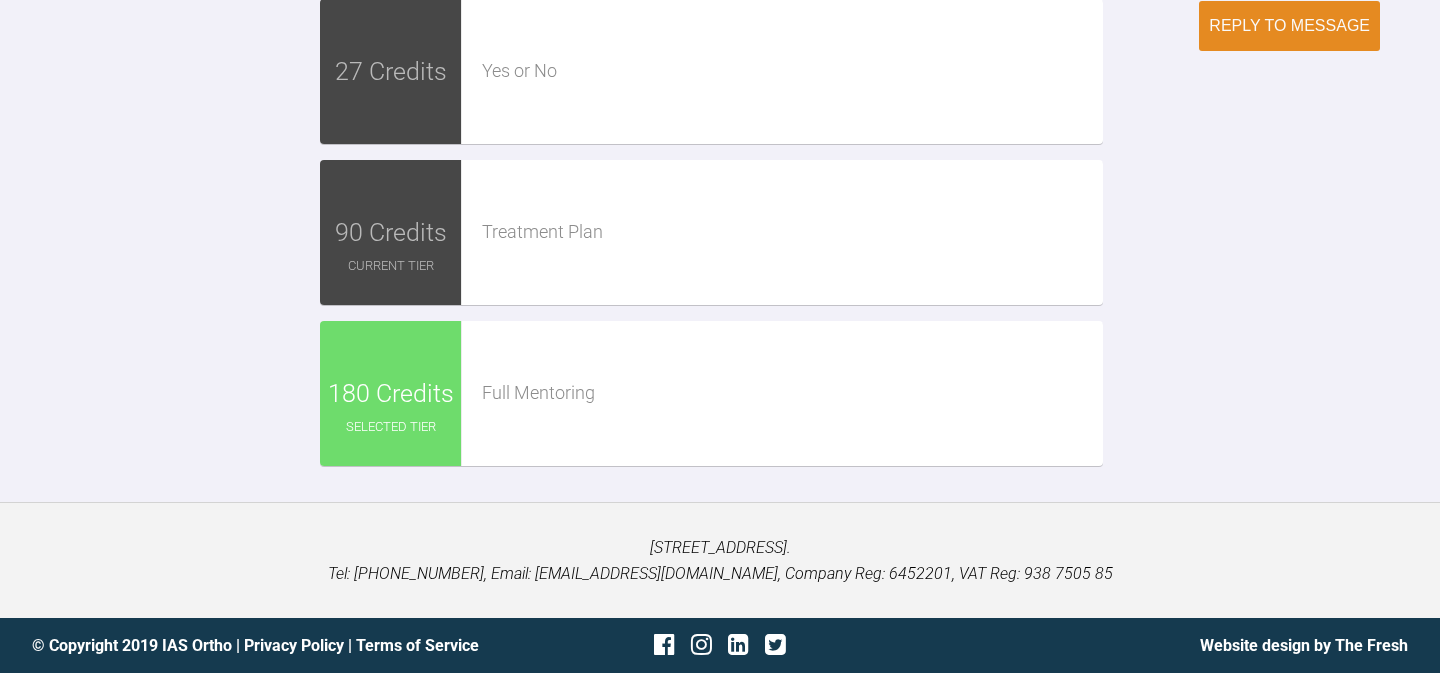 type on "Hi Ross- please see photos with the QH in place. What you suggest bonding up soon or waiting until crossbite improves?
TIA" 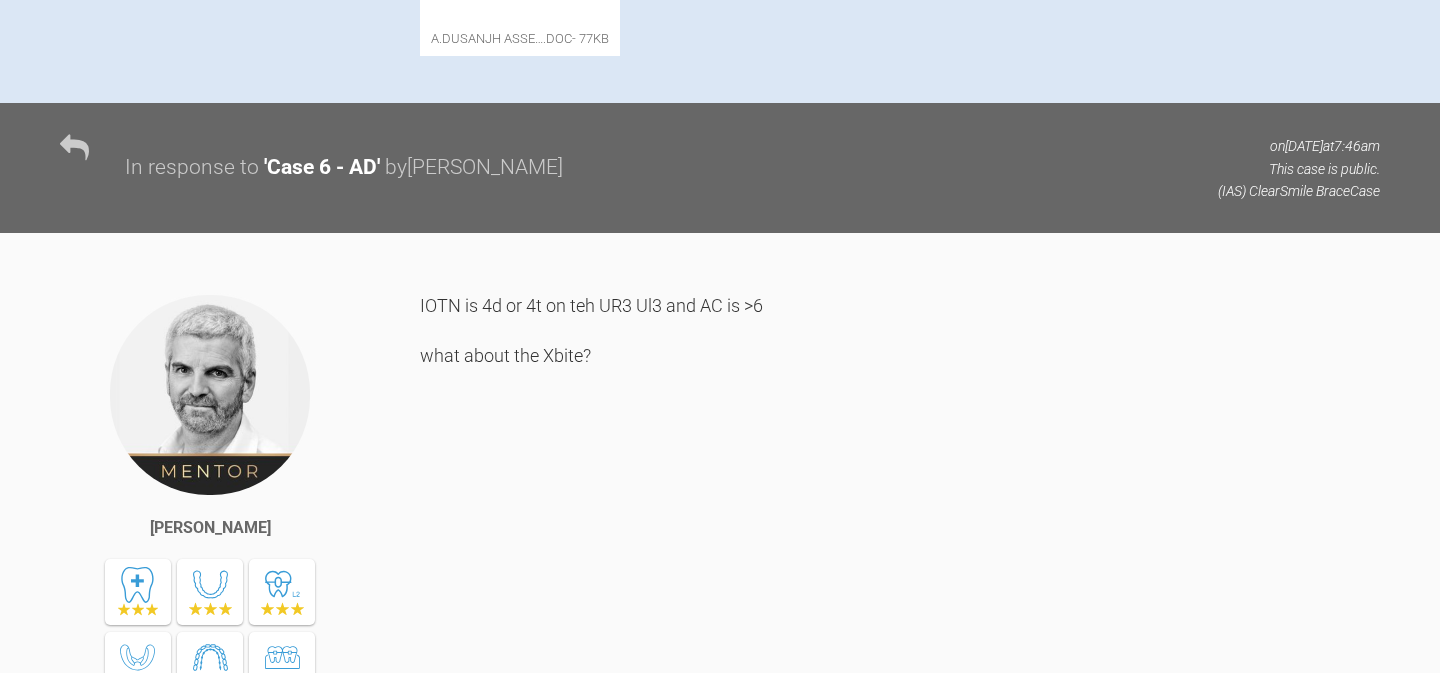 scroll, scrollTop: 0, scrollLeft: 0, axis: both 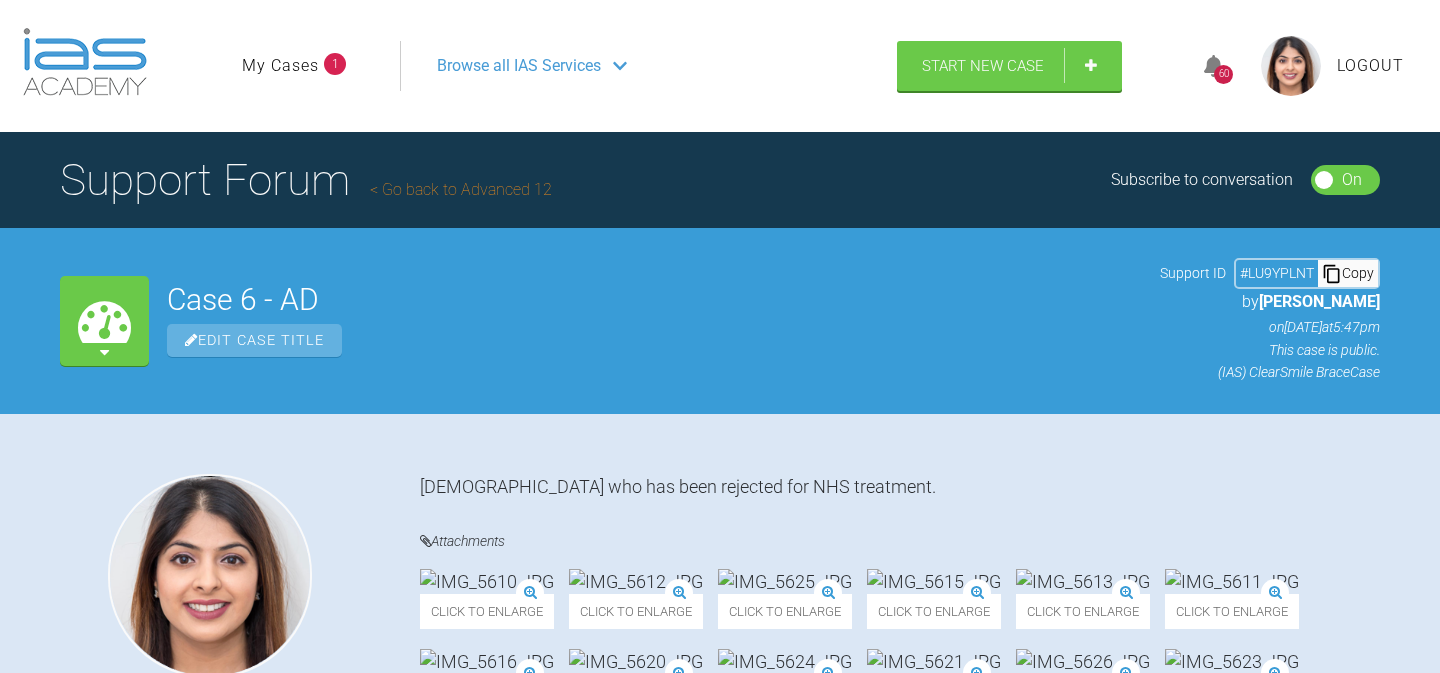 click on "My Cases 1" at bounding box center [294, 66] 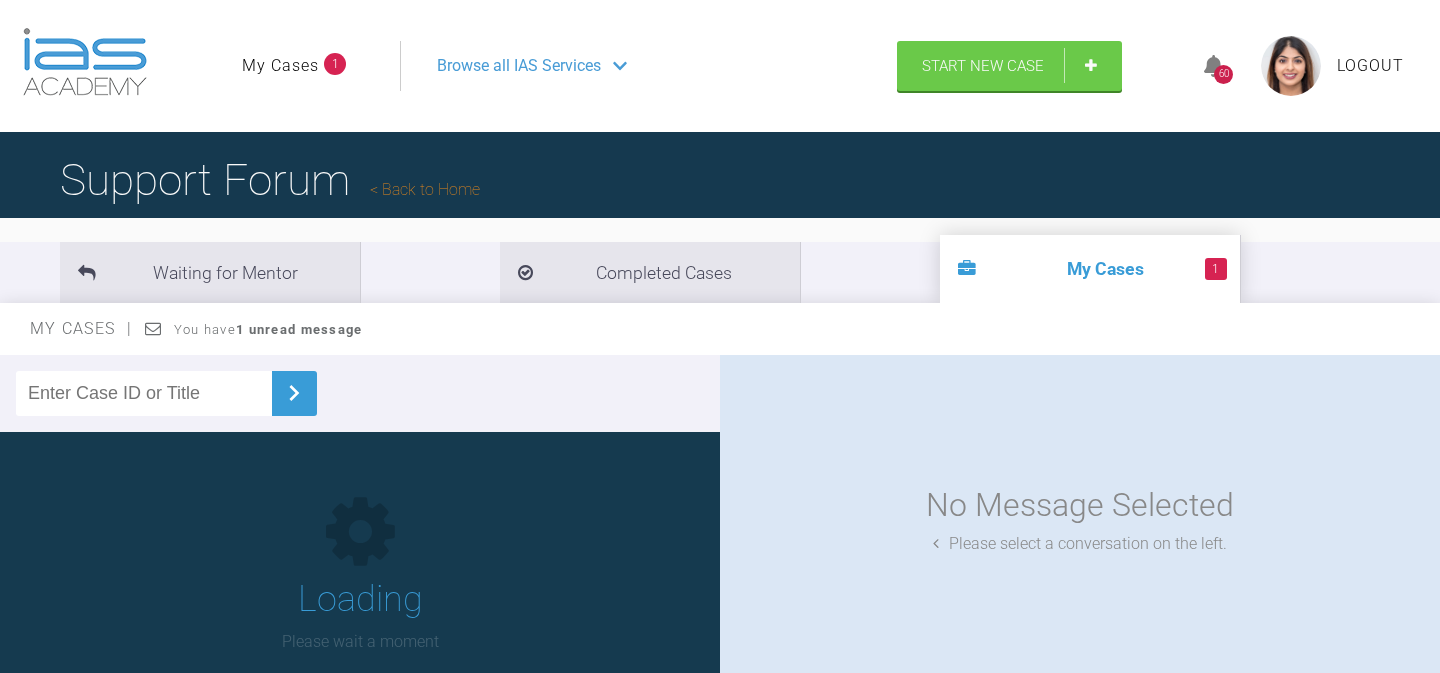 click on "Back to Home" at bounding box center (425, 189) 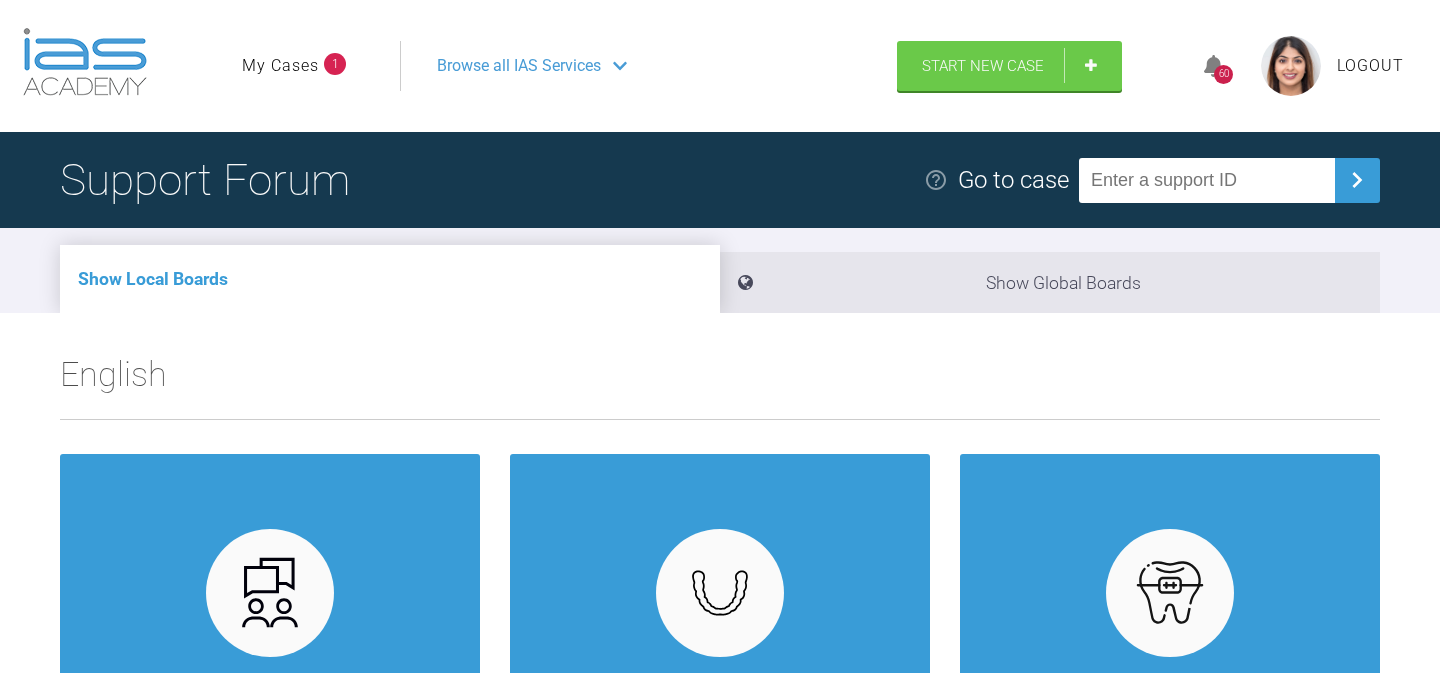 click on "60" at bounding box center (1223, 74) 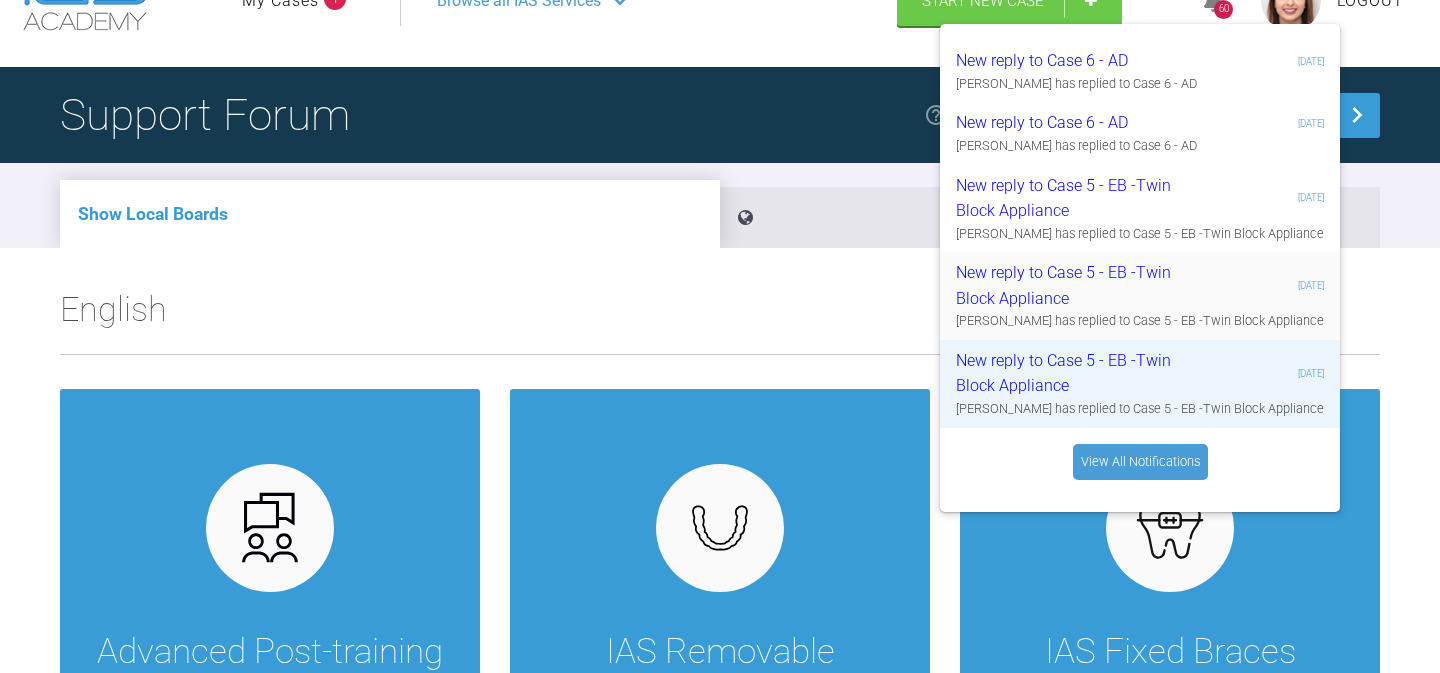 scroll, scrollTop: 79, scrollLeft: 0, axis: vertical 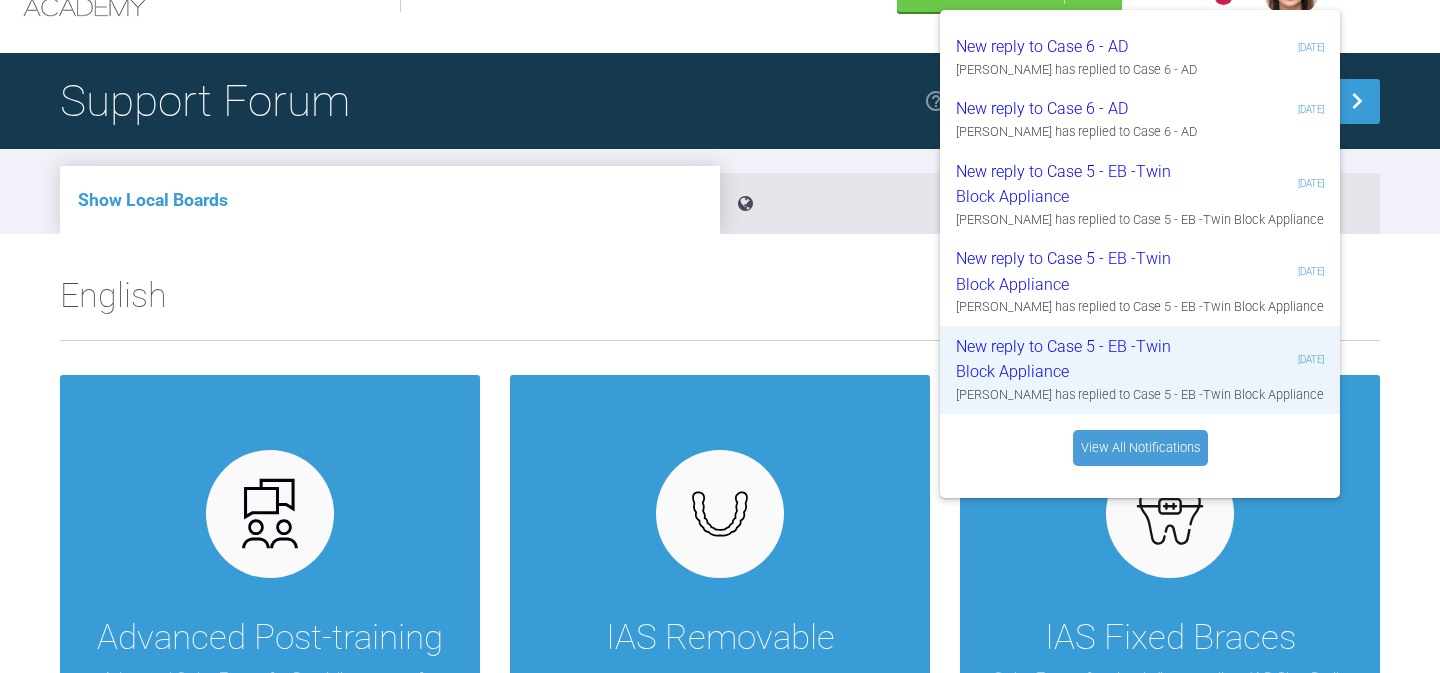 click on "View All Notifications" at bounding box center (1140, 448) 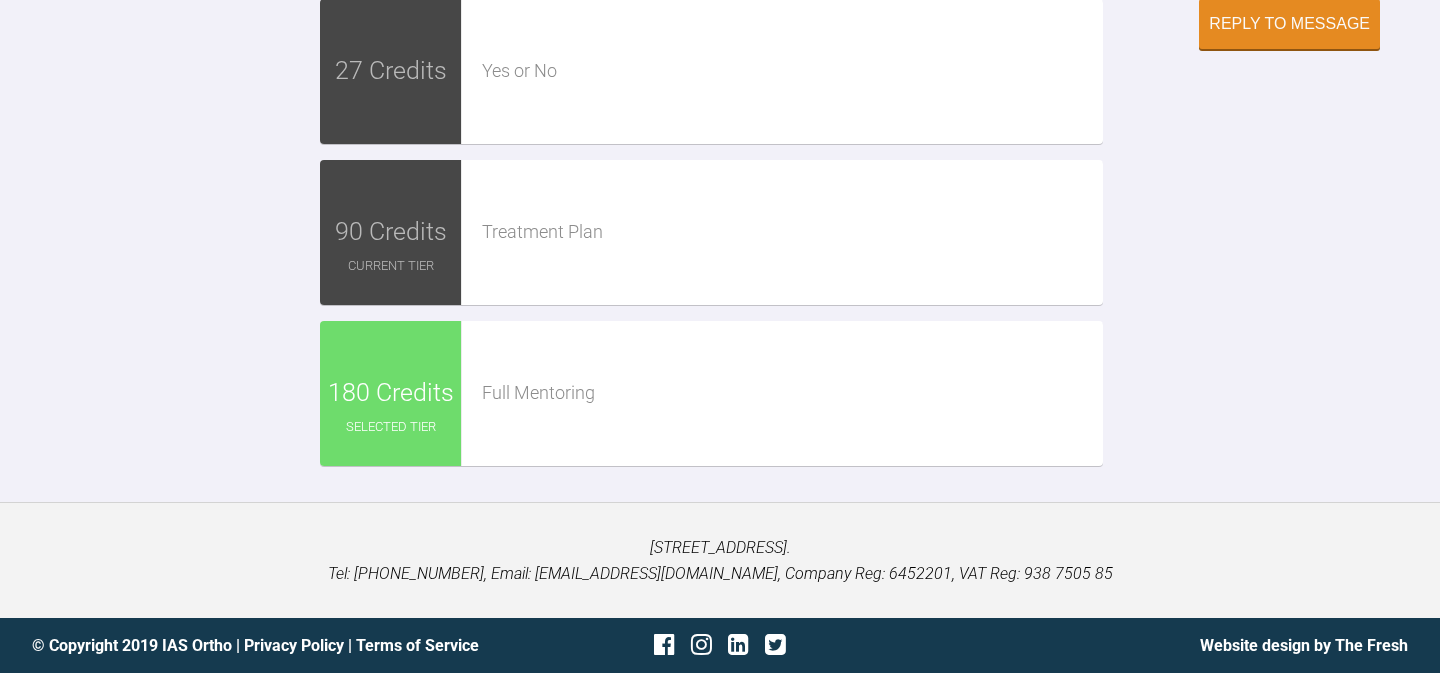 scroll, scrollTop: 5115, scrollLeft: 0, axis: vertical 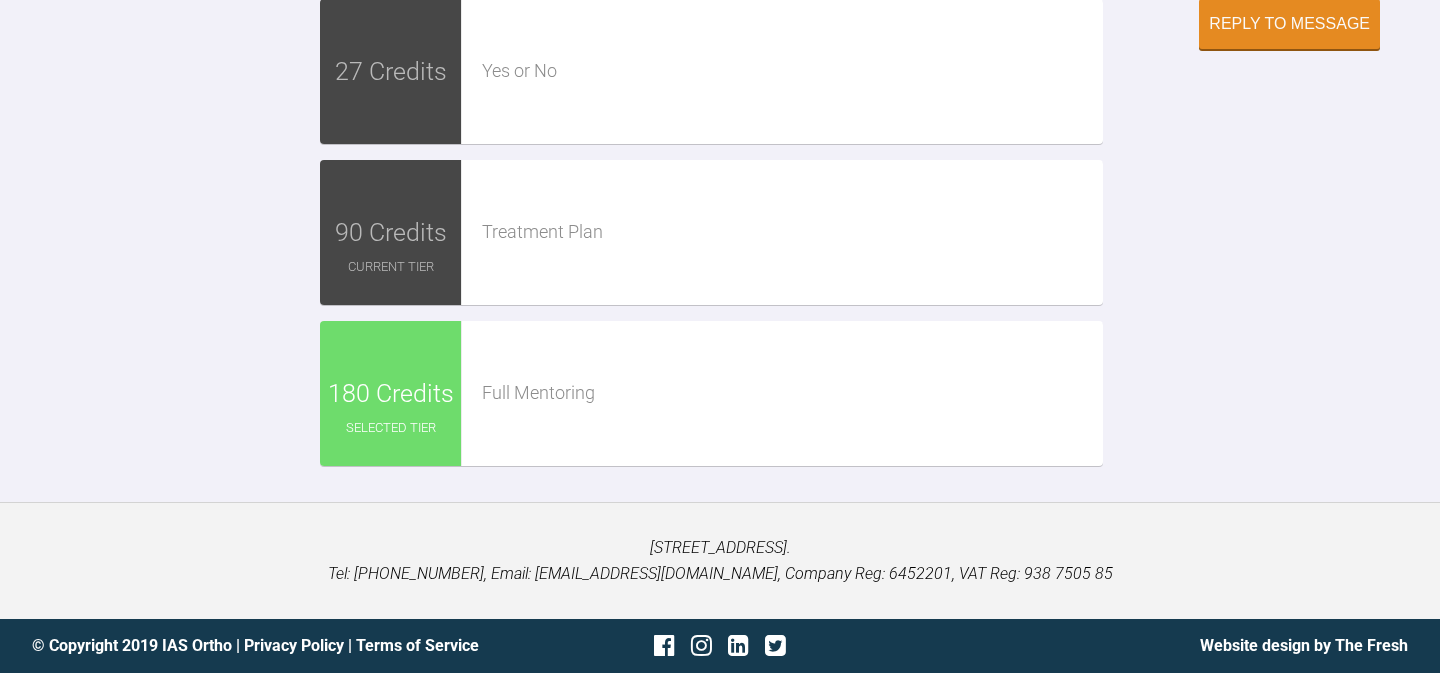 click at bounding box center [850, -119] 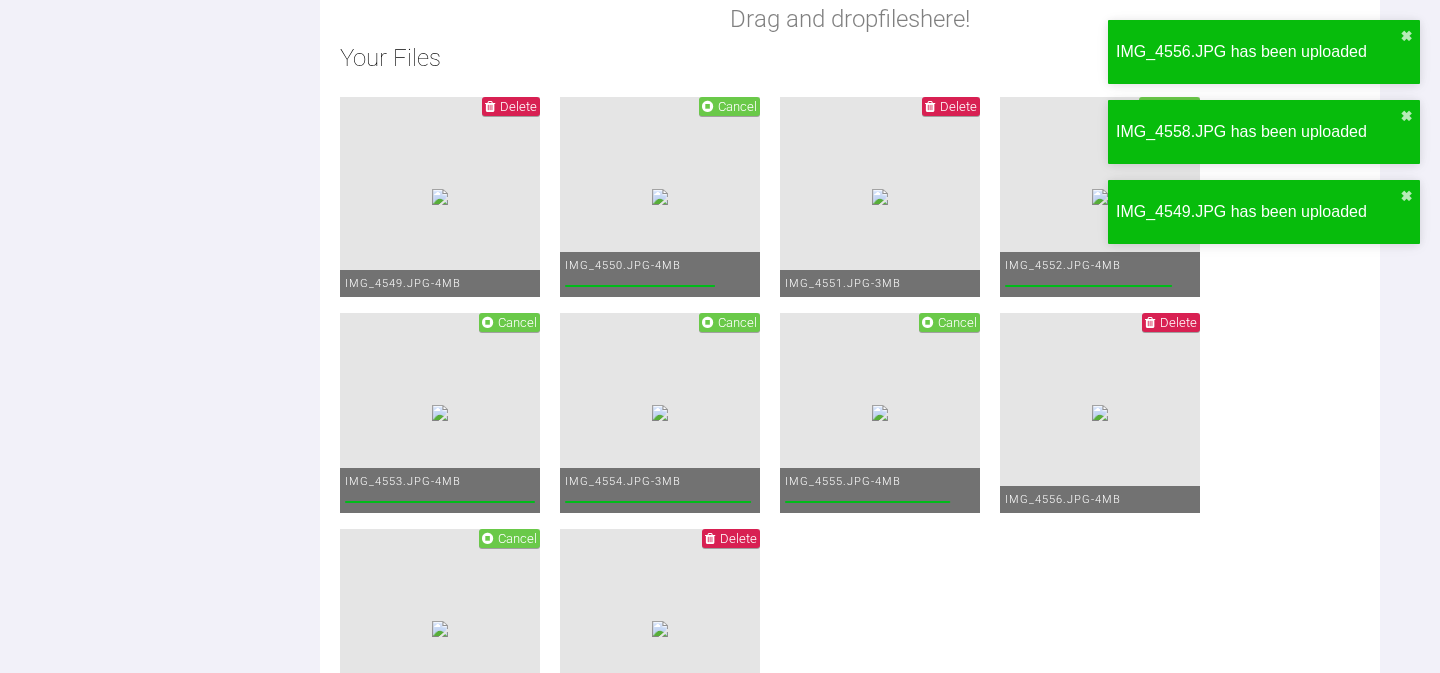 scroll, scrollTop: 4915, scrollLeft: 0, axis: vertical 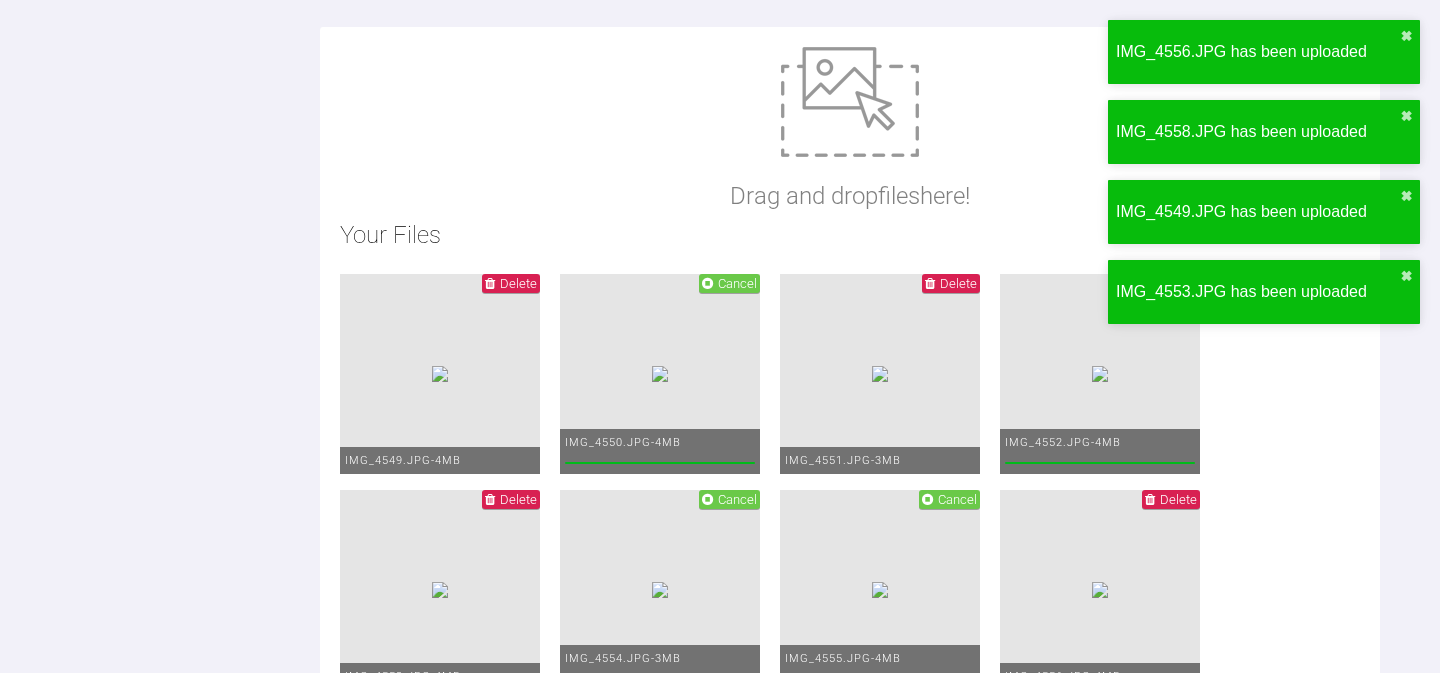 click at bounding box center [850, -167] 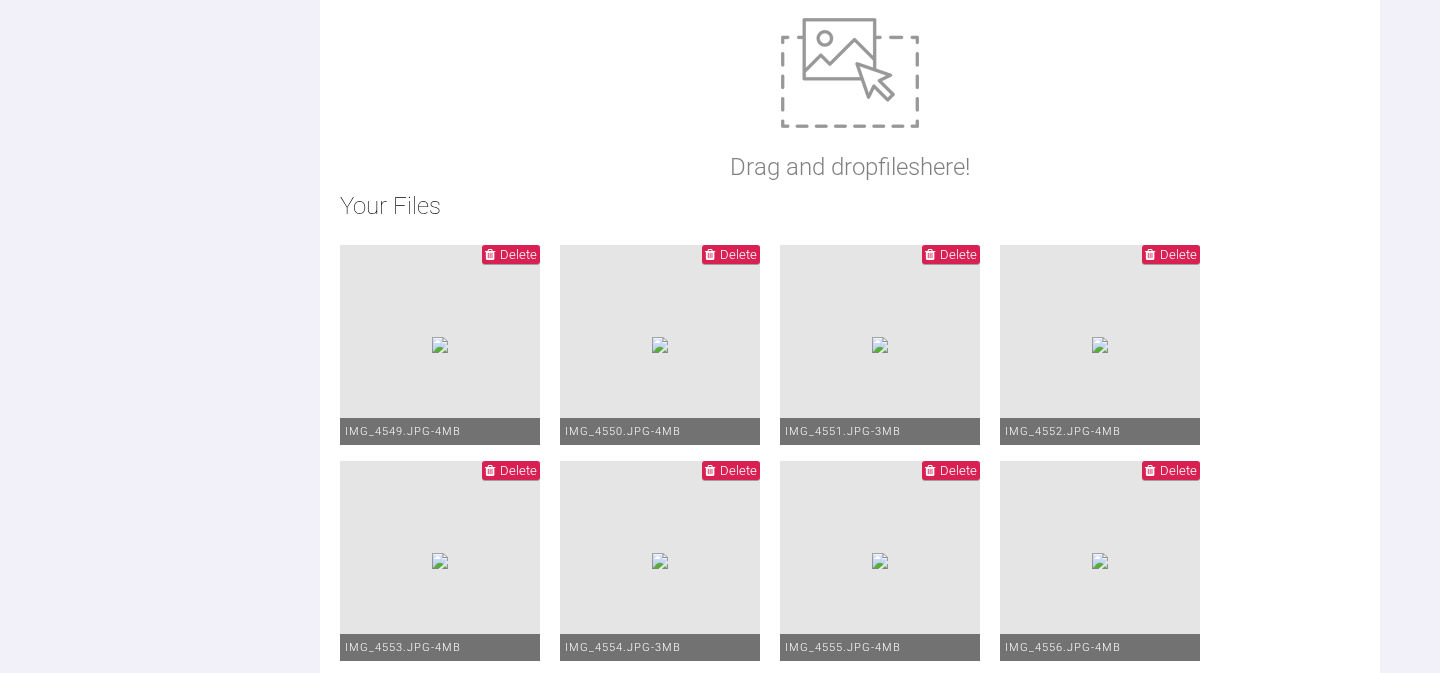 scroll, scrollTop: 4879, scrollLeft: 0, axis: vertical 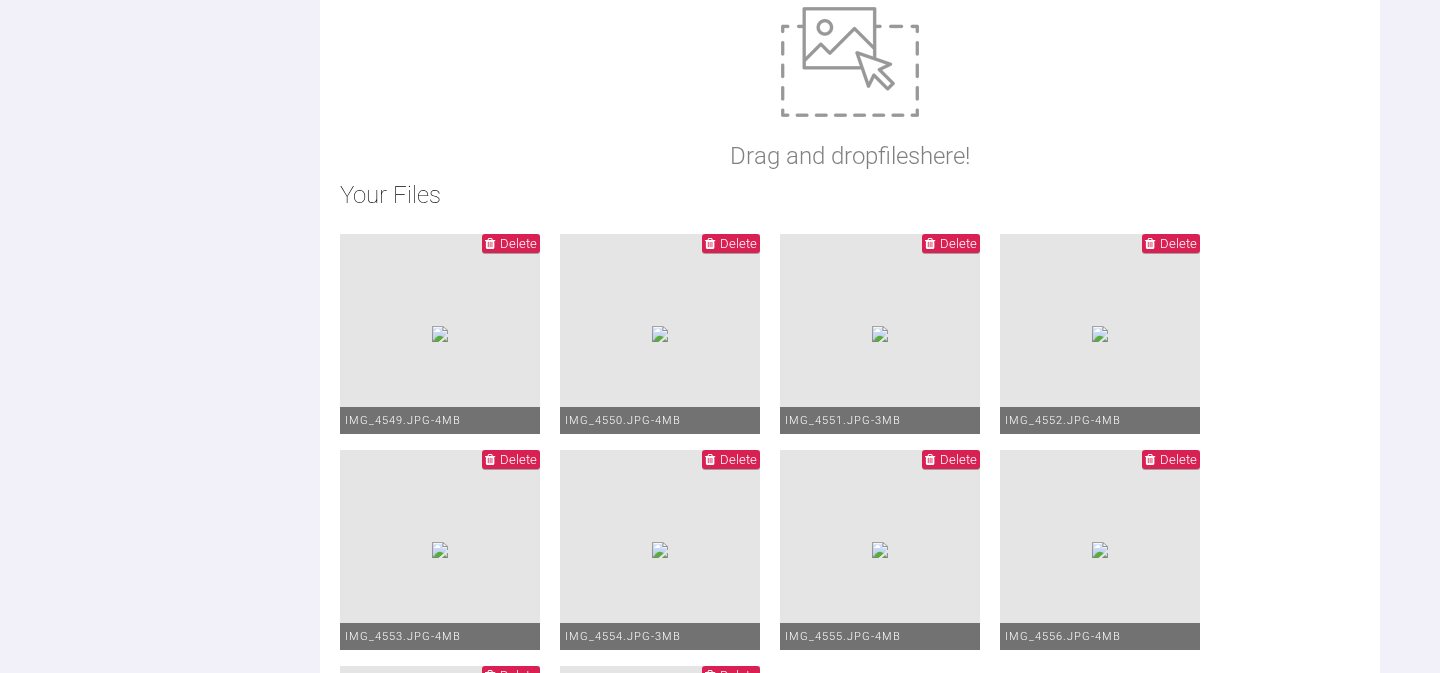click on "Hi Ross
Please see bond up pics" at bounding box center [850, -131] 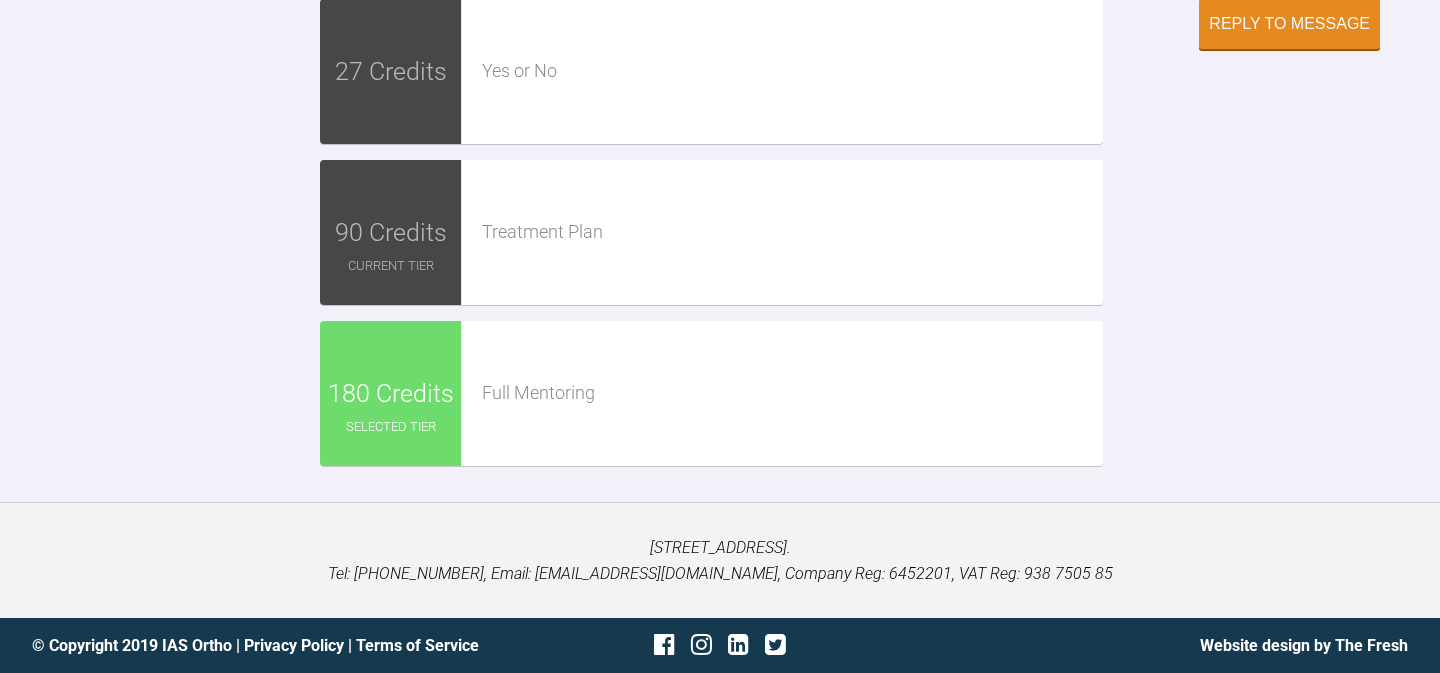 scroll, scrollTop: 6213, scrollLeft: 0, axis: vertical 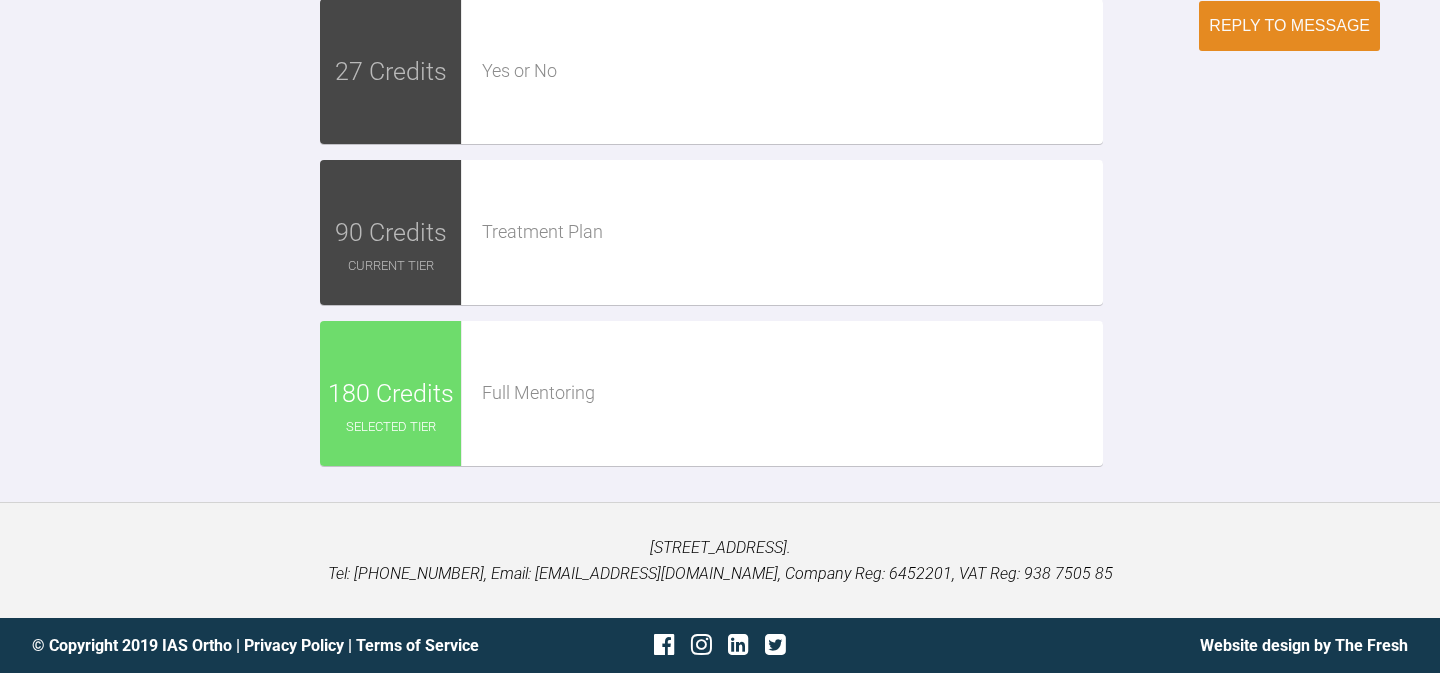 type on "Hi Ross
Please see attached bond up pics" 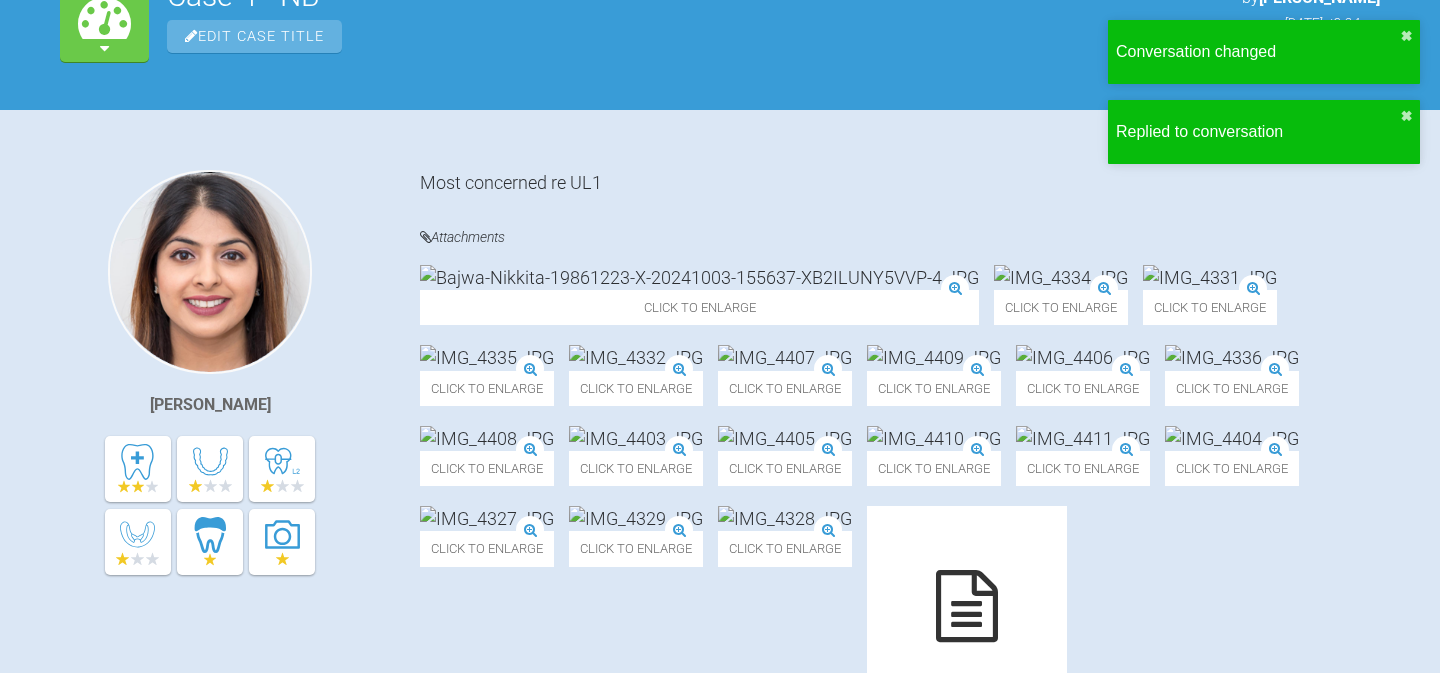 scroll, scrollTop: 0, scrollLeft: 0, axis: both 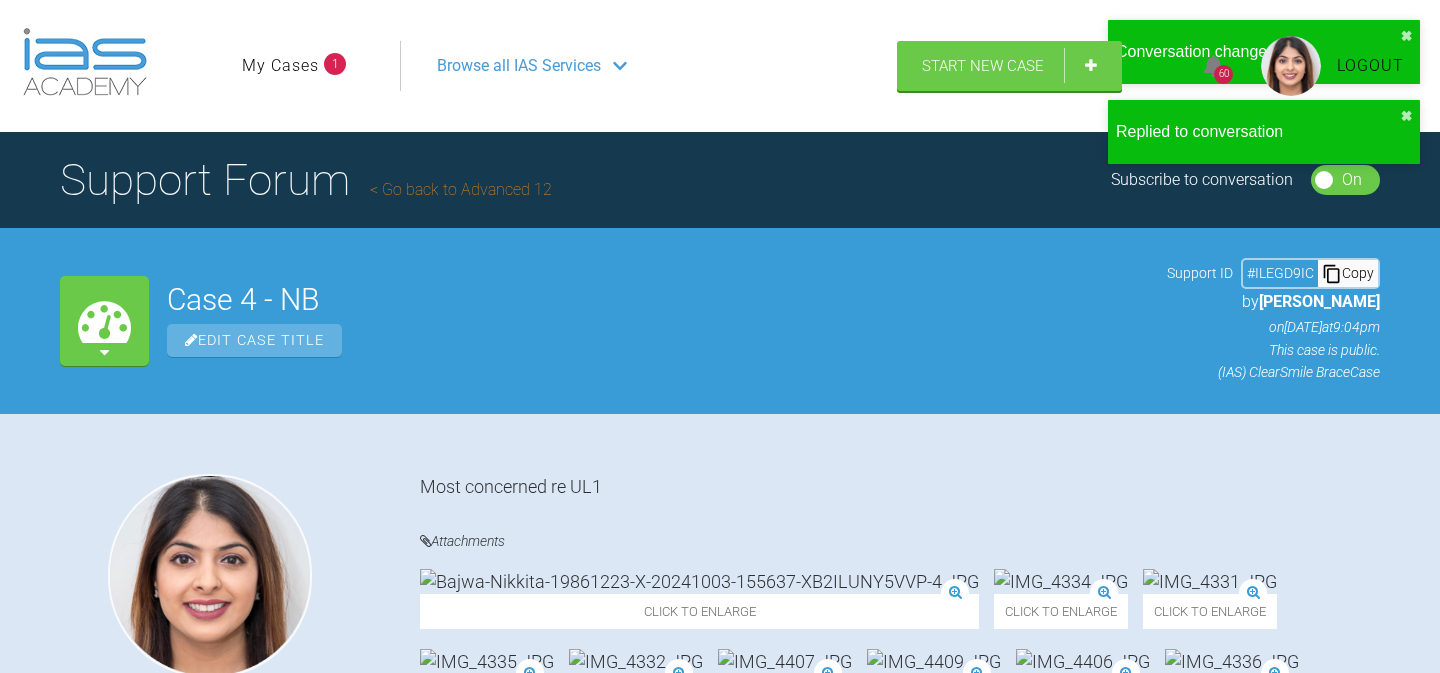 click on "Go back to Advanced 12" at bounding box center [461, 189] 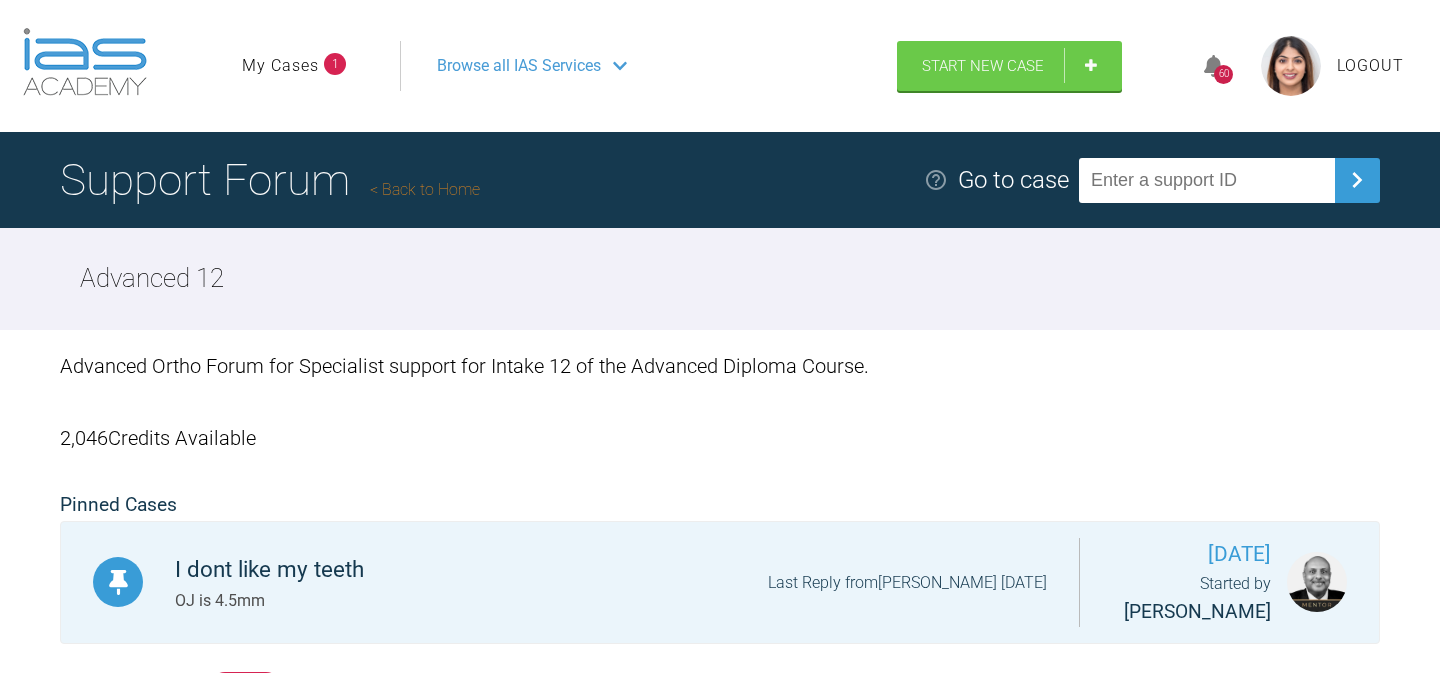 click on "60" at bounding box center (1223, 74) 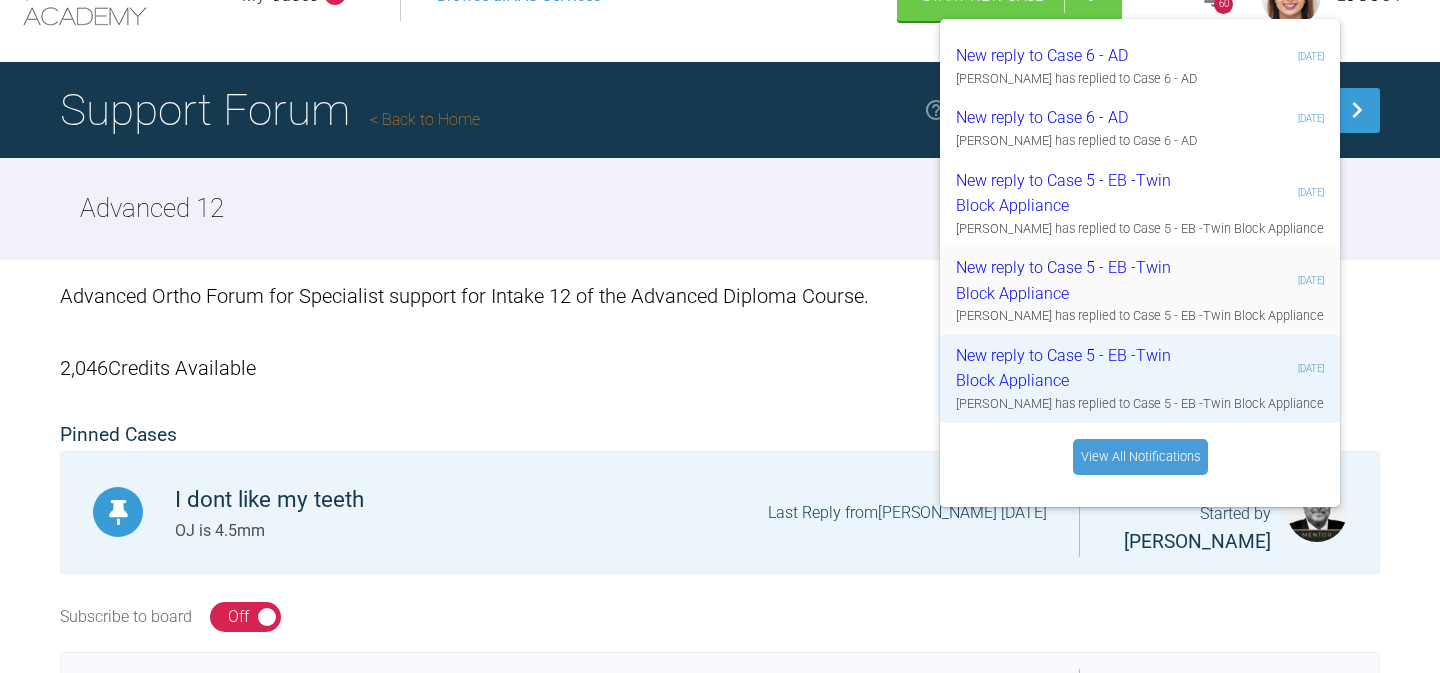 scroll, scrollTop: 67, scrollLeft: 0, axis: vertical 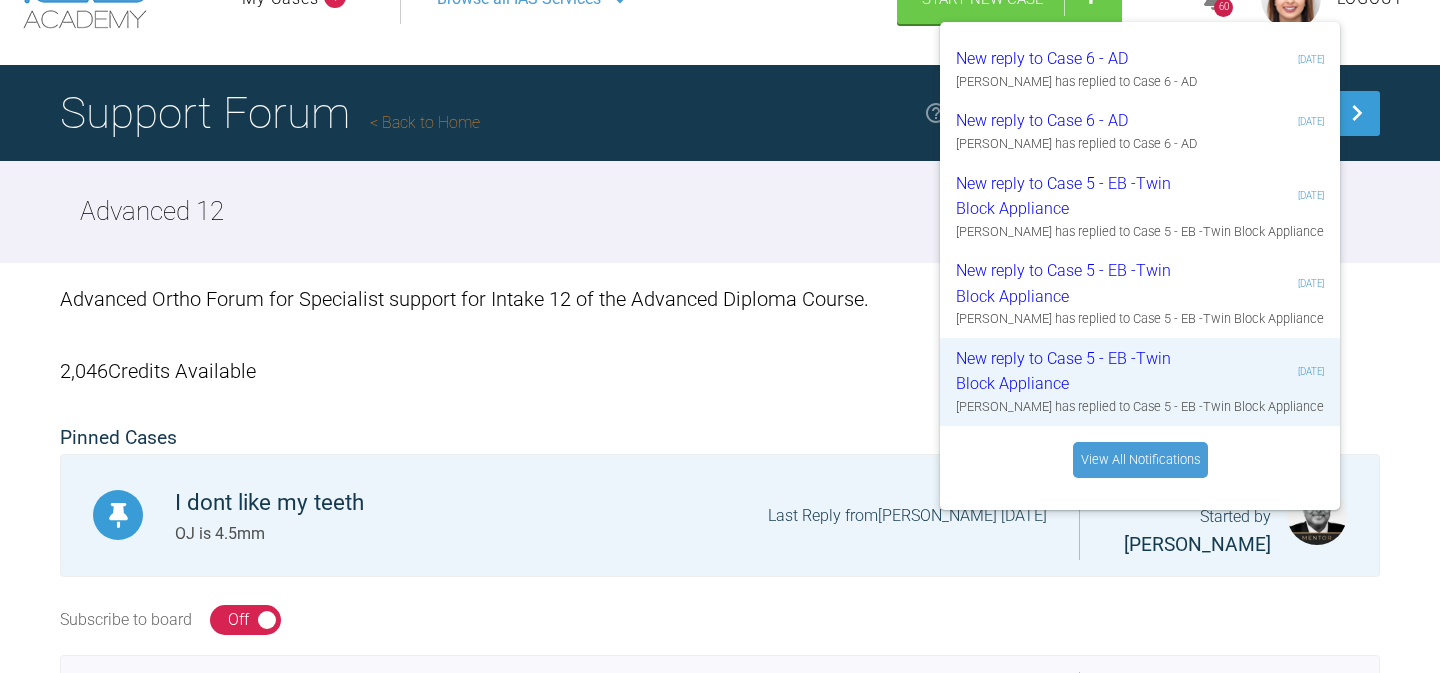 click on "View All Notifications" at bounding box center [1140, 460] 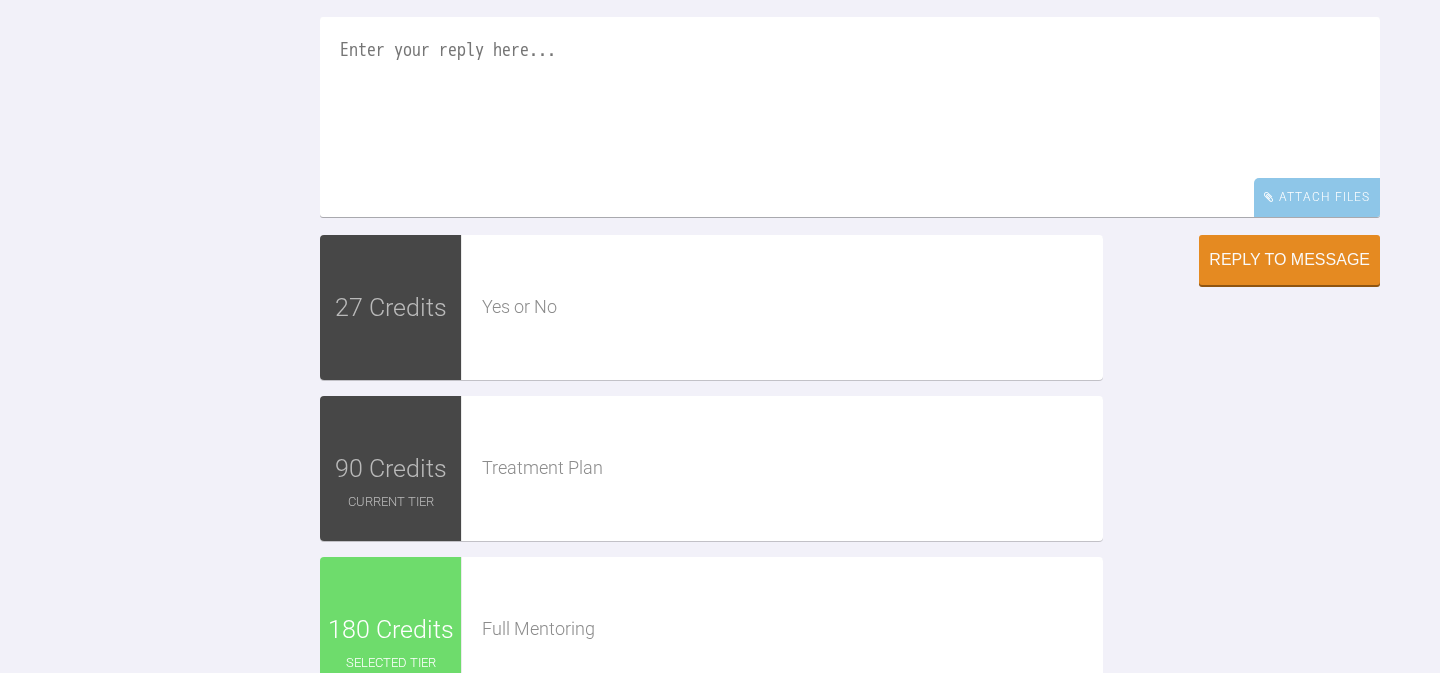 scroll, scrollTop: 11596, scrollLeft: 0, axis: vertical 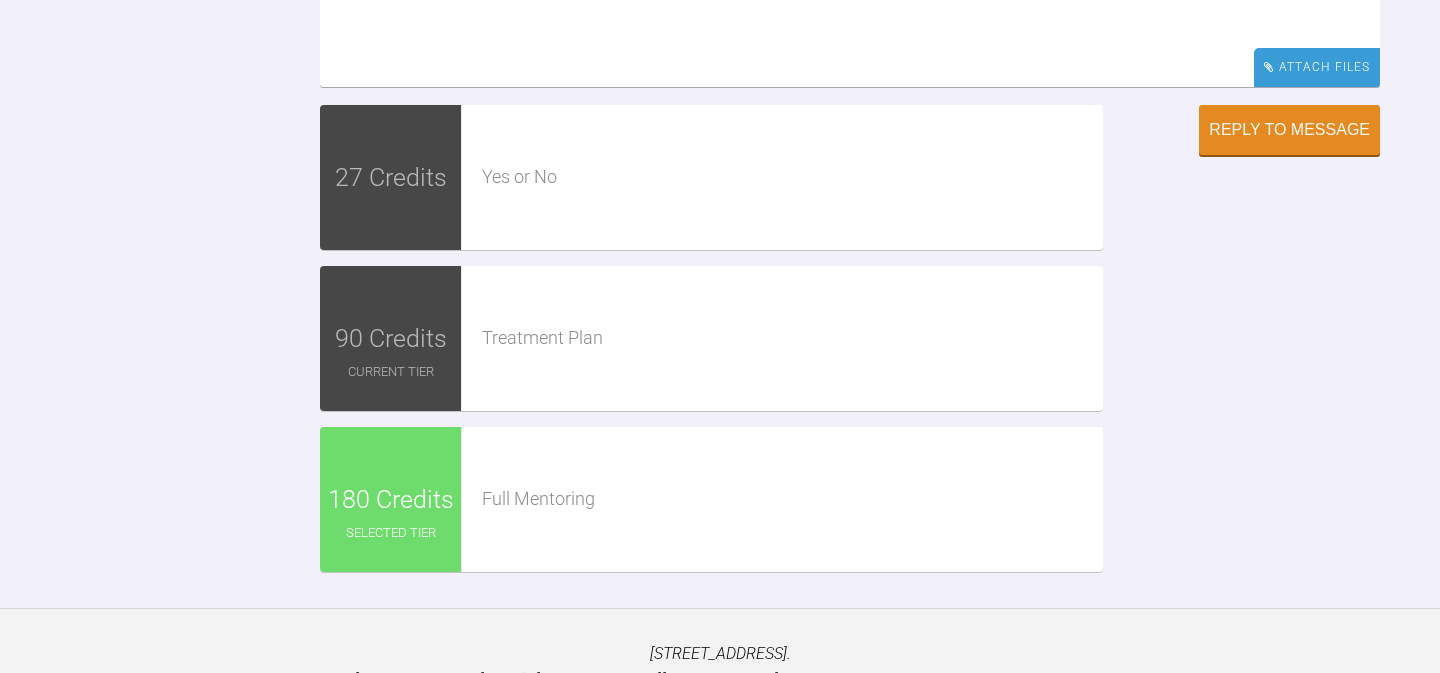 click on "Attach Files" at bounding box center [1317, 67] 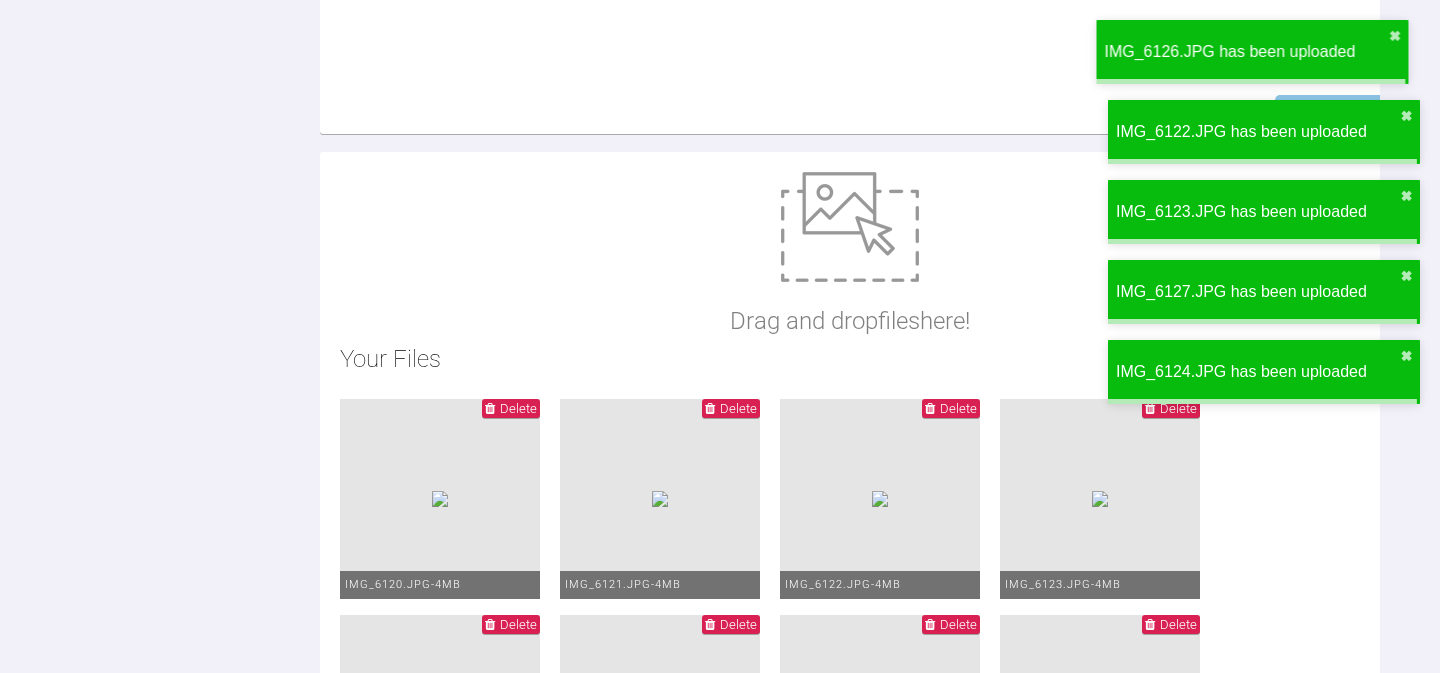 scroll, scrollTop: 11529, scrollLeft: 0, axis: vertical 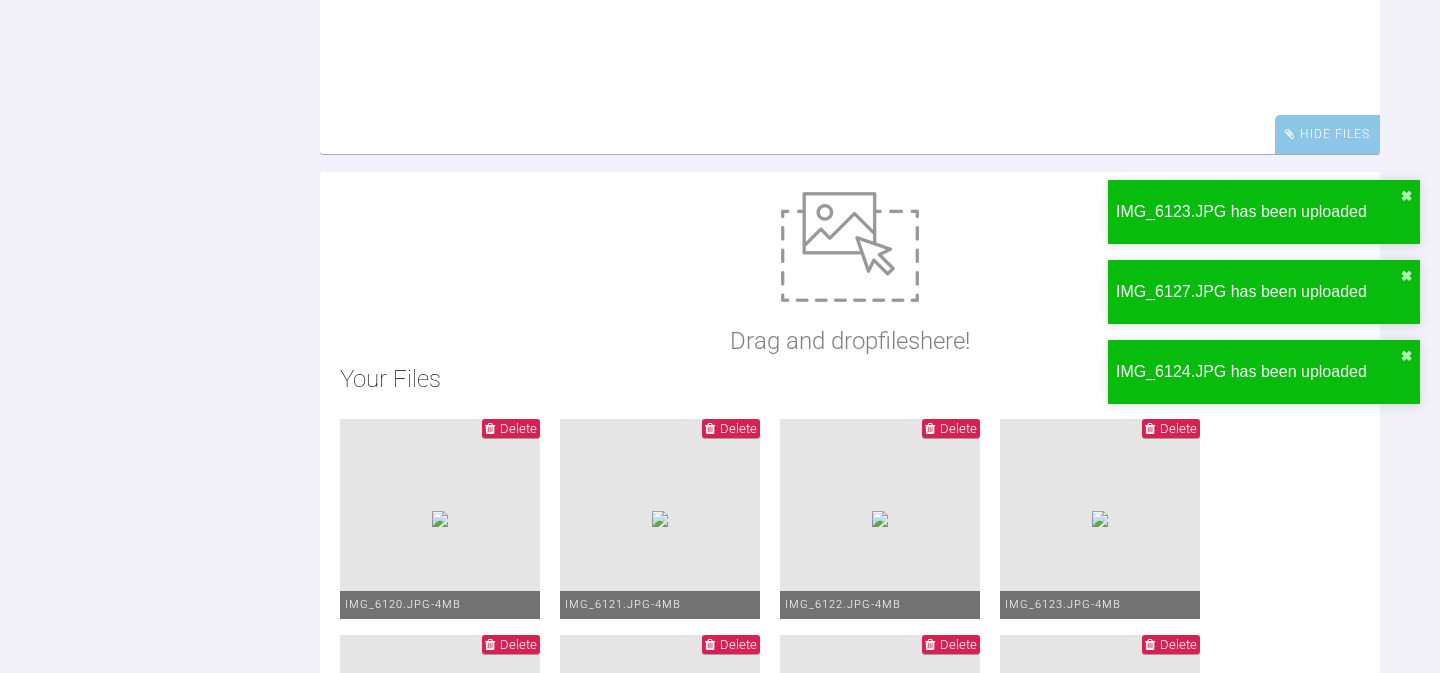 click at bounding box center (850, 54) 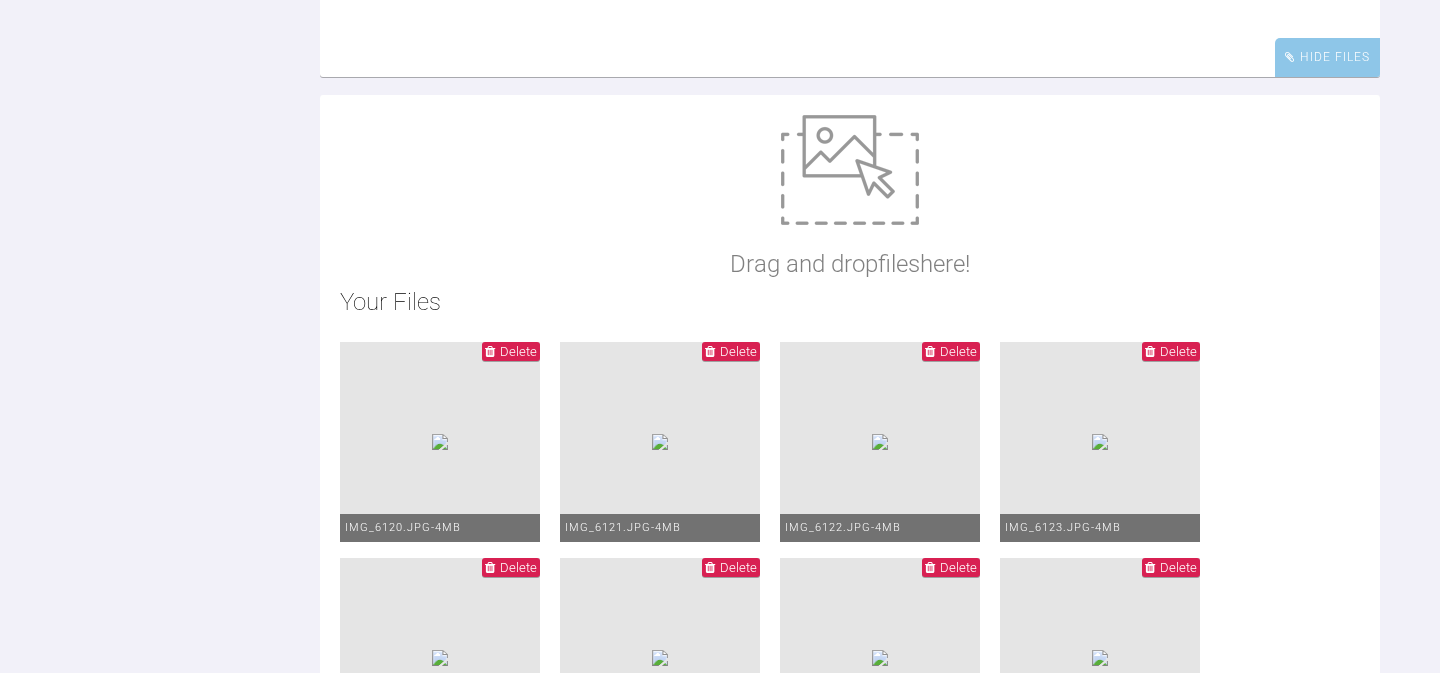scroll, scrollTop: 11610, scrollLeft: 0, axis: vertical 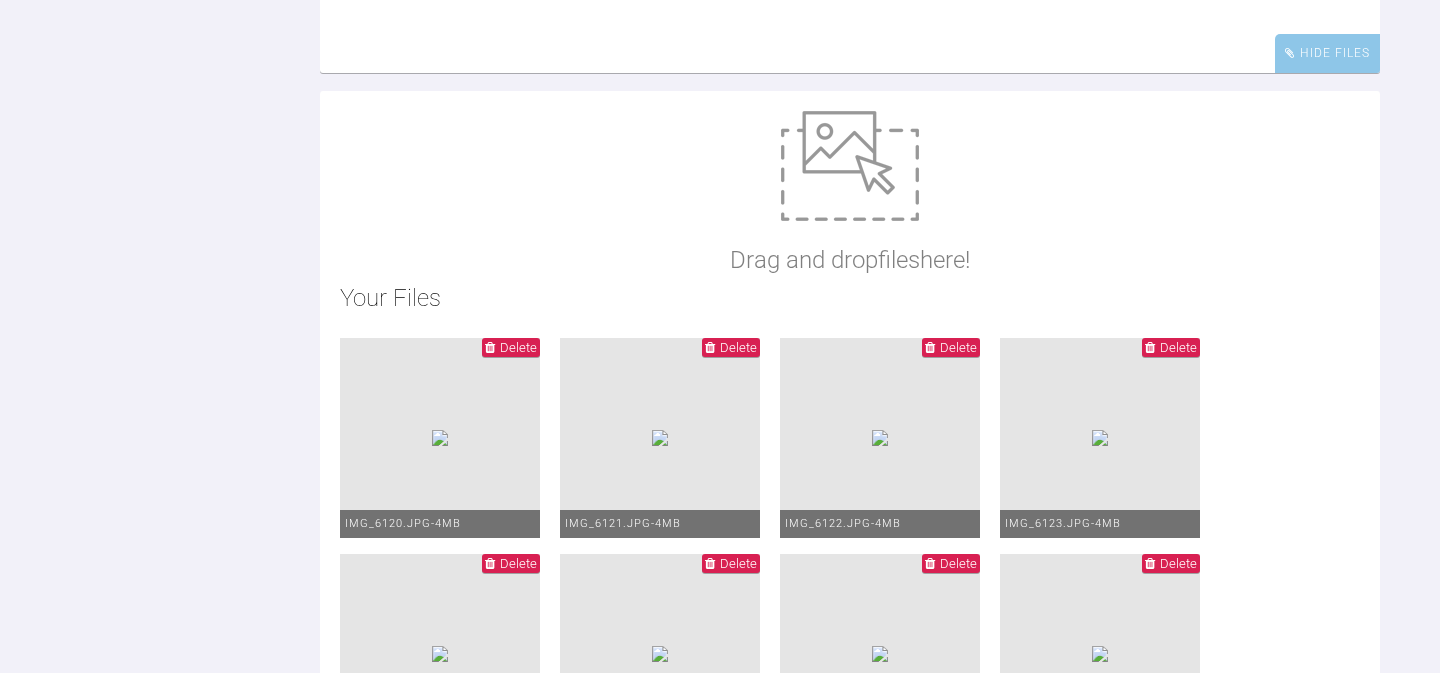type on "Hi Ross
Pt was initally only able to wear part time but now is fully compliant and wearing full time." 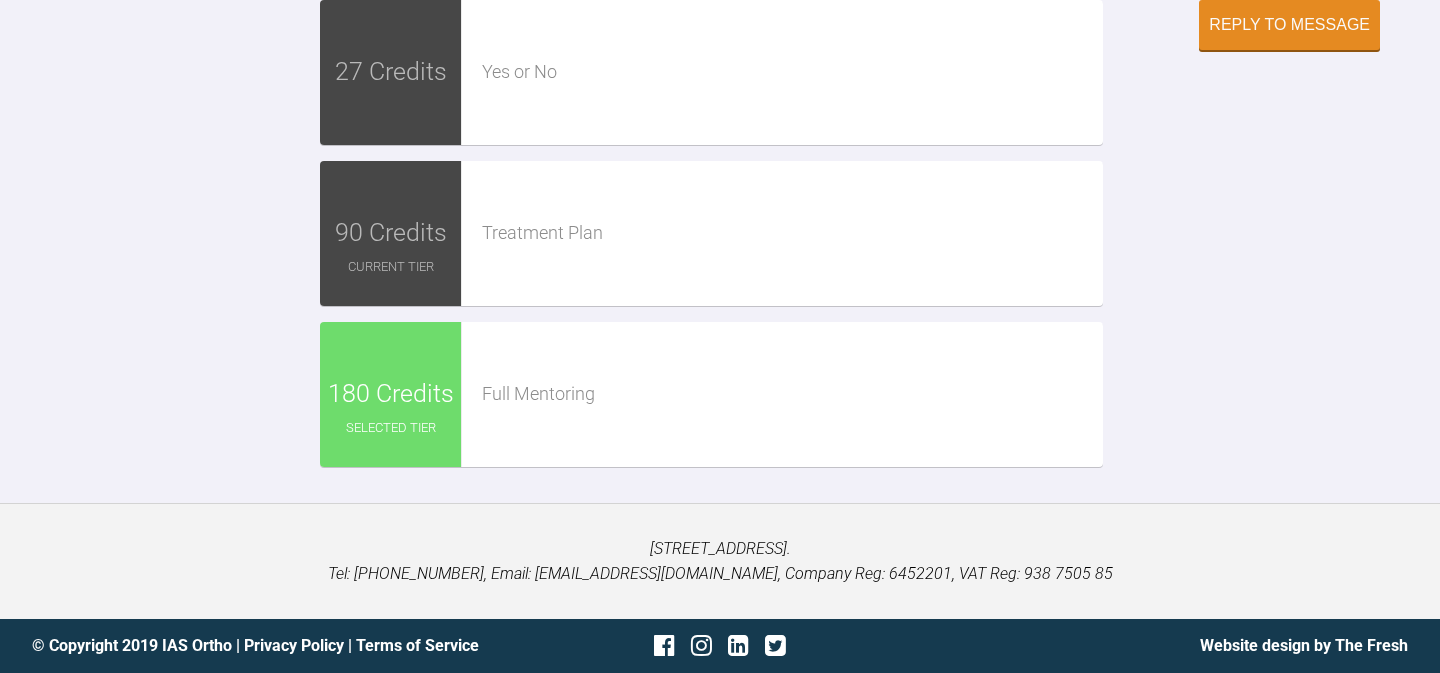 scroll, scrollTop: 12547, scrollLeft: 0, axis: vertical 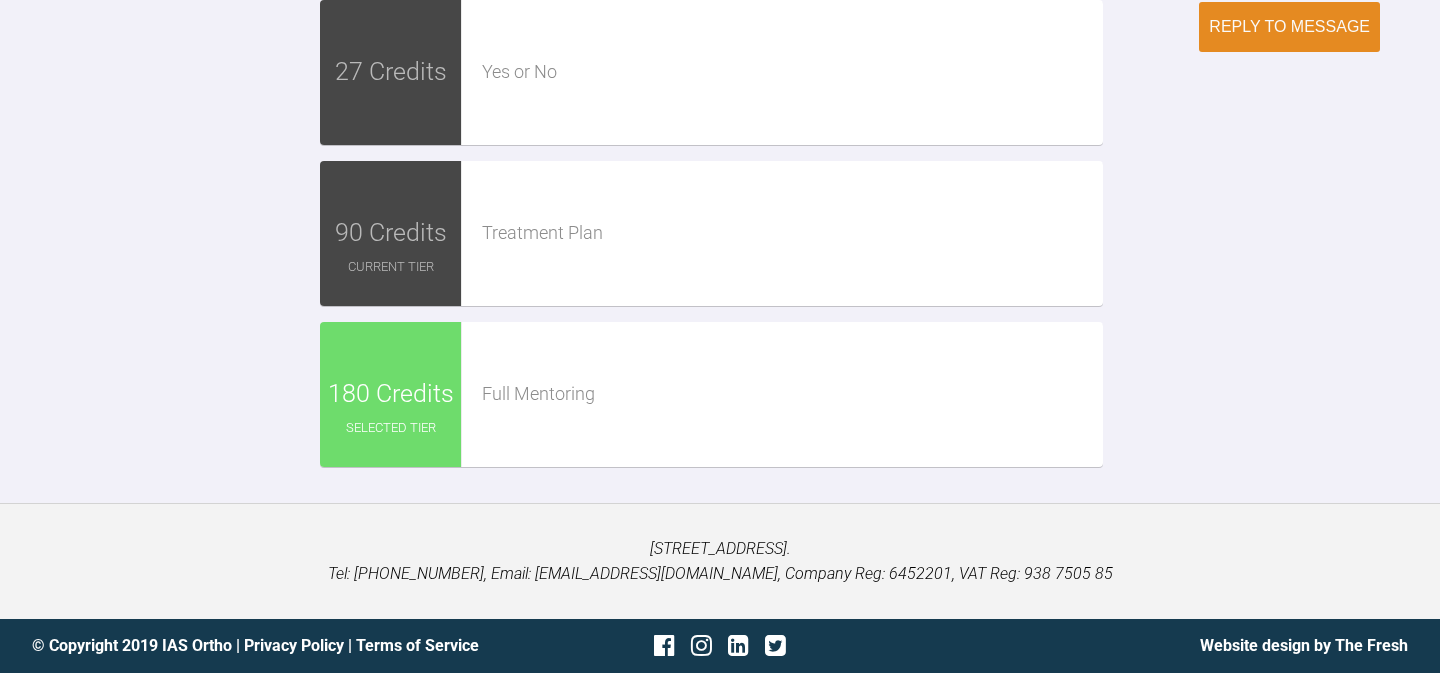 click on "Reply to Message" at bounding box center [1289, 27] 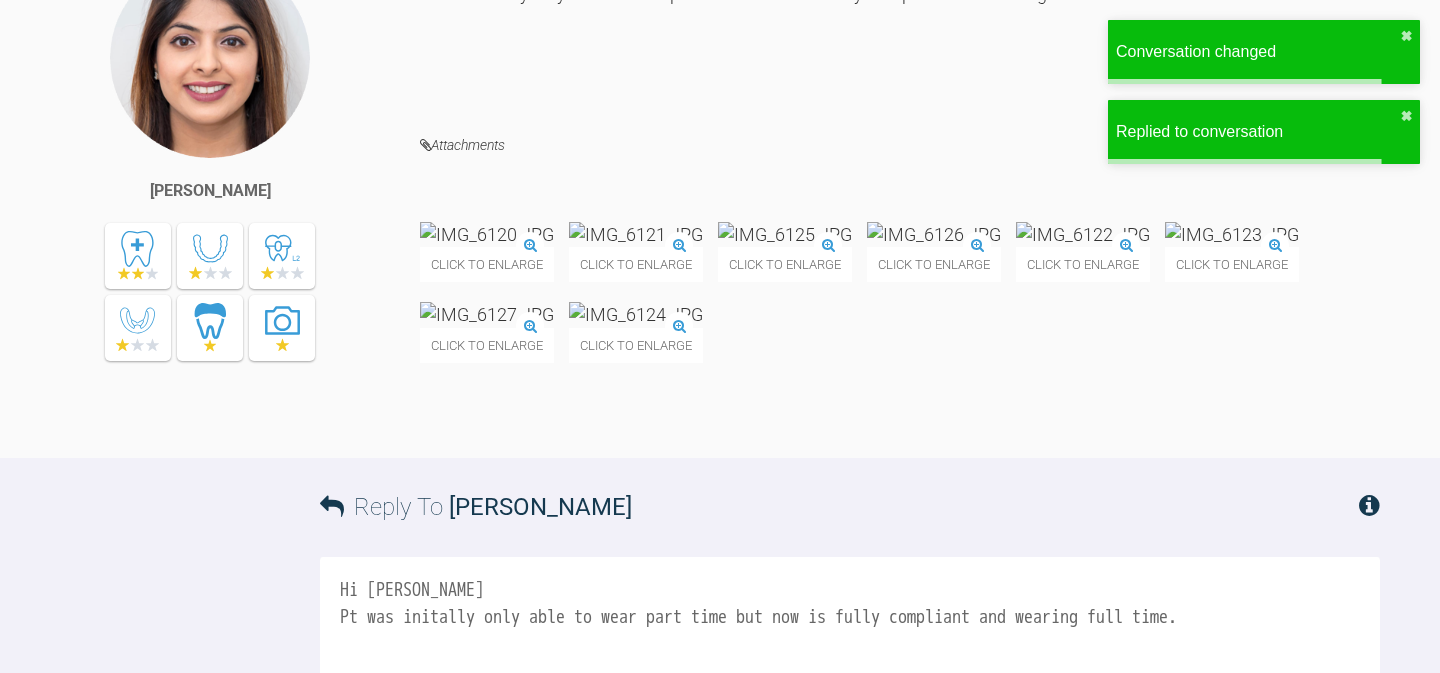scroll, scrollTop: 11579, scrollLeft: 0, axis: vertical 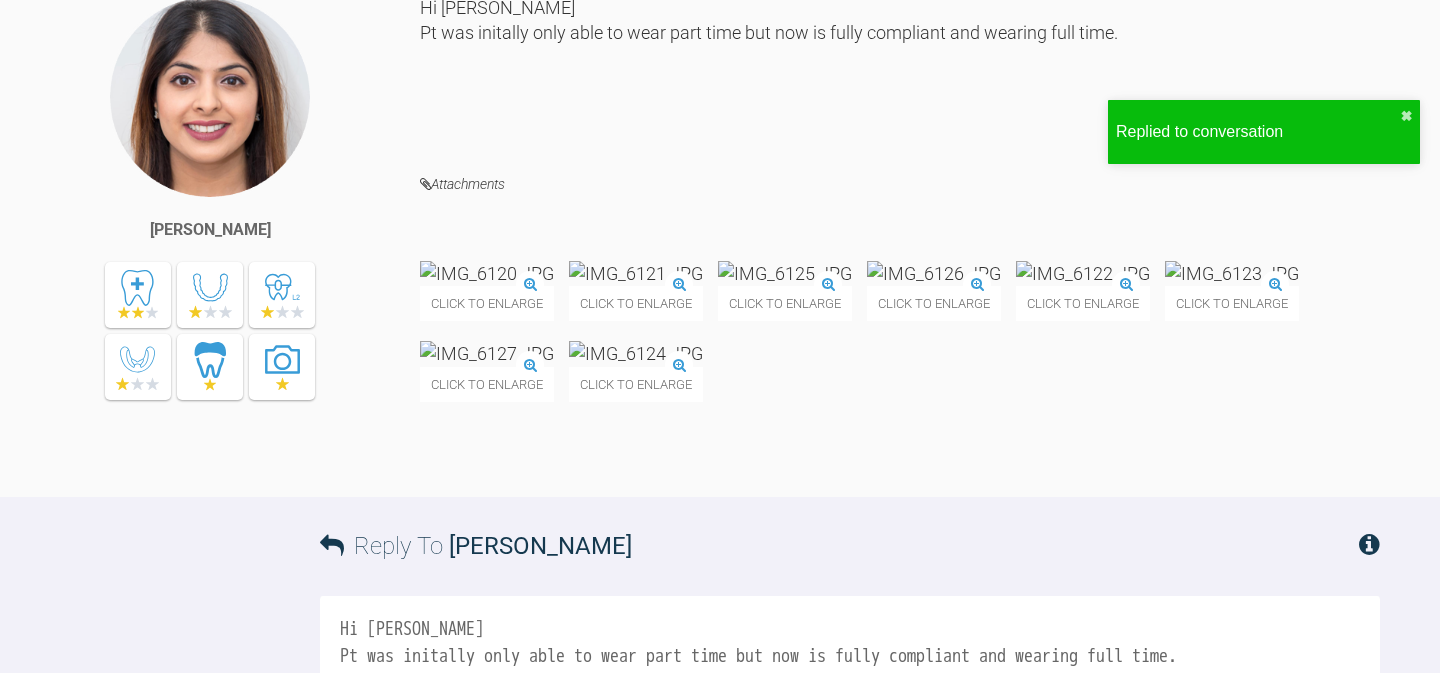 click at bounding box center (636, 273) 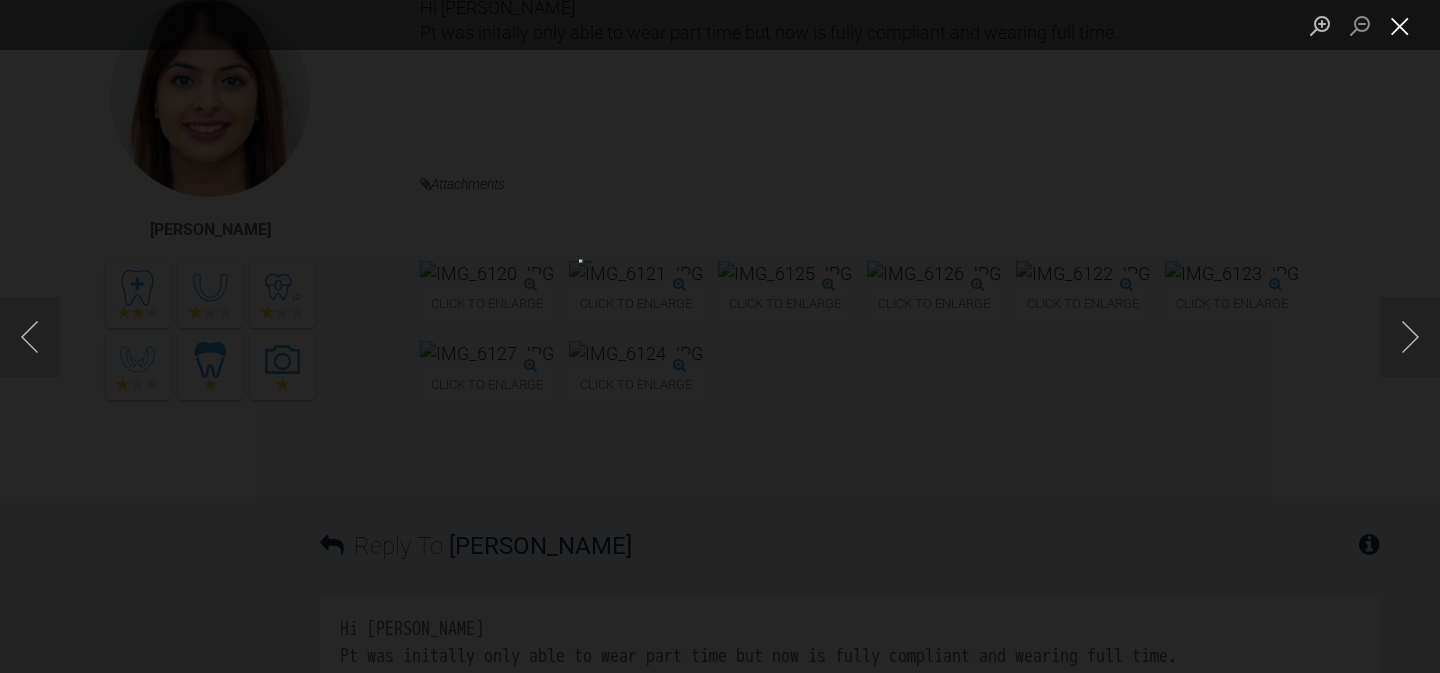 click at bounding box center [1400, 25] 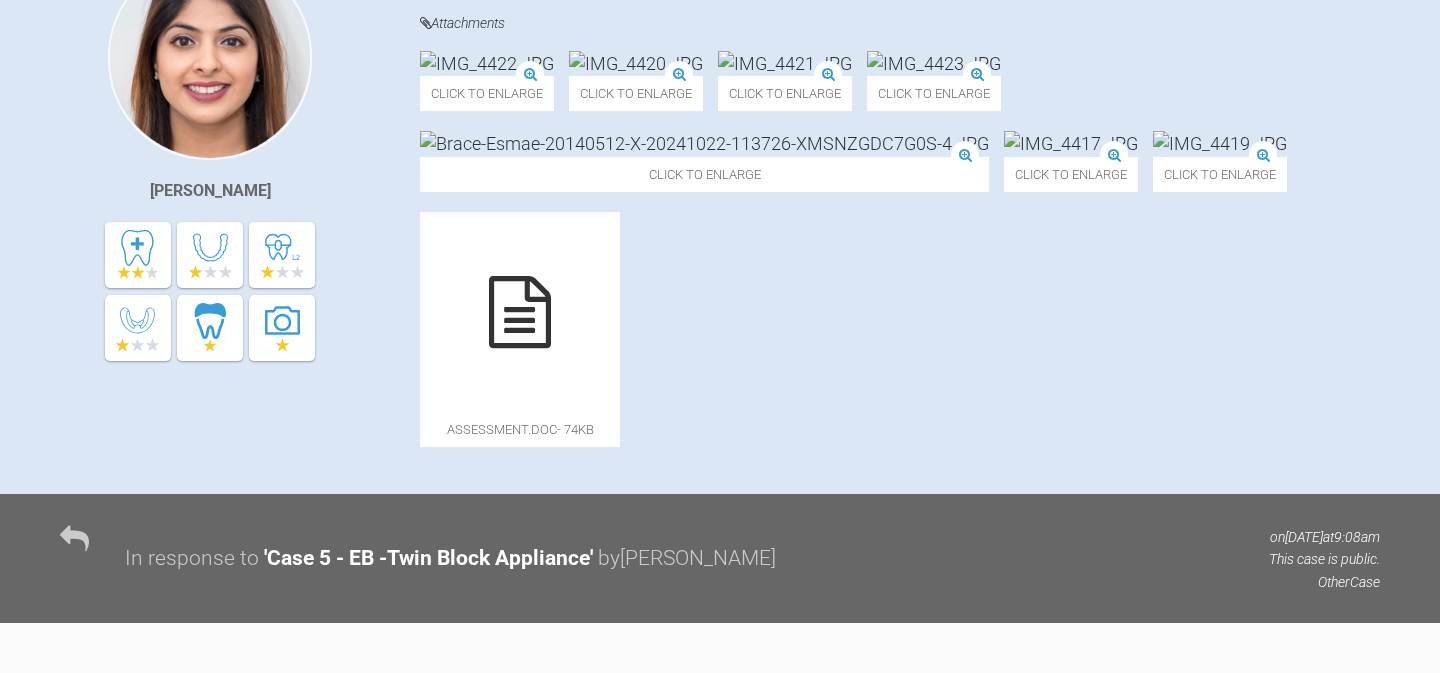 scroll, scrollTop: 0, scrollLeft: 0, axis: both 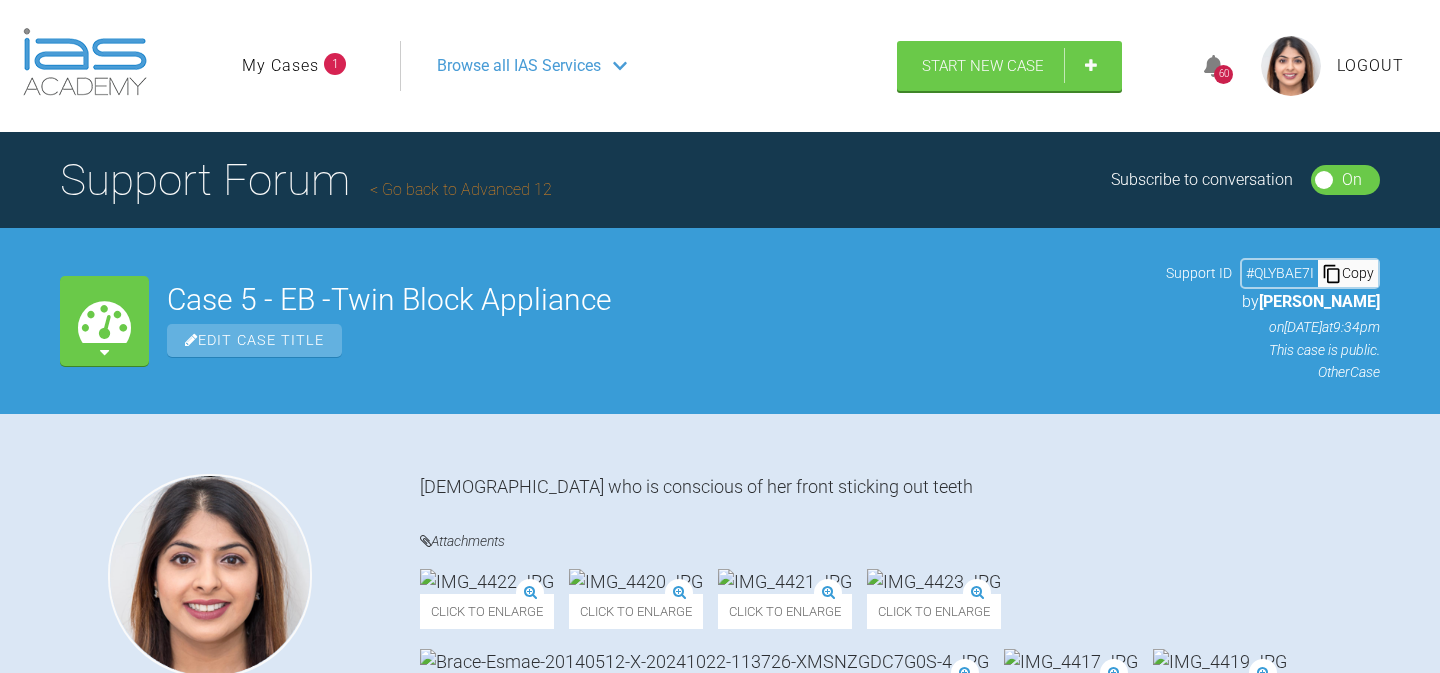 click on "60" at bounding box center [1223, 74] 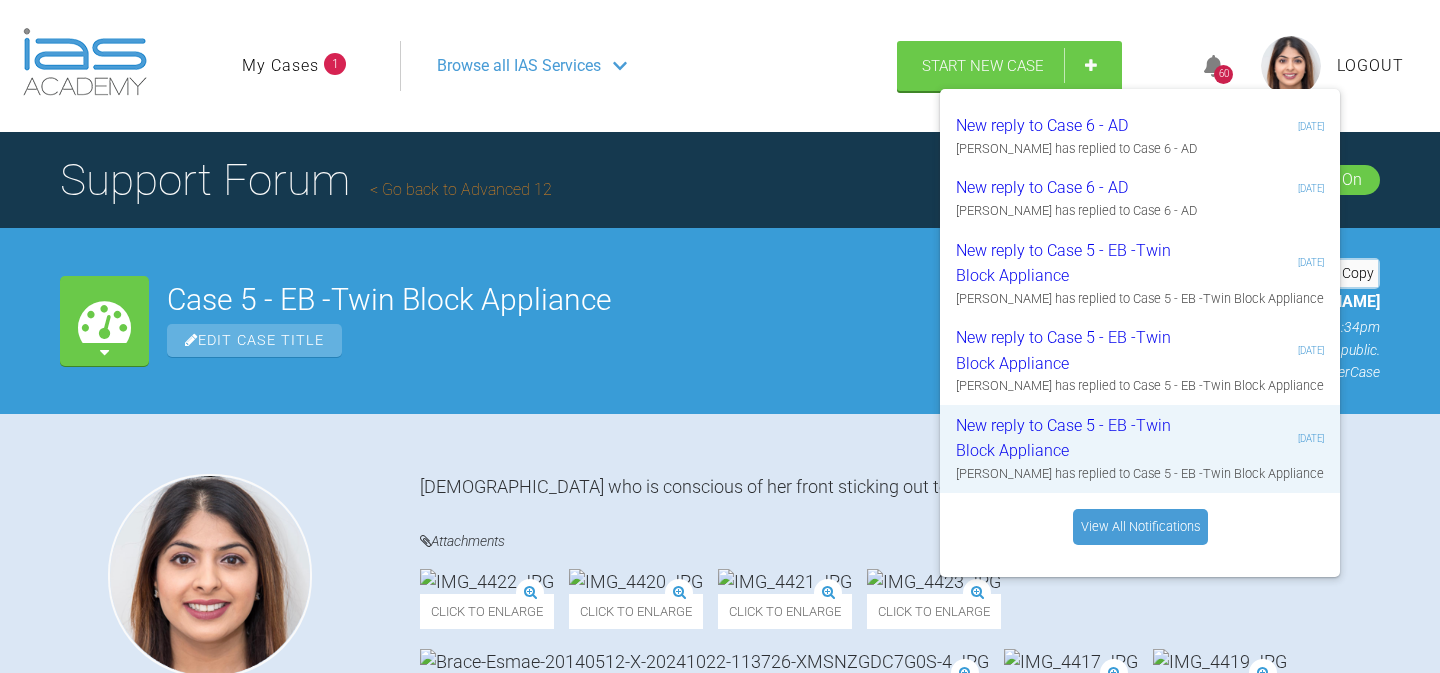 click on "View All Notifications" at bounding box center (1140, 527) 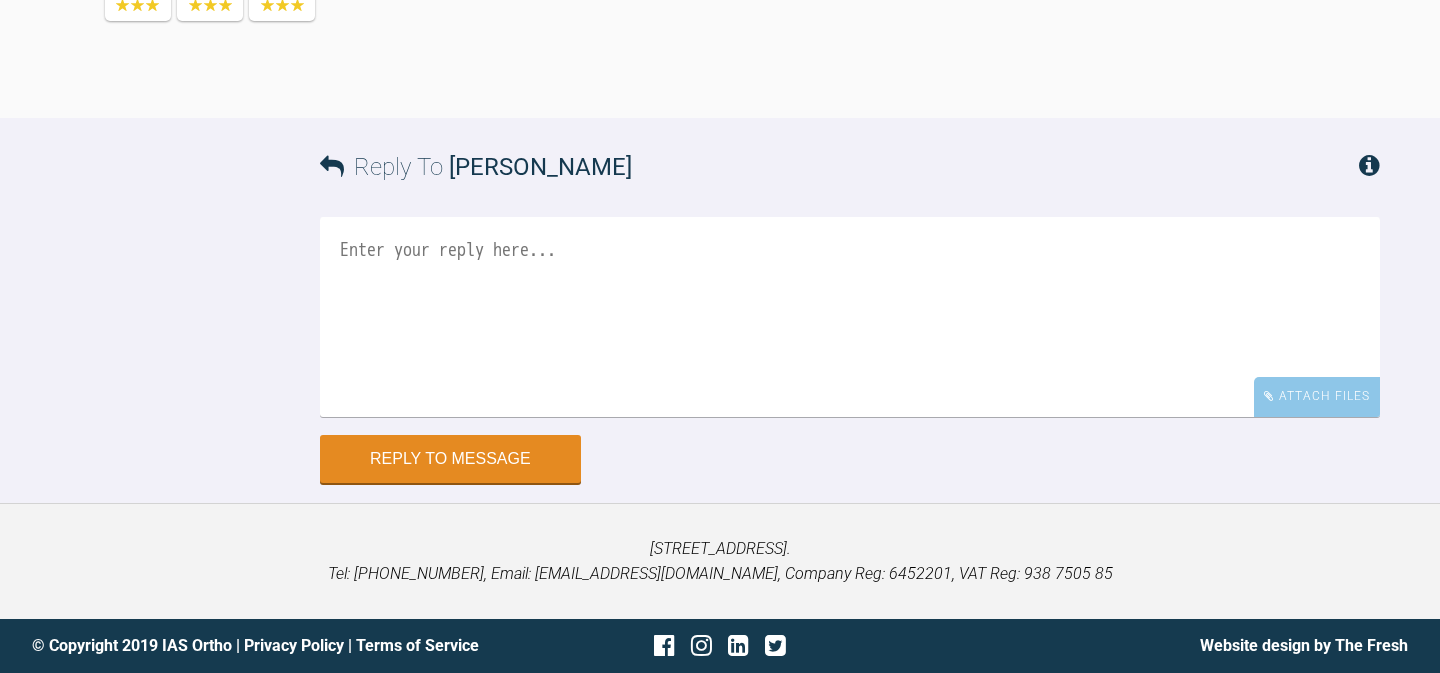 scroll, scrollTop: 7647, scrollLeft: 0, axis: vertical 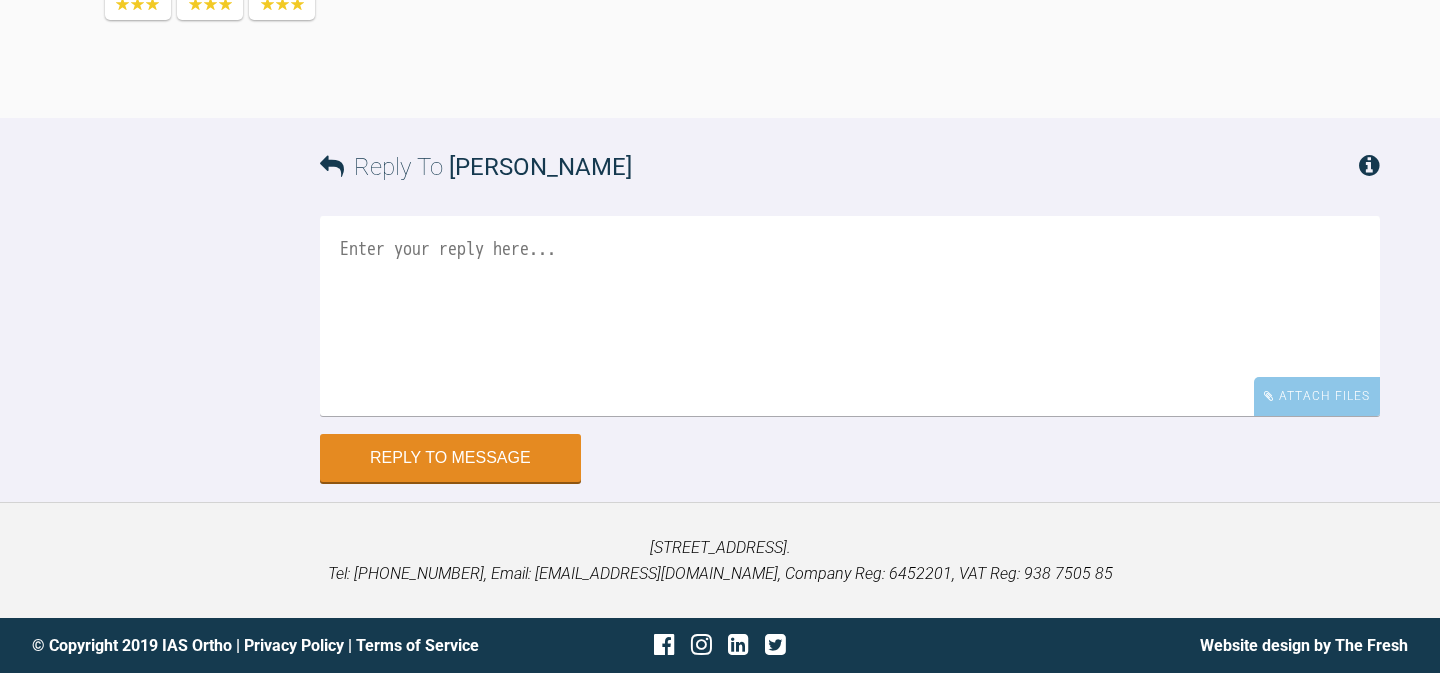 click at bounding box center (850, 316) 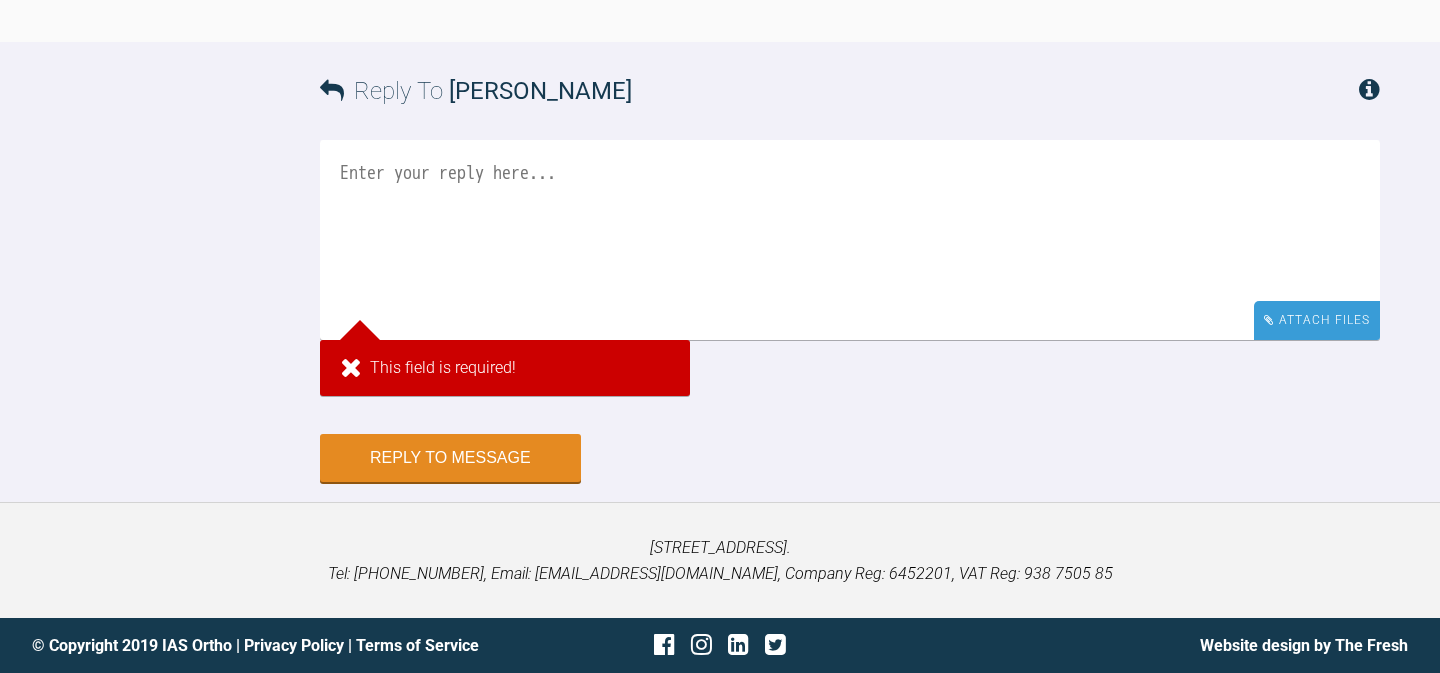 click on "Attach Files" at bounding box center (1317, 320) 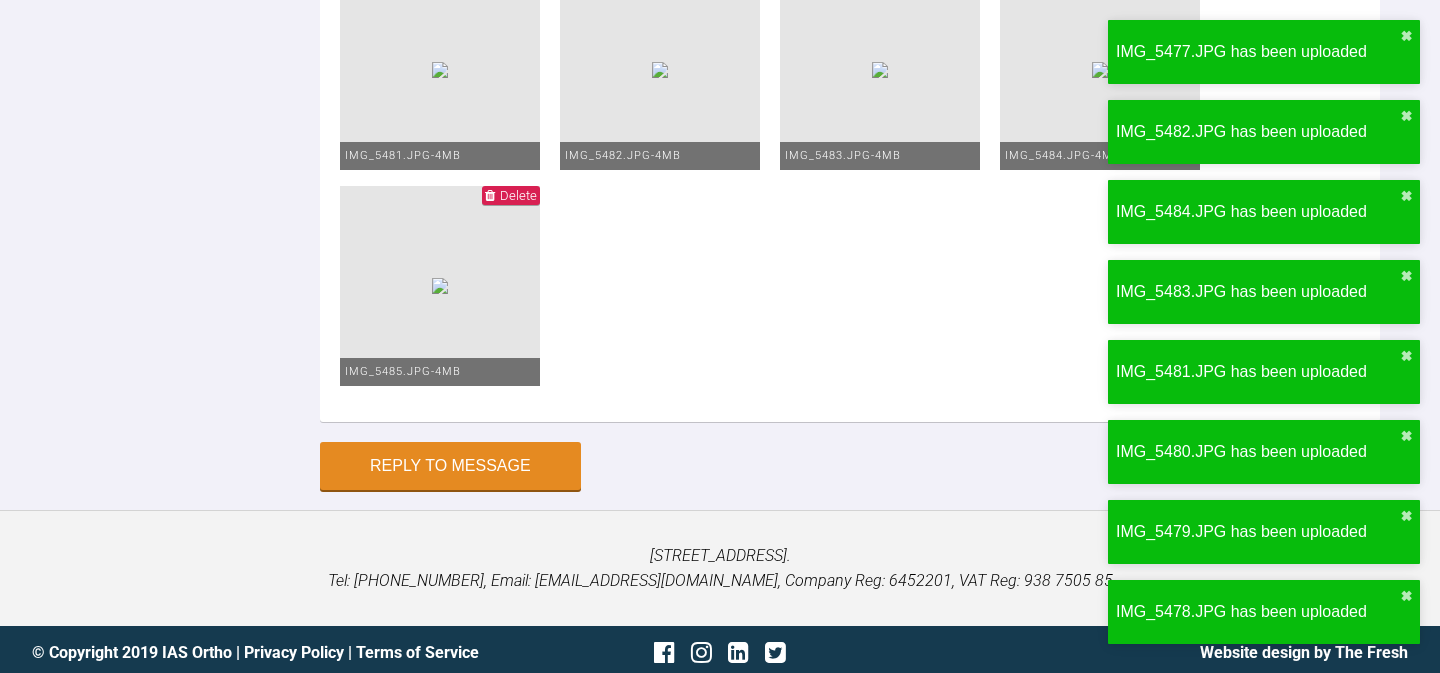 scroll, scrollTop: 8242, scrollLeft: 0, axis: vertical 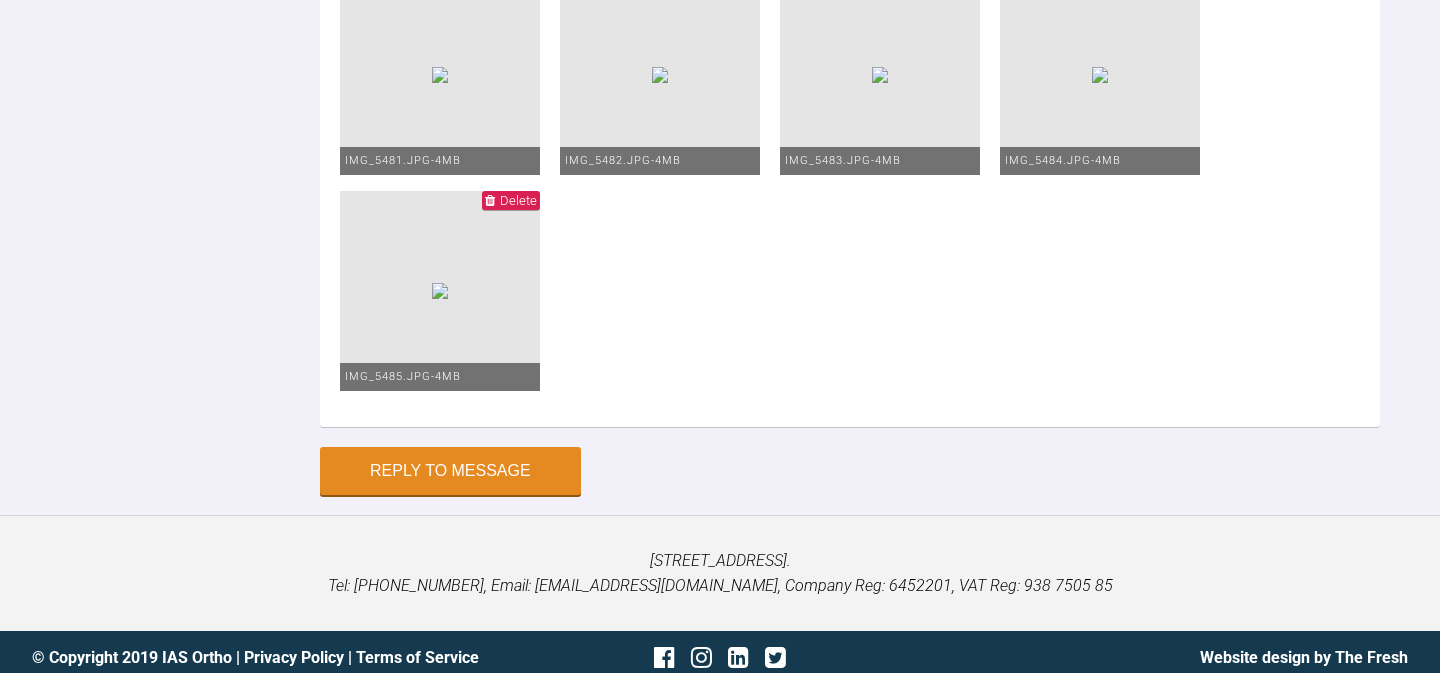 click at bounding box center [880, -141] 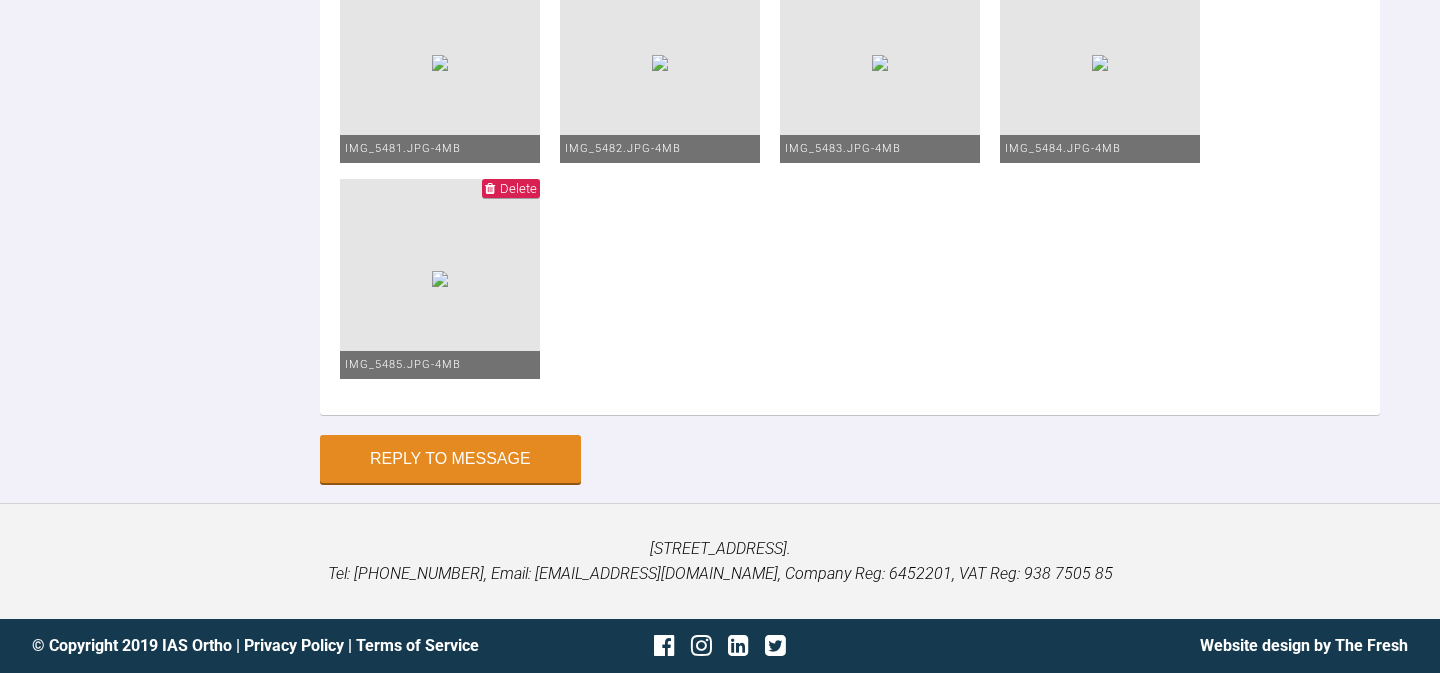 scroll, scrollTop: 8359, scrollLeft: 0, axis: vertical 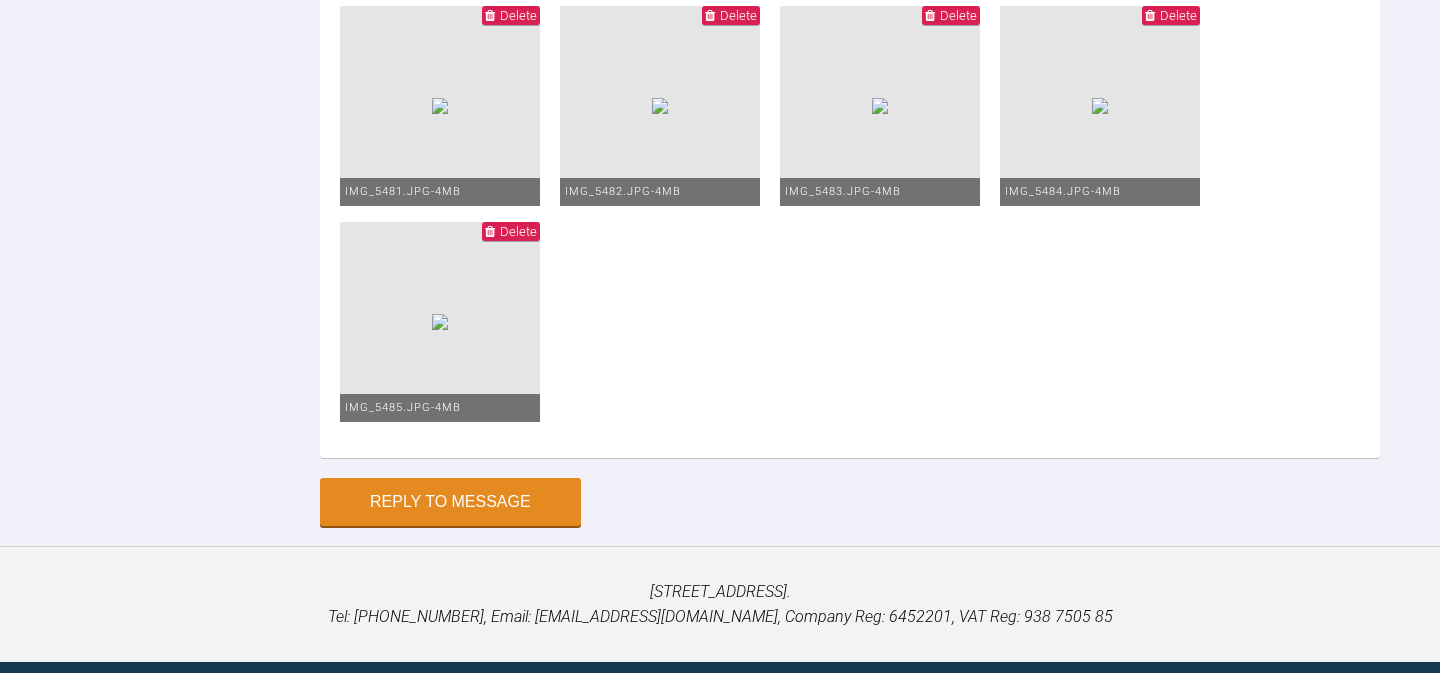click on "Delete" at bounding box center [518, -201] 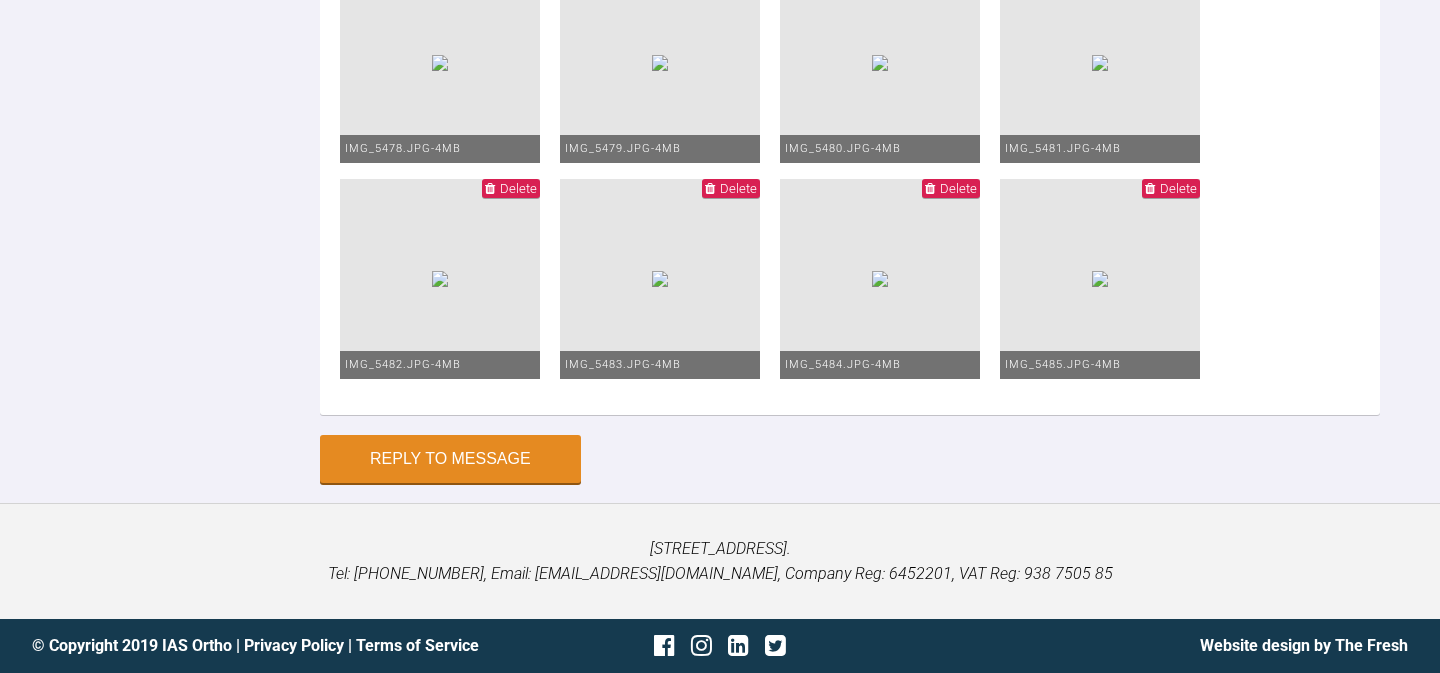 click on "Delete" at bounding box center (518, -28) 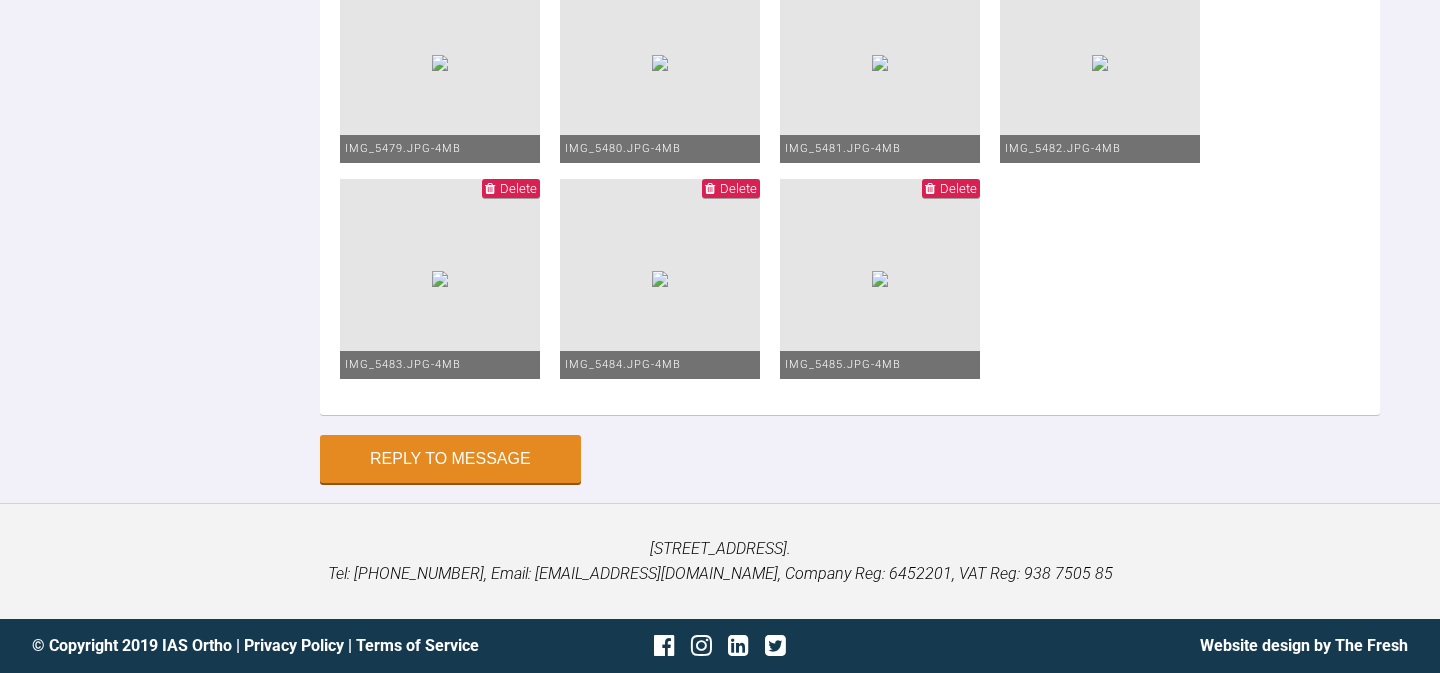 click on "Delete" at bounding box center [518, -28] 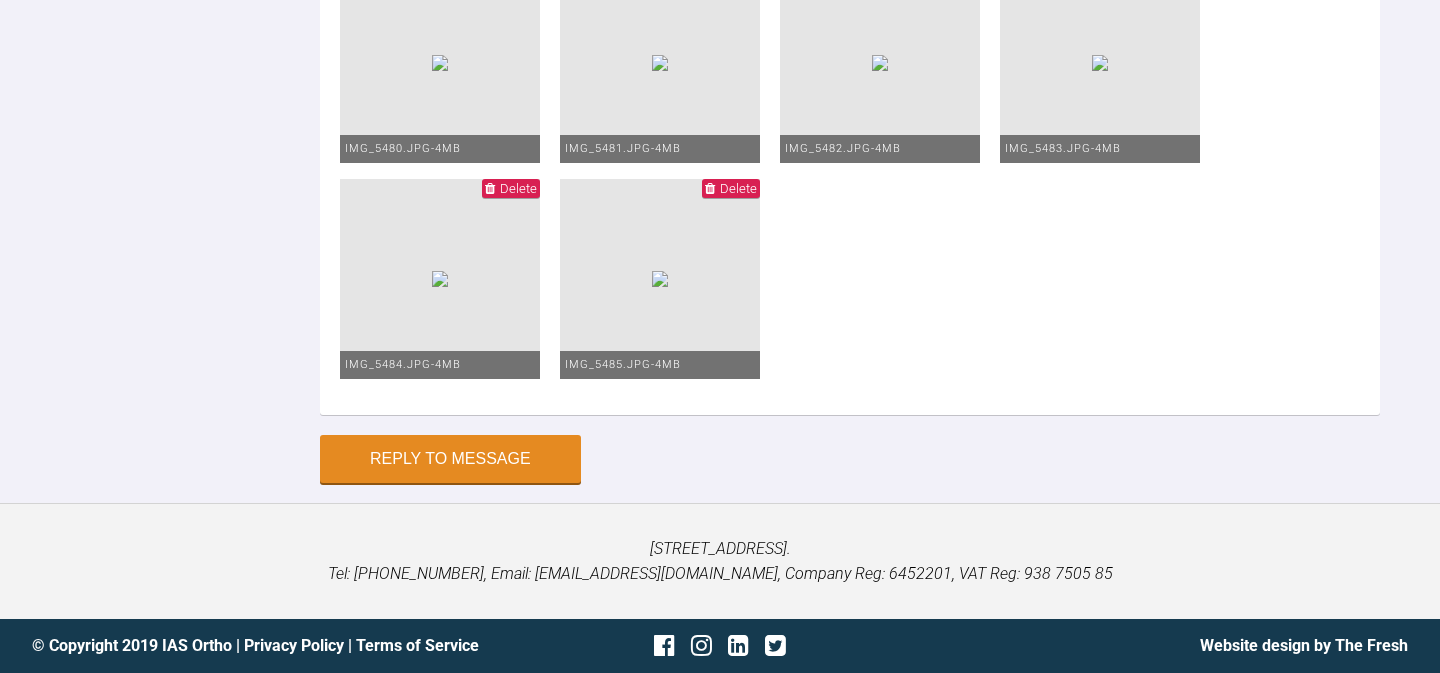 click on "Delete" at bounding box center (518, -28) 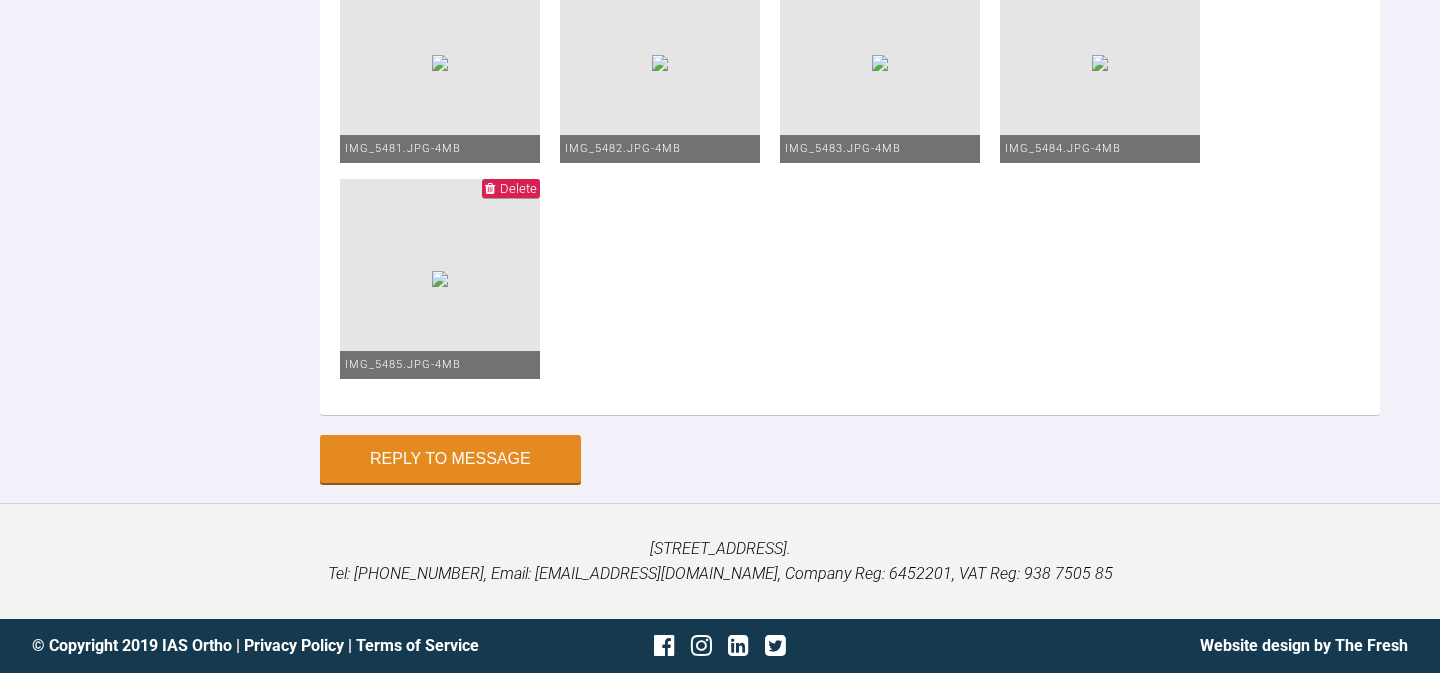 click on "Delete" at bounding box center [518, -28] 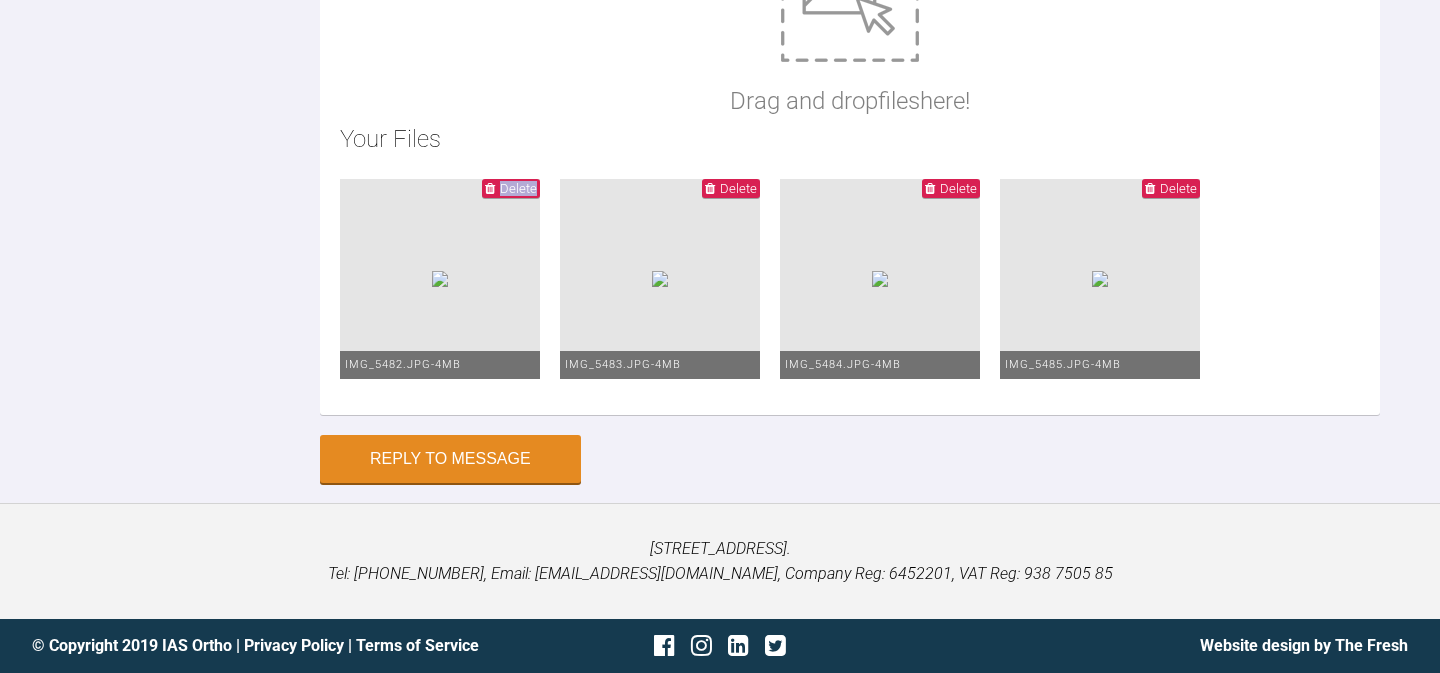 click on "Delete" at bounding box center (518, 188) 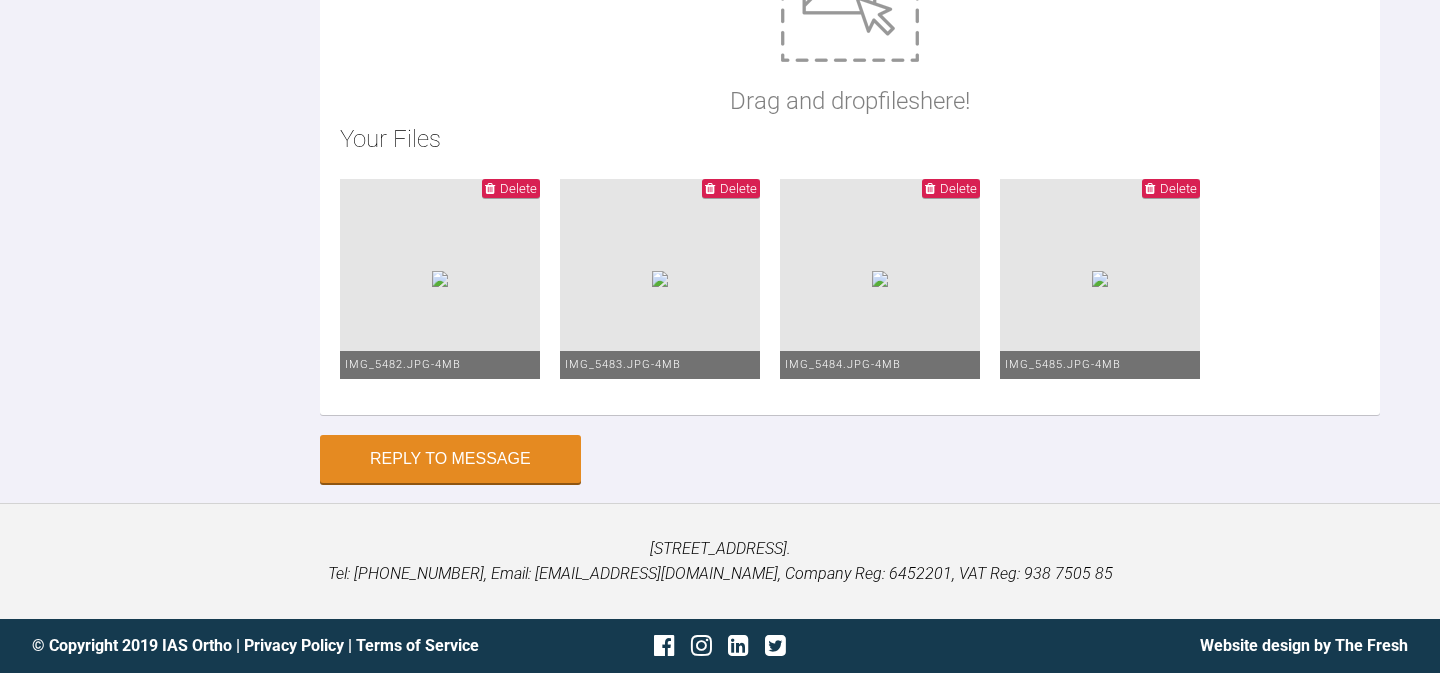 click on "Delete" at bounding box center (738, 188) 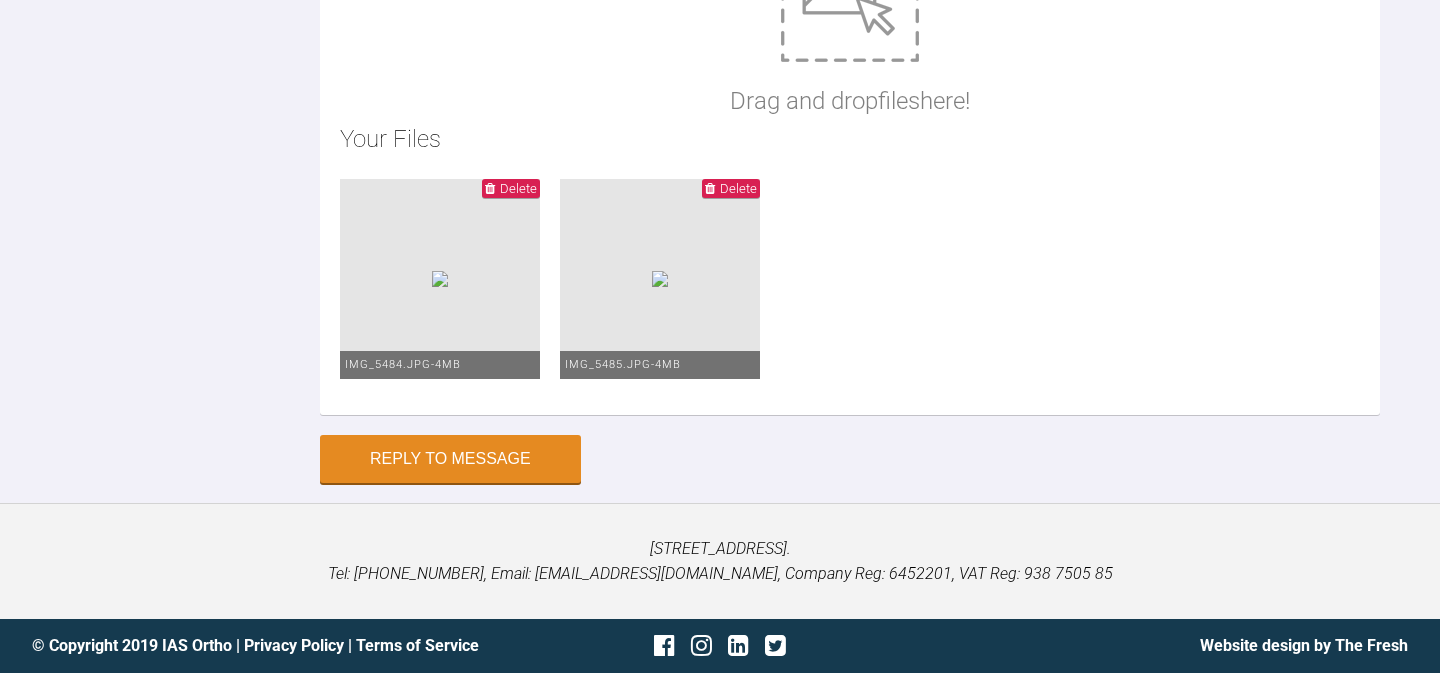 click on "Delete" at bounding box center (518, 188) 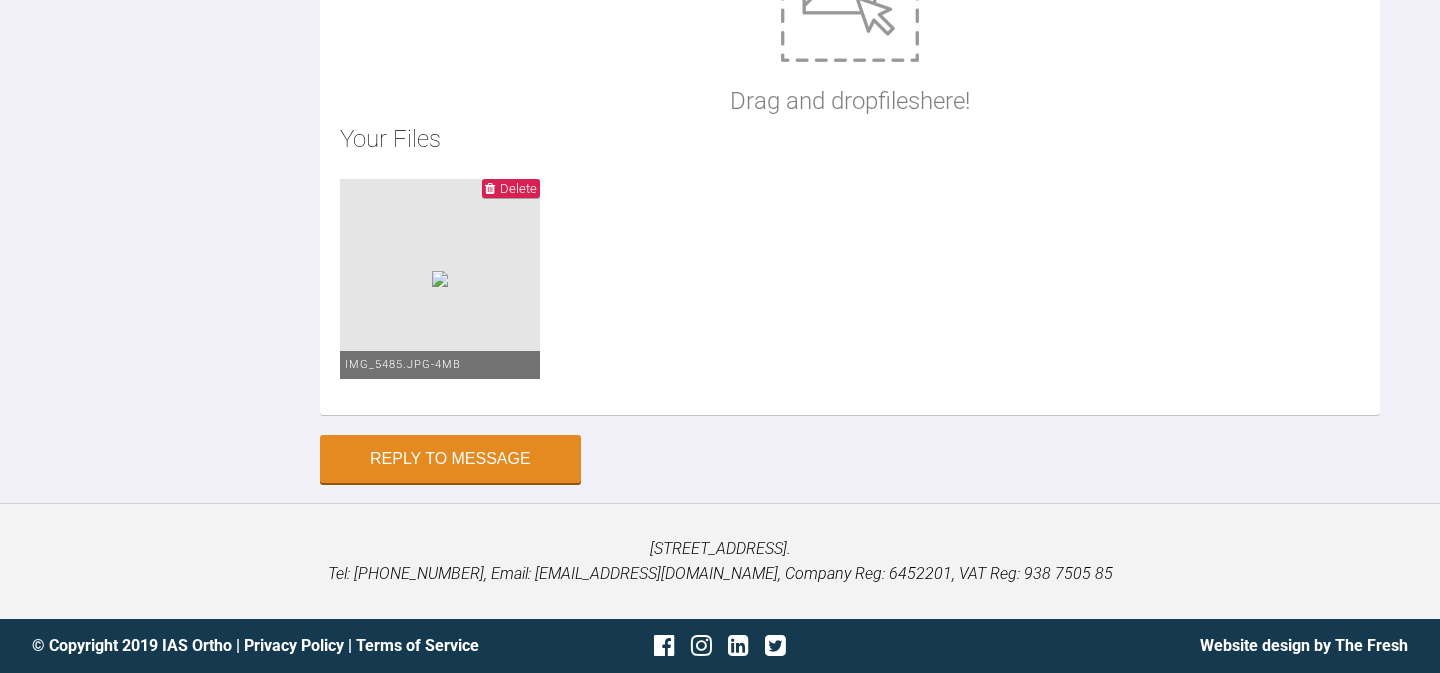 click on "Delete" at bounding box center [518, 188] 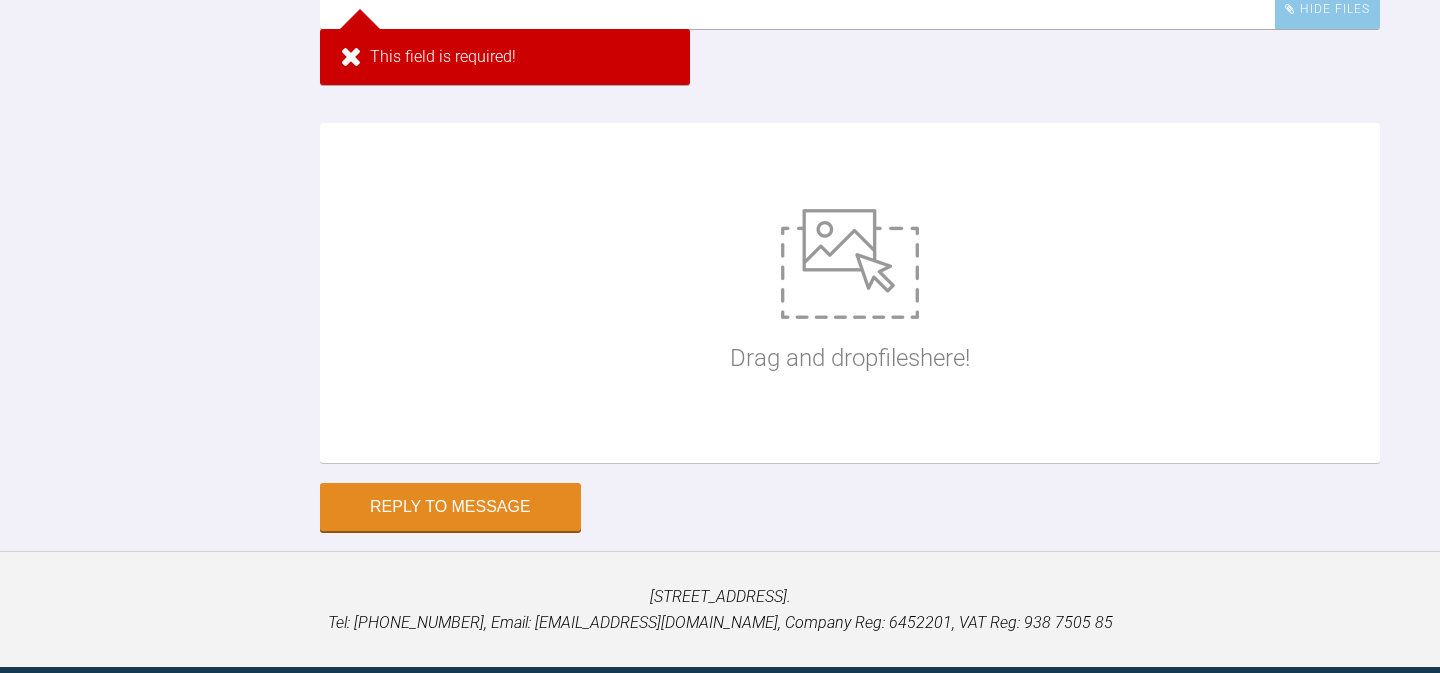scroll, scrollTop: 7627, scrollLeft: 0, axis: vertical 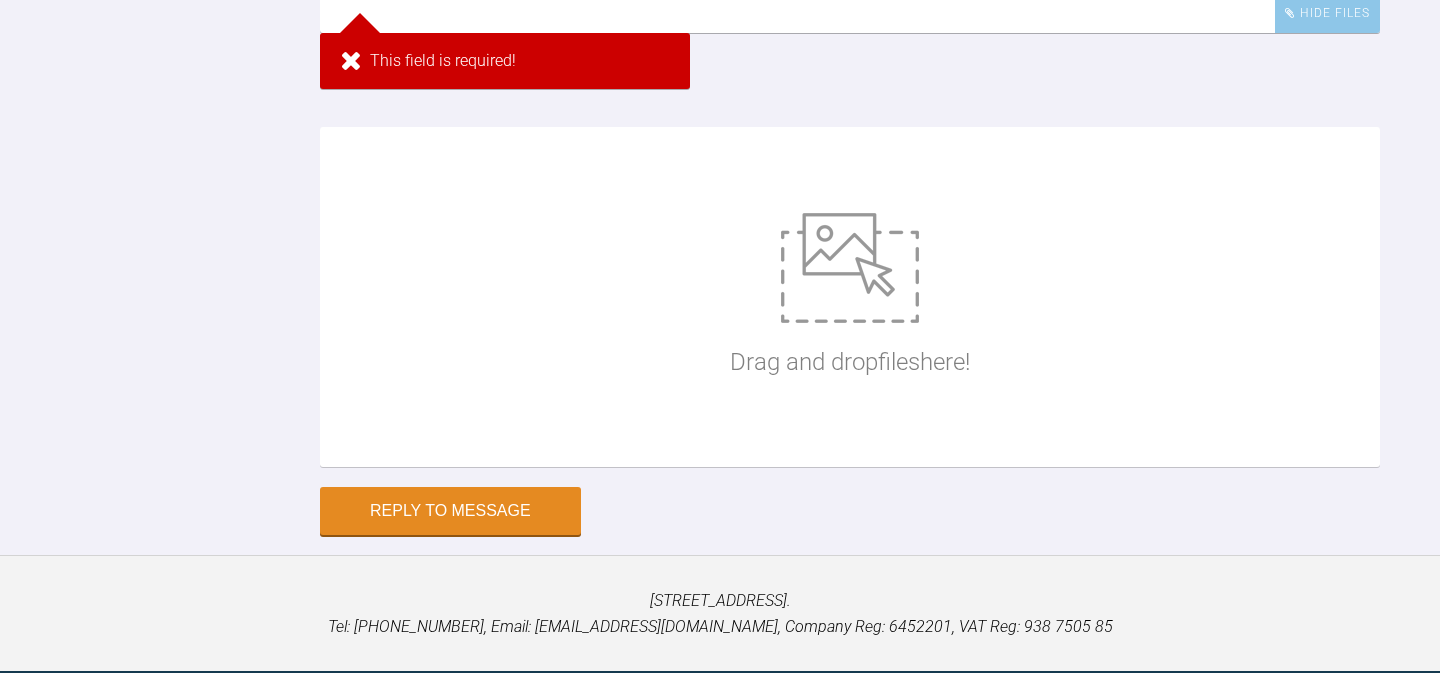 click at bounding box center (850, -67) 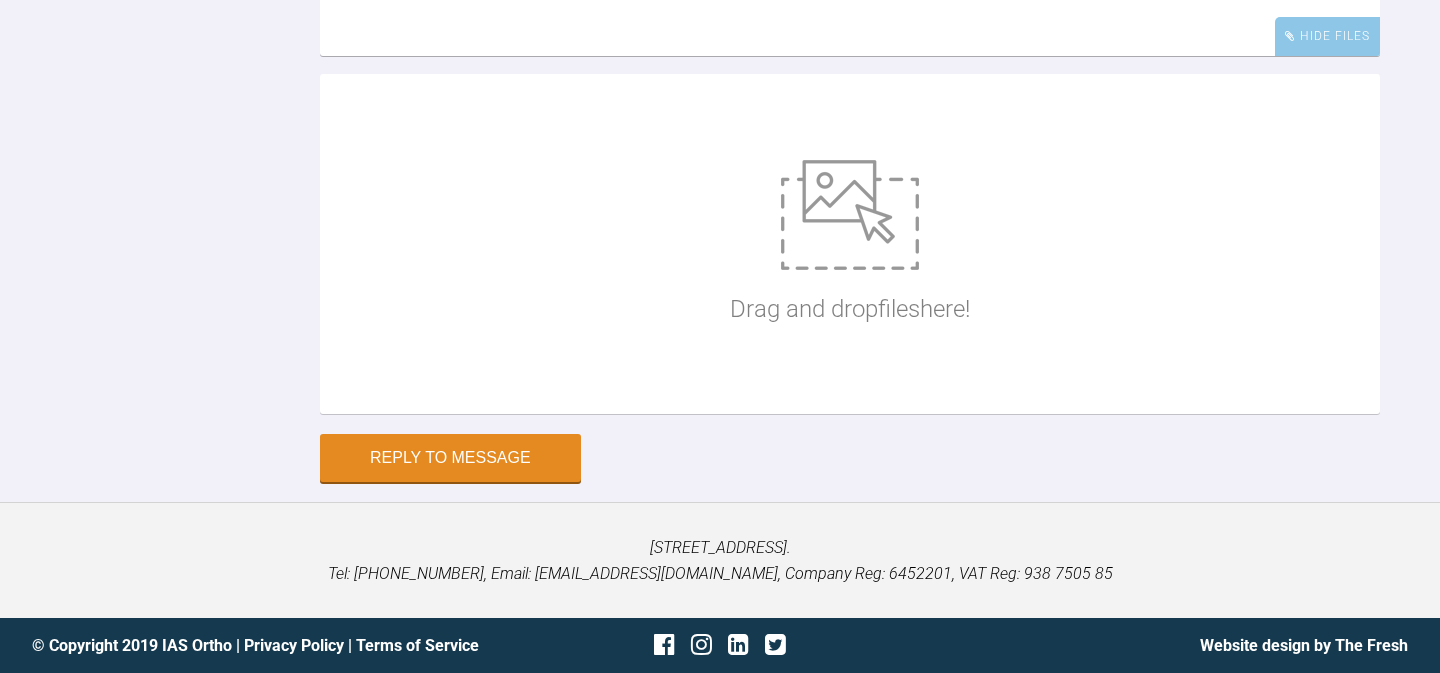 scroll, scrollTop: 7829, scrollLeft: 0, axis: vertical 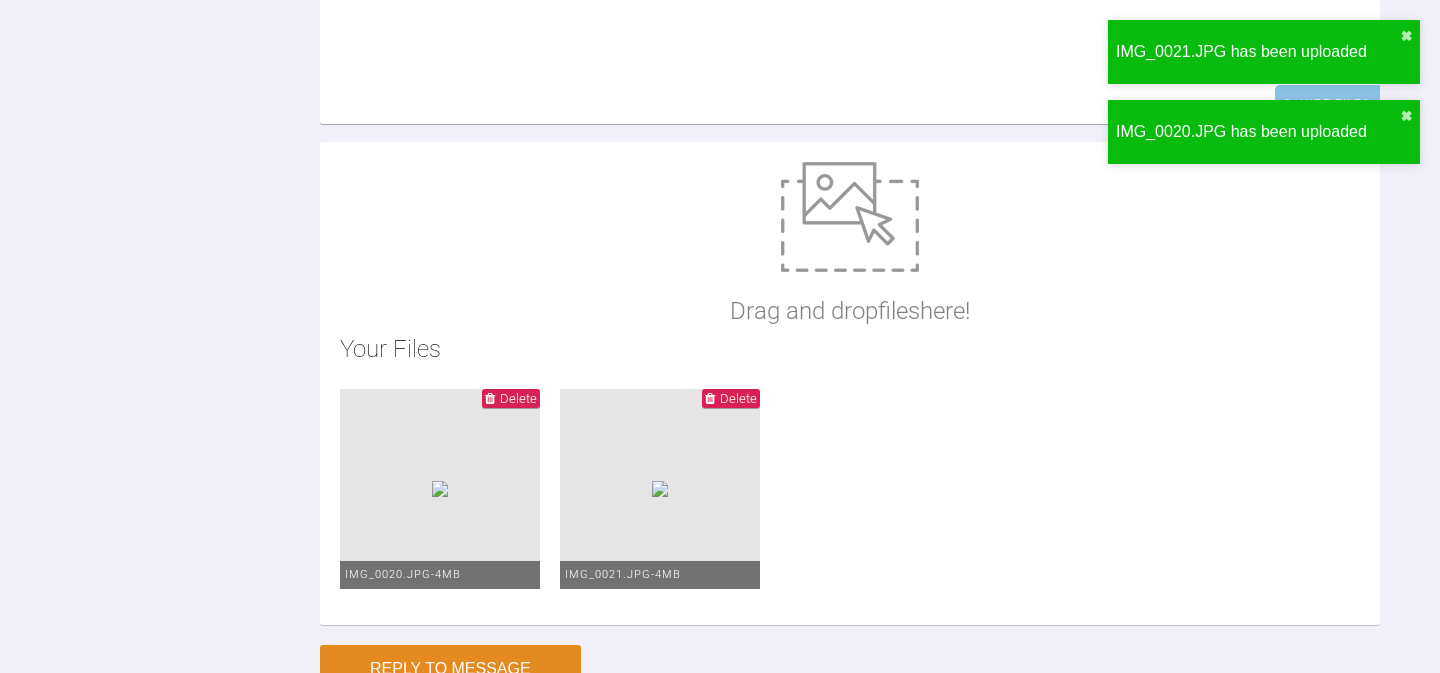click on "I have worked through the wires and have now been able bond up the ul2 also" at bounding box center (850, 24) 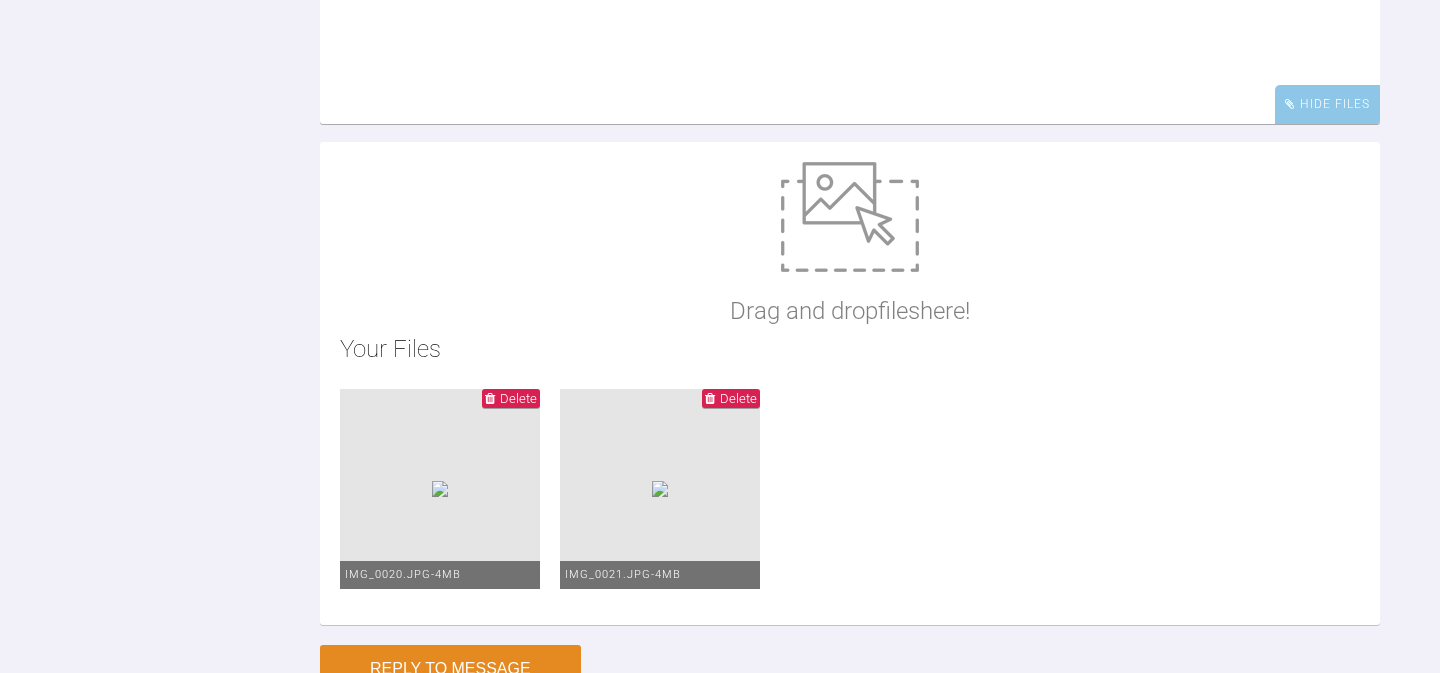 click on "I have worked through the wires and have now been able bond up the ul2 also
upper 0.16 and lower 0.20 x 0.2" at bounding box center [850, 24] 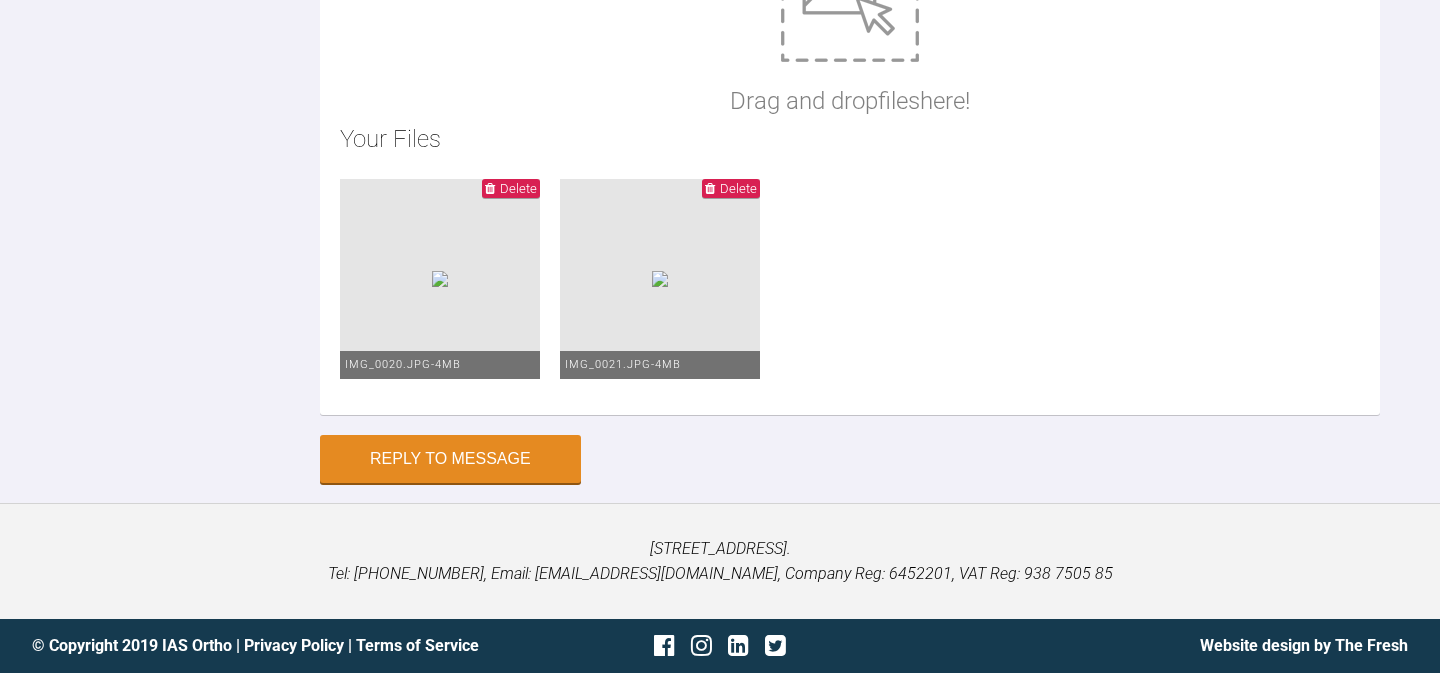 scroll, scrollTop: 8150, scrollLeft: 0, axis: vertical 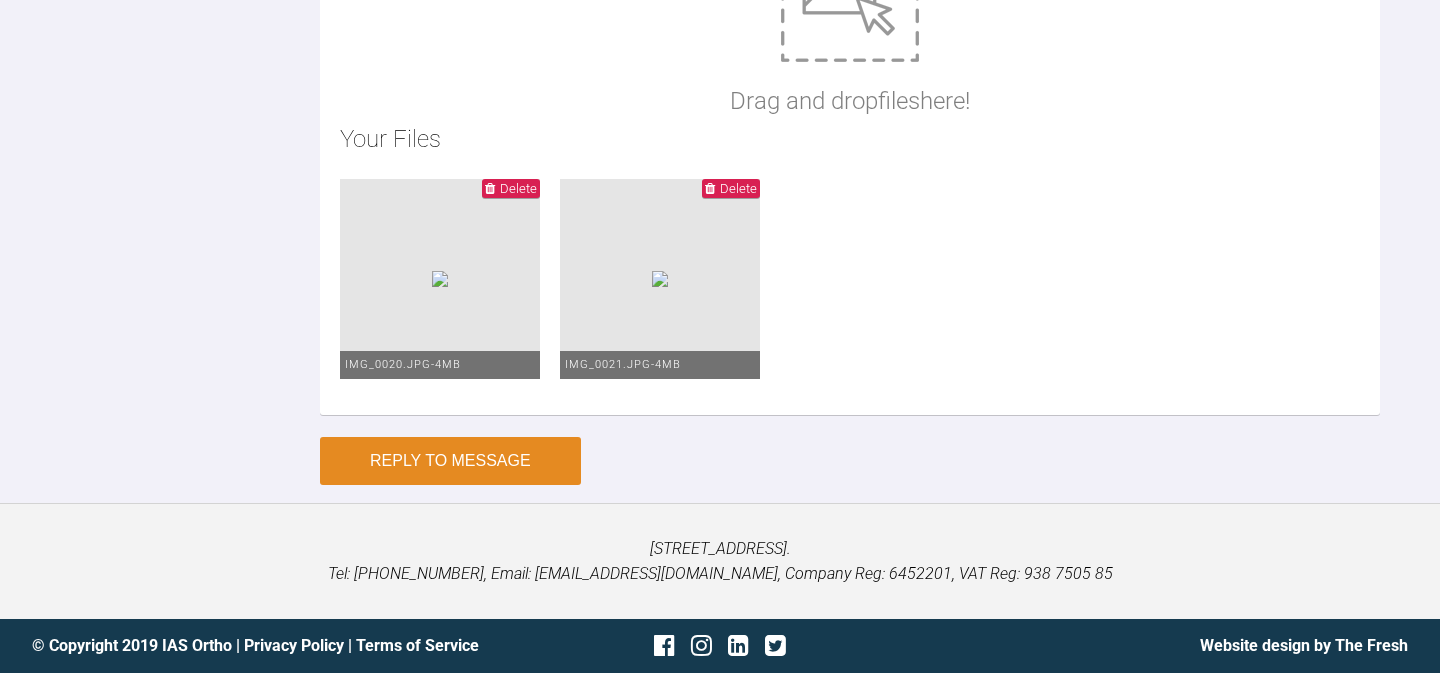 type on "Hey Ross - I have worked through the wires and have now been able bond up the ul2 also.
upper 0.16 and lower 0.20 x 0.2" 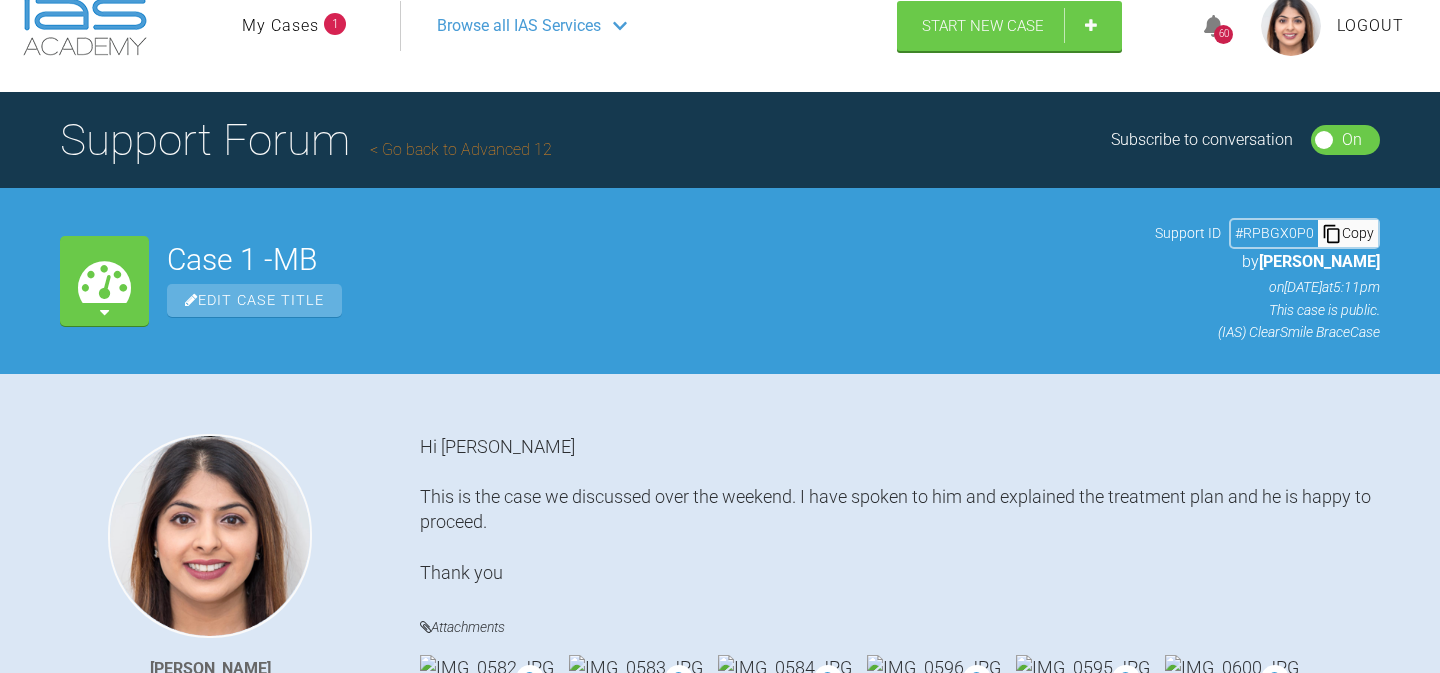 scroll, scrollTop: 0, scrollLeft: 0, axis: both 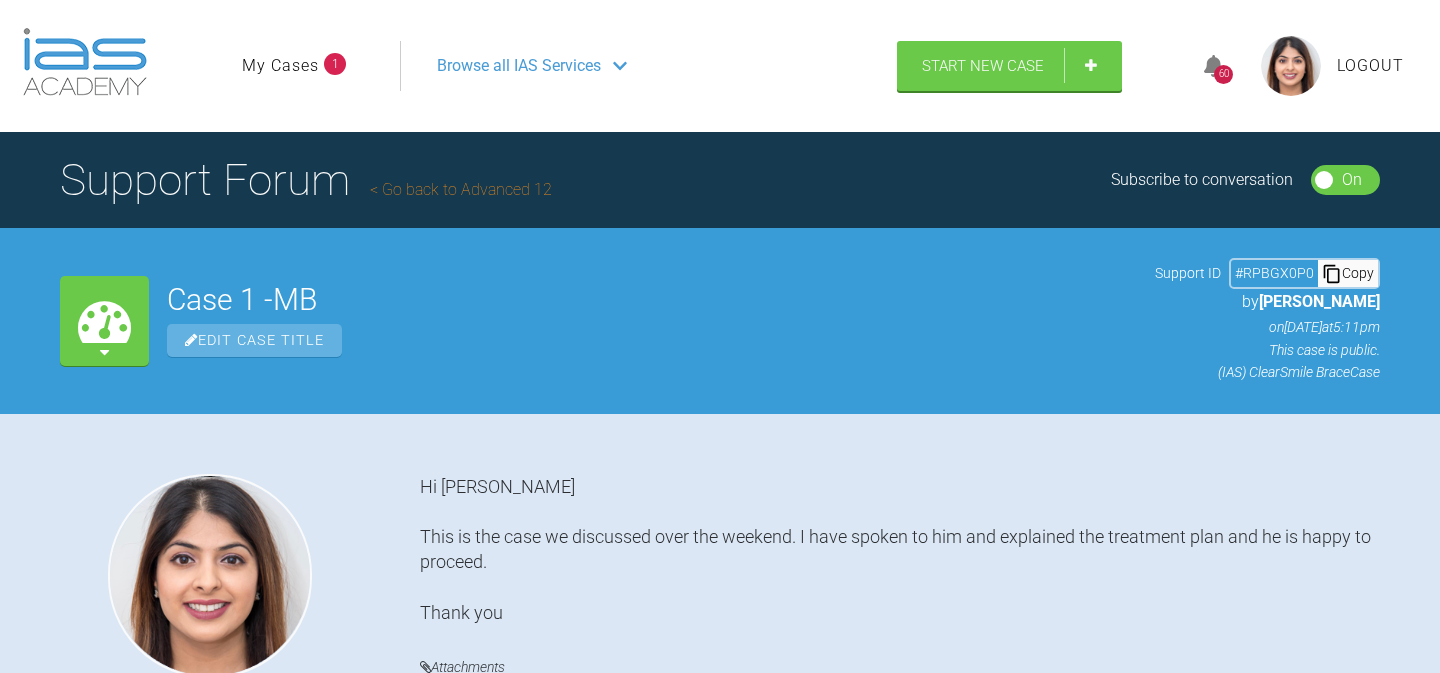 click on "60" at bounding box center (1223, 74) 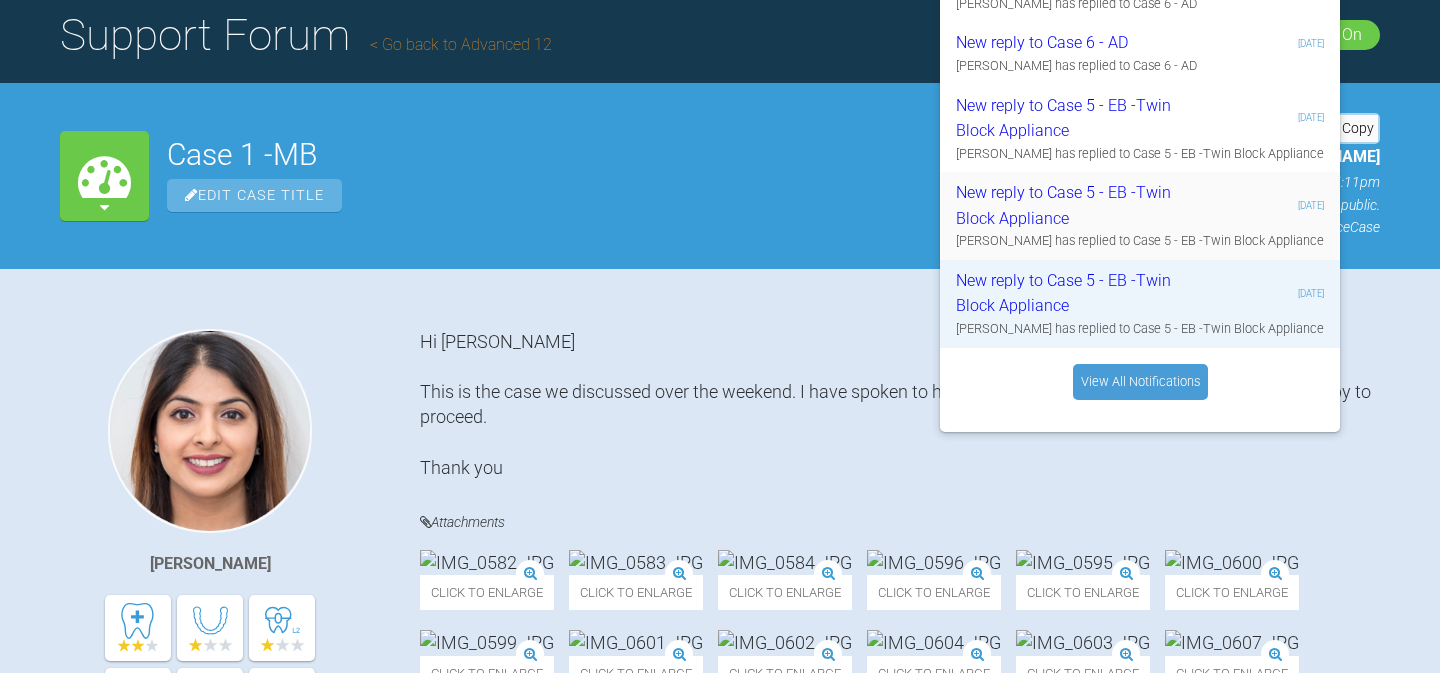scroll, scrollTop: 153, scrollLeft: 0, axis: vertical 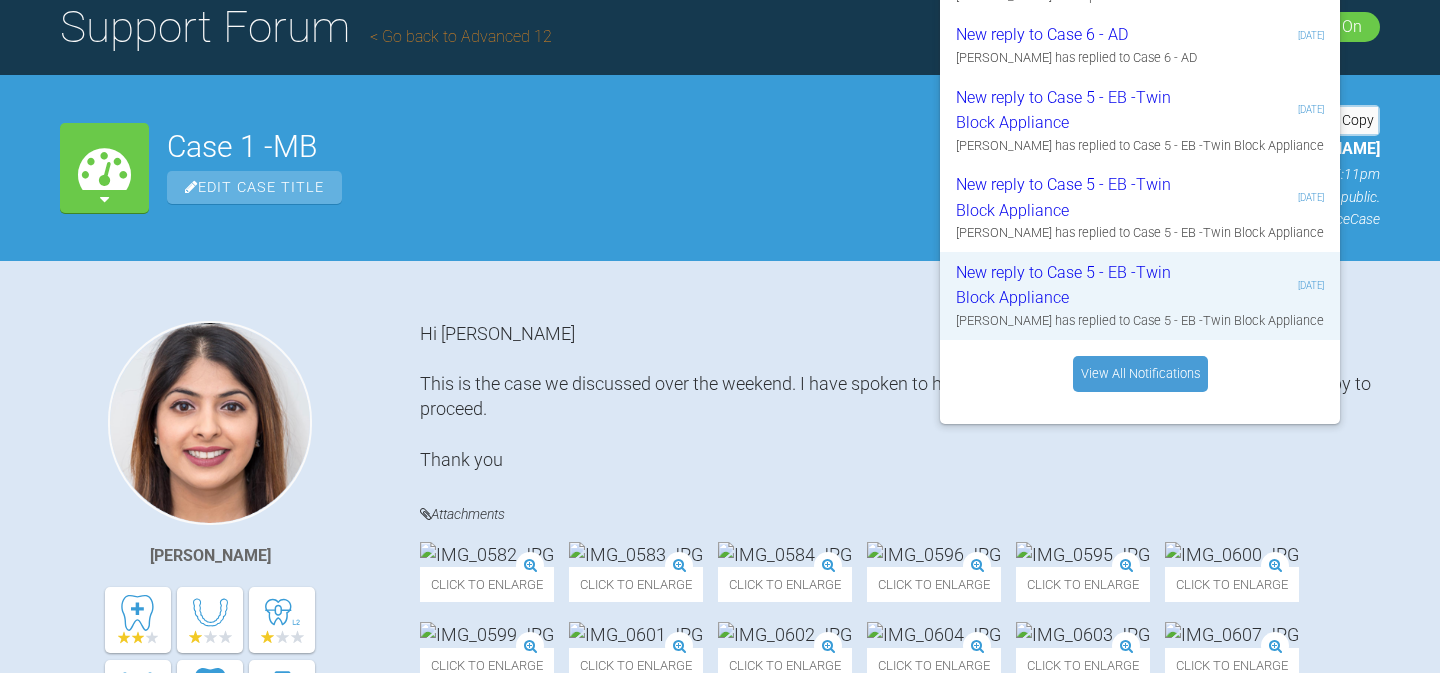 click on "View All Notifications" at bounding box center (1140, 374) 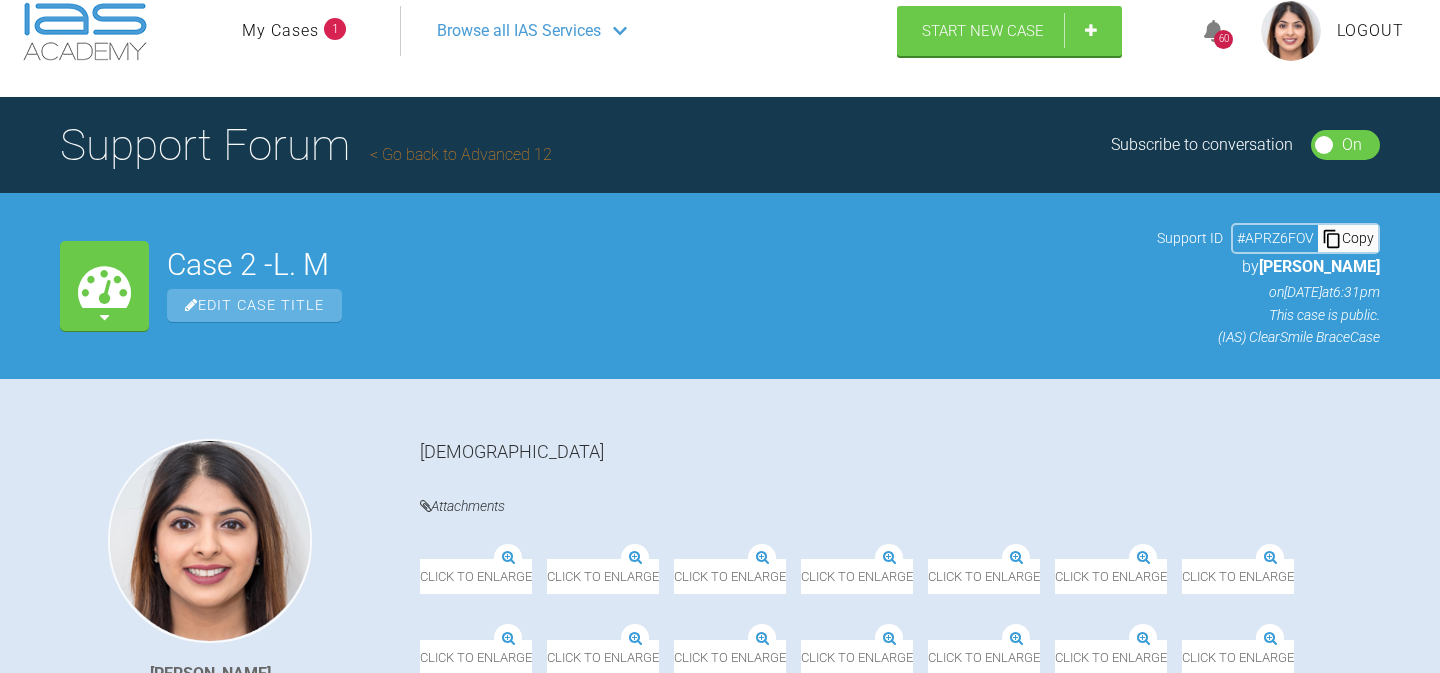 scroll, scrollTop: 0, scrollLeft: 0, axis: both 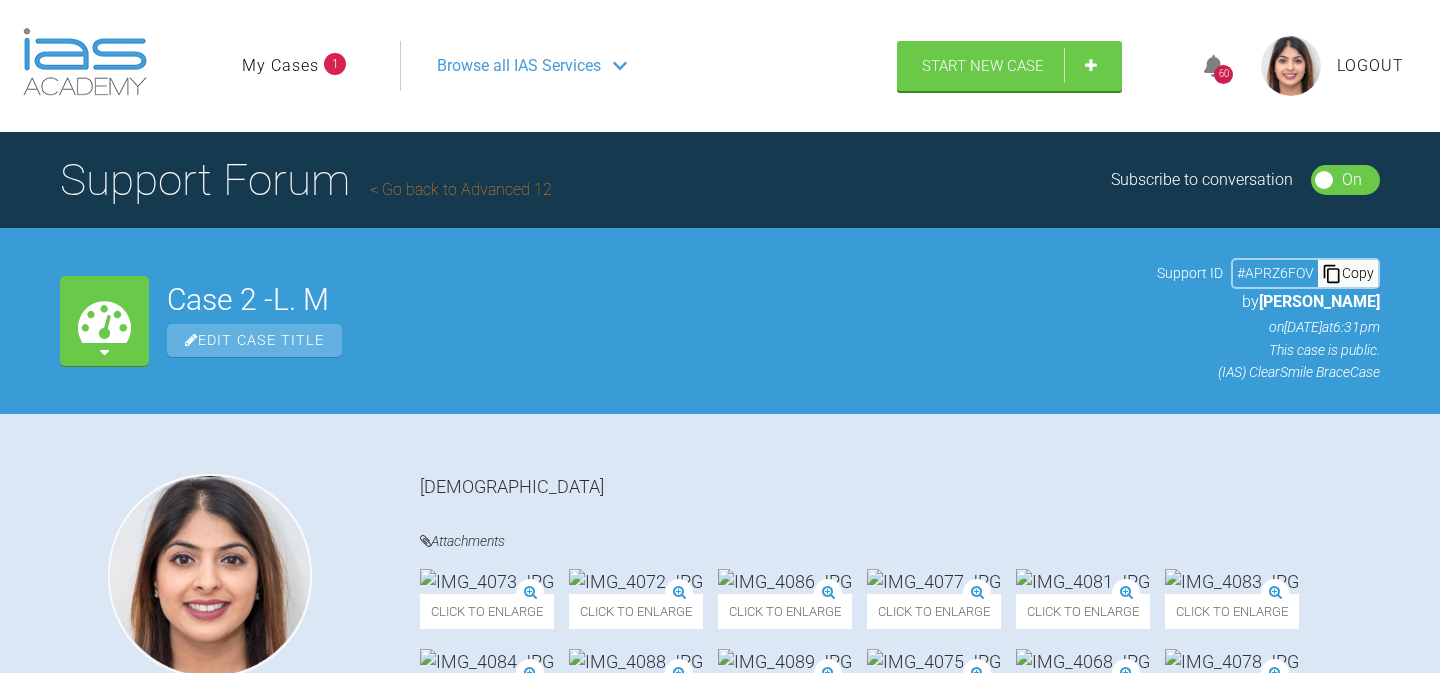click on "Go back to Advanced 12" at bounding box center (461, 189) 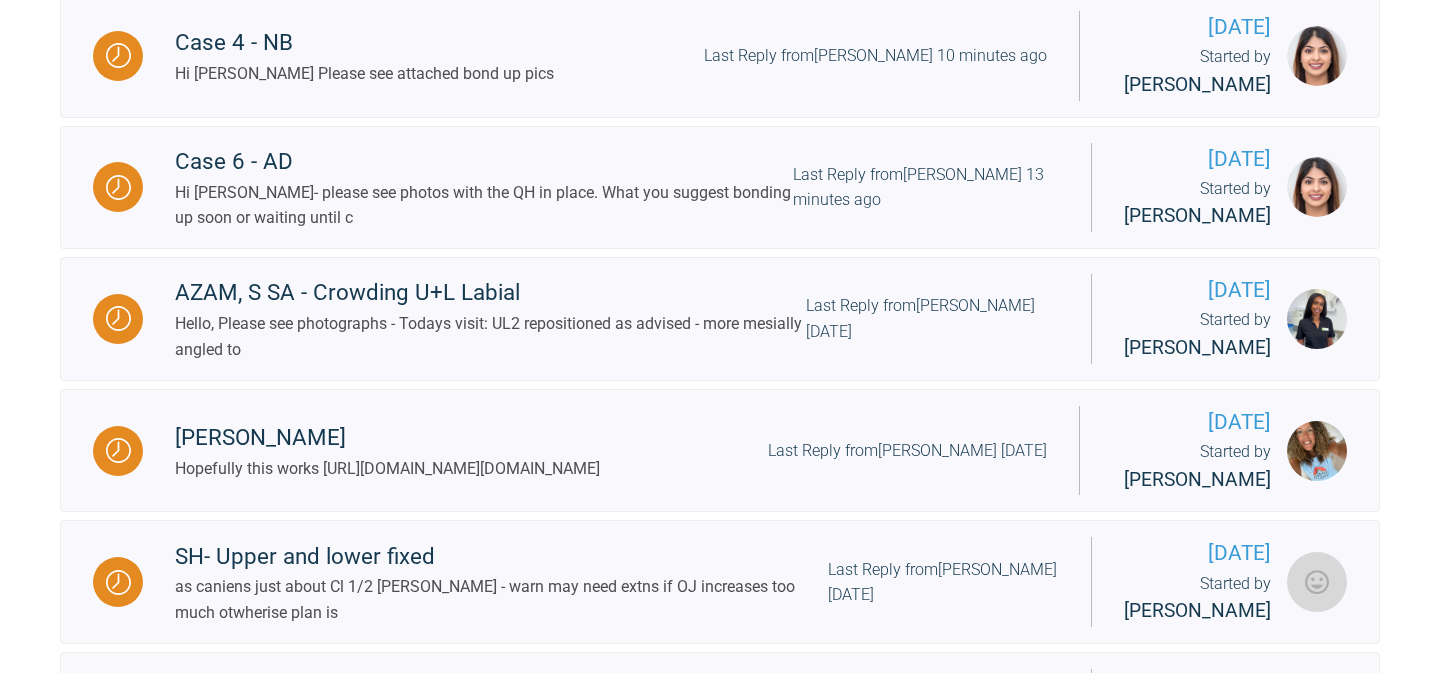 scroll, scrollTop: 0, scrollLeft: 0, axis: both 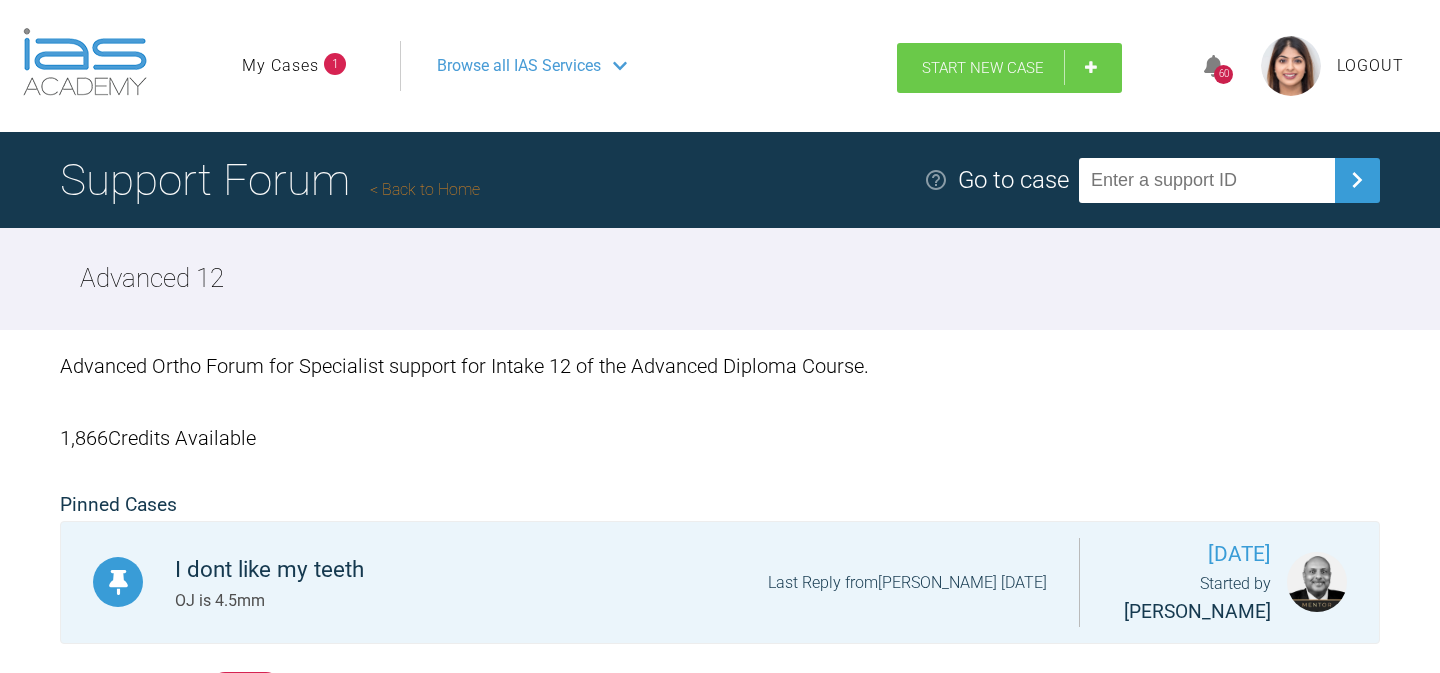 click on "Start New Case" at bounding box center (1009, 68) 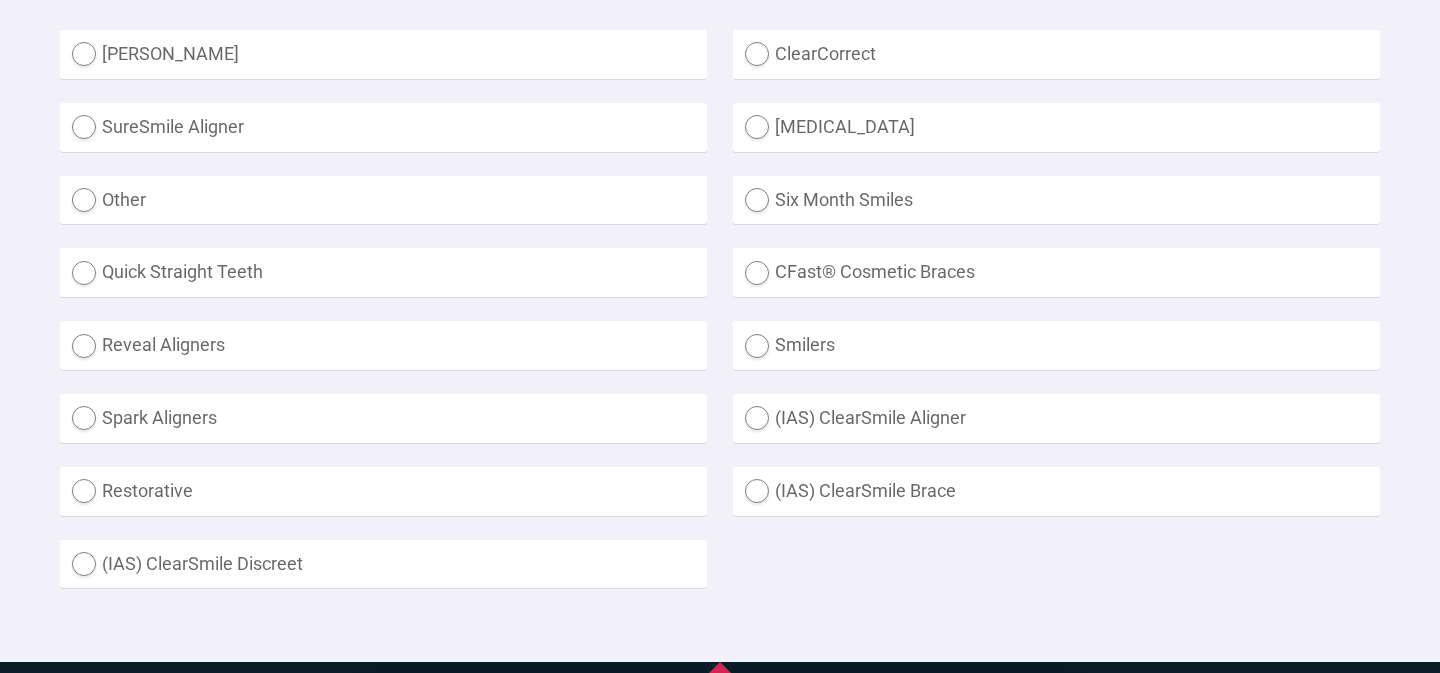 scroll, scrollTop: 626, scrollLeft: 0, axis: vertical 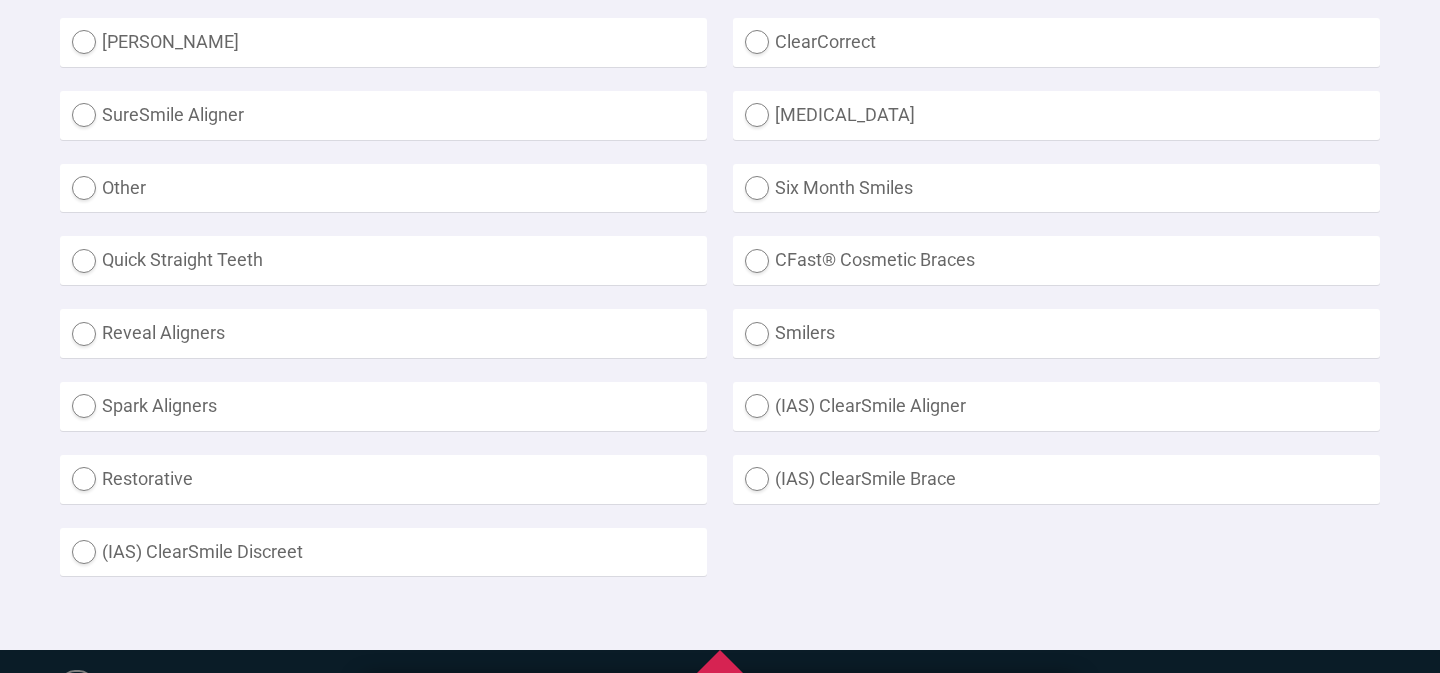 click on "(IAS) ClearSmile Brace" at bounding box center (1056, 479) 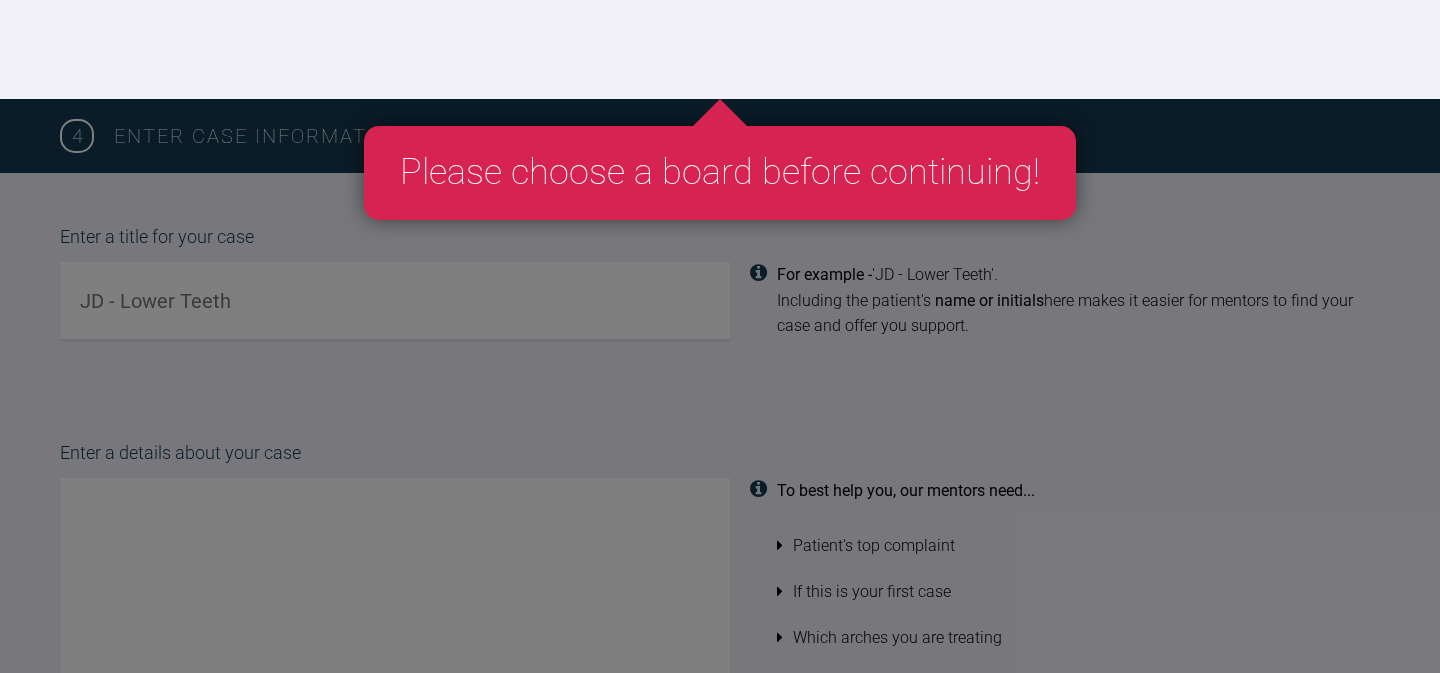 click on "Please choose a board before continuing! 4 Enter case information Enter a title for your case   For example -  'JD - Lower Teeth'. Including the patient's   name or initials  here makes it easier for mentors to find your case and offer you support. Enter a details about your case   To best help you, our mentors need... Patient's top complaint If this is your first case Which arches you are treating View an example of a great case On Off Should this case be private from other  IAS Academy  users? 5 Upload Files and Photos To best help you, our mentors may need... An adequate number of photos (16 is recommended) An ortho assesment form A completed Spacewize Submit New Case" at bounding box center (720, 809) 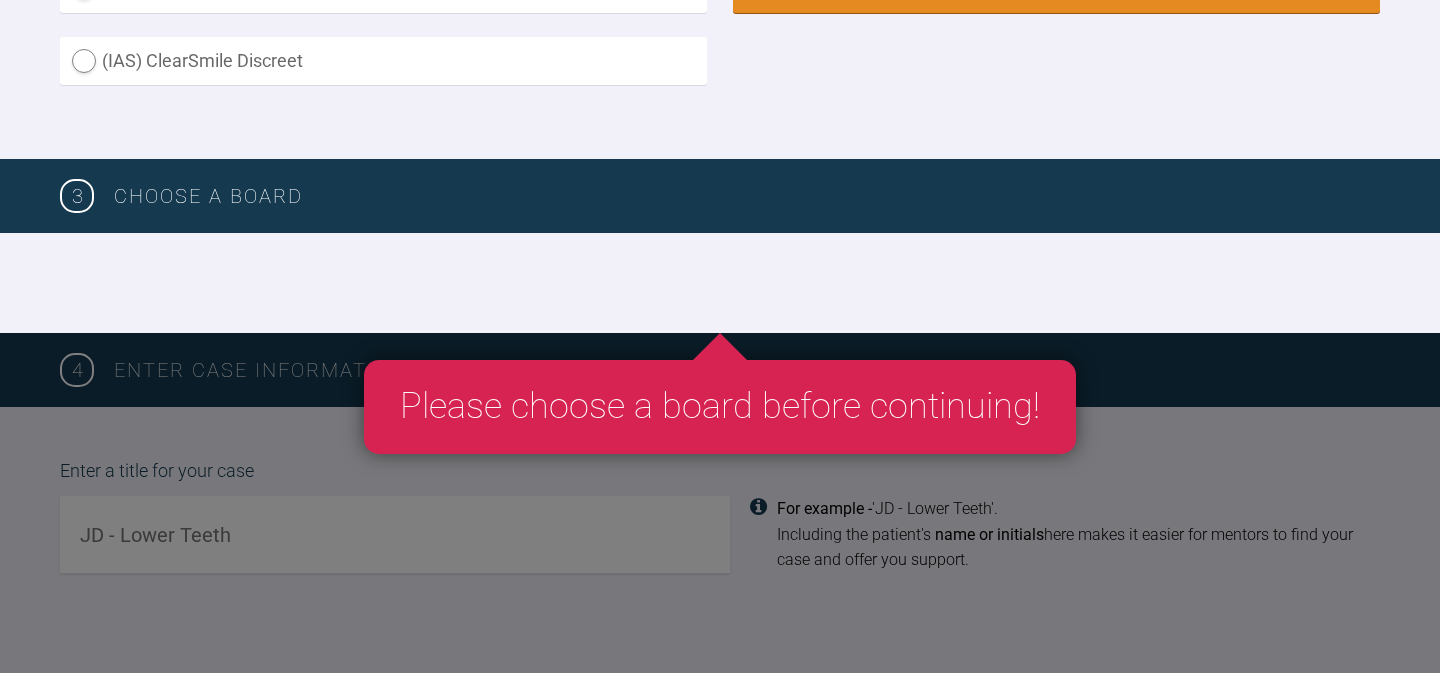 scroll, scrollTop: 1221, scrollLeft: 0, axis: vertical 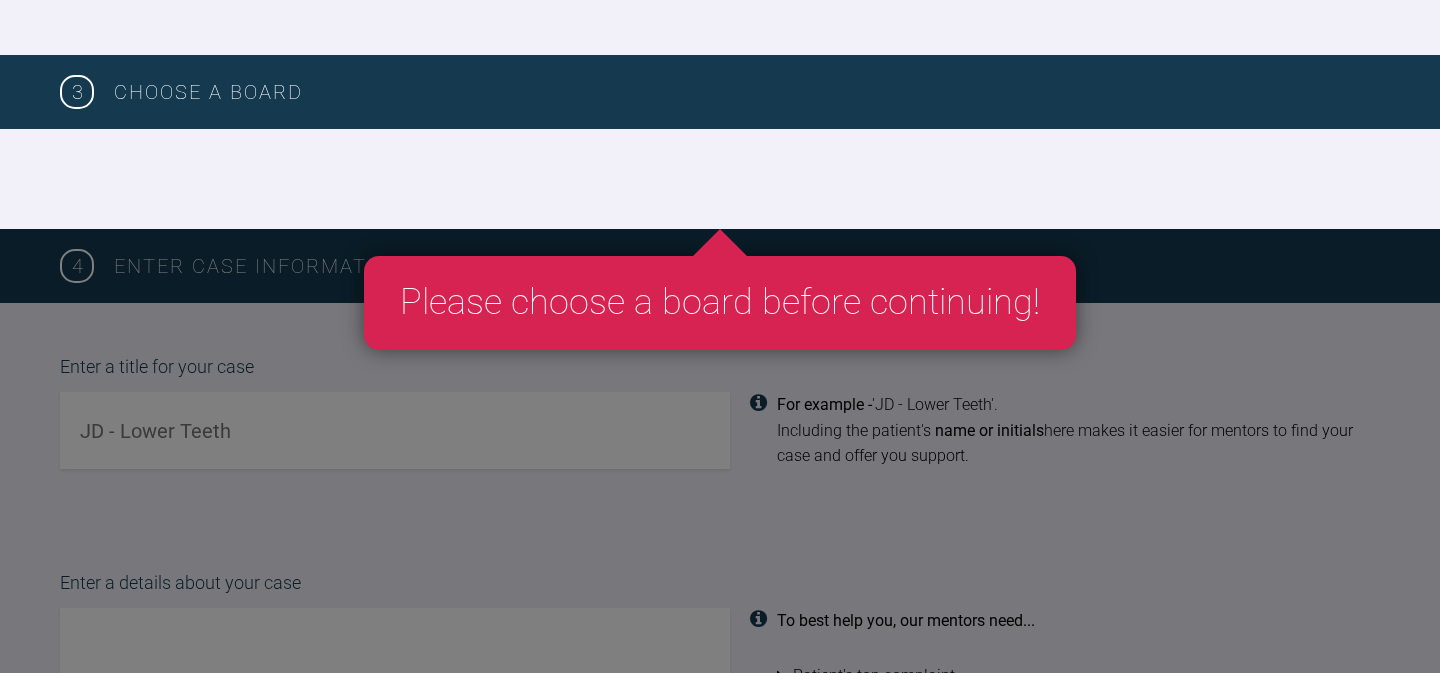 click at bounding box center (720, 179) 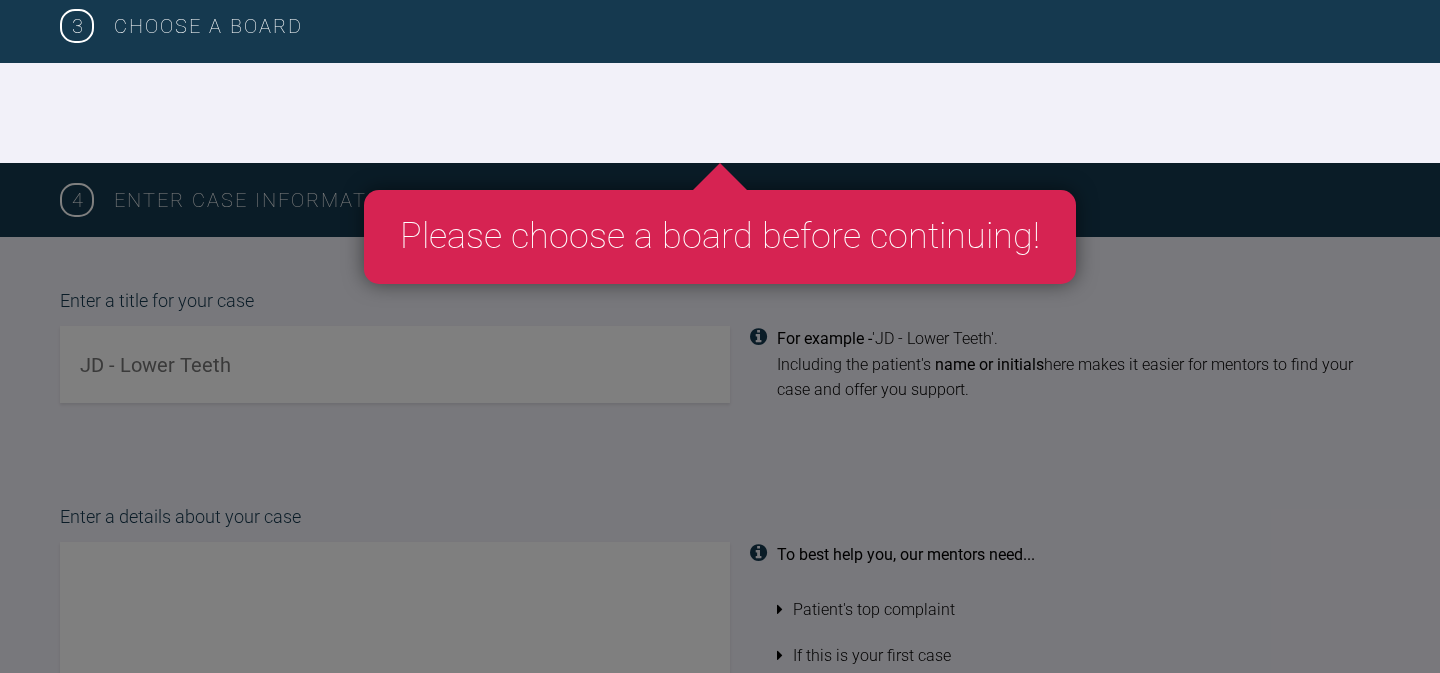 scroll, scrollTop: 1291, scrollLeft: 0, axis: vertical 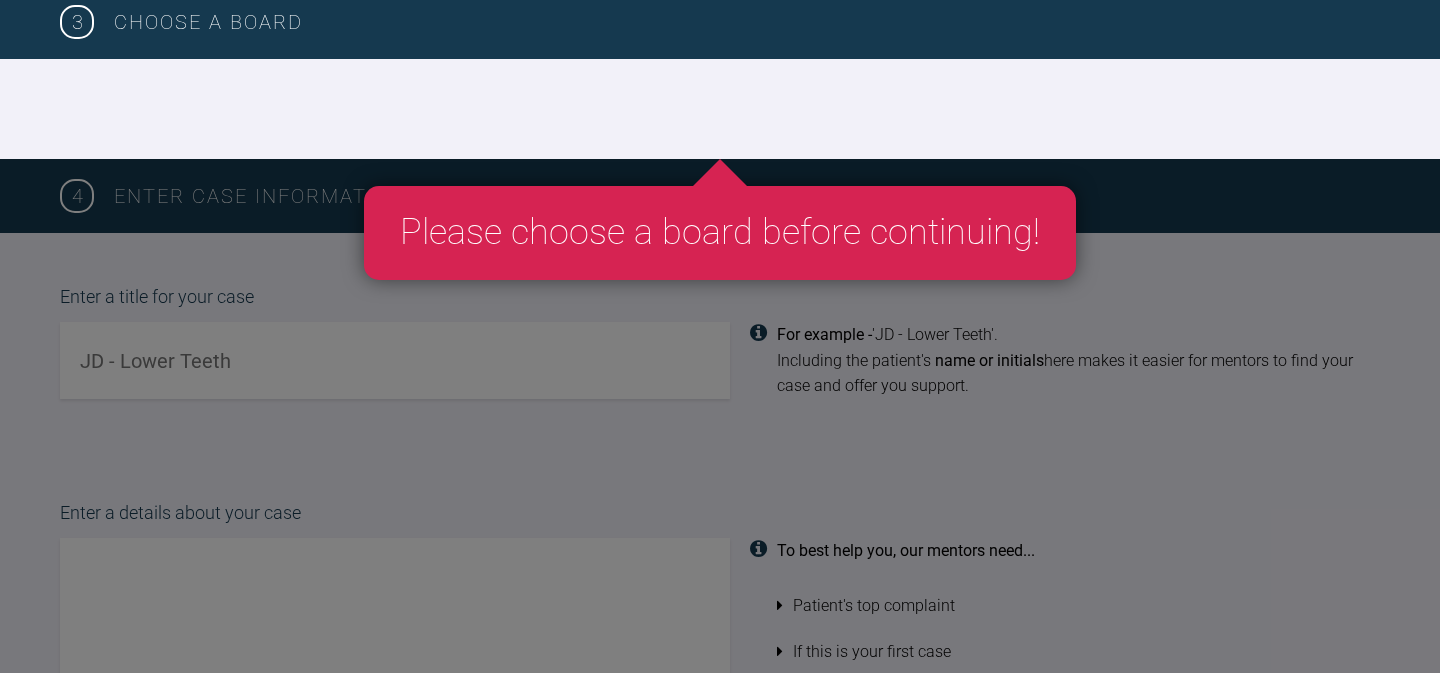 click on "Please choose a board before continuing!" at bounding box center (720, 233) 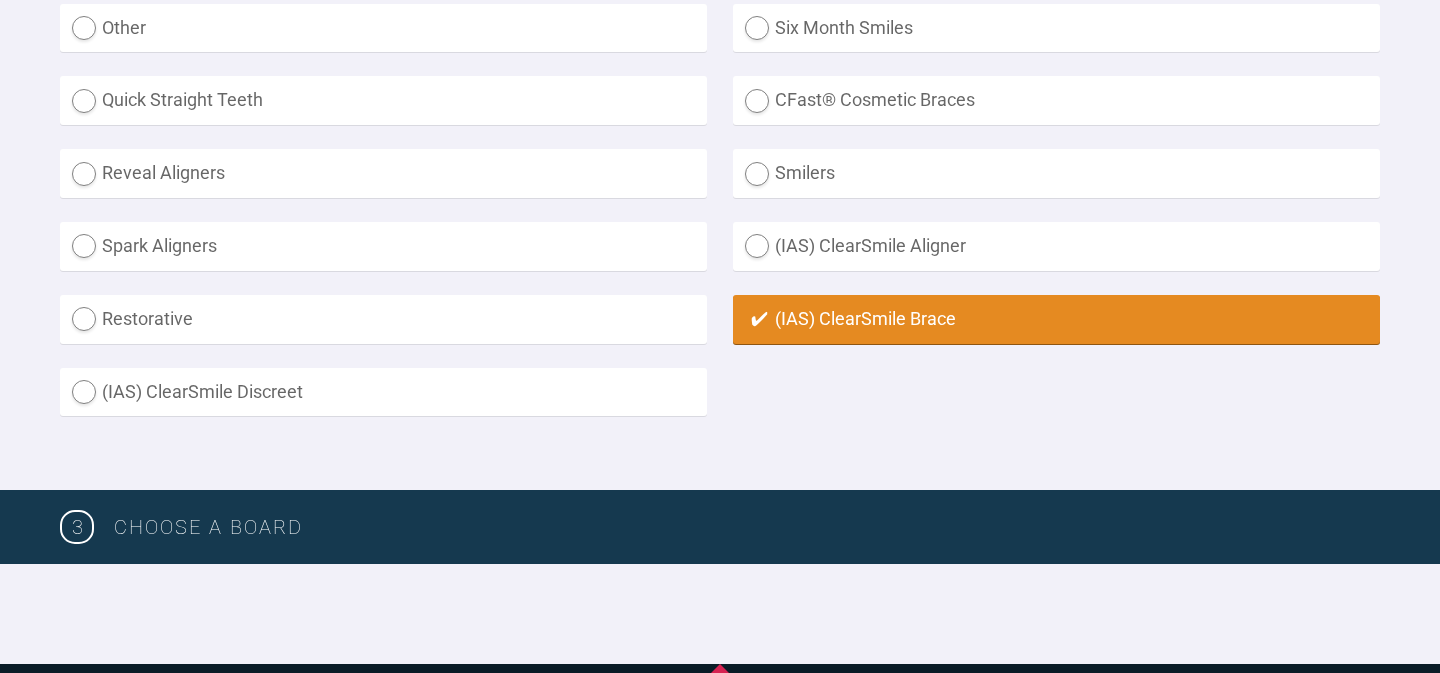 scroll, scrollTop: 788, scrollLeft: 0, axis: vertical 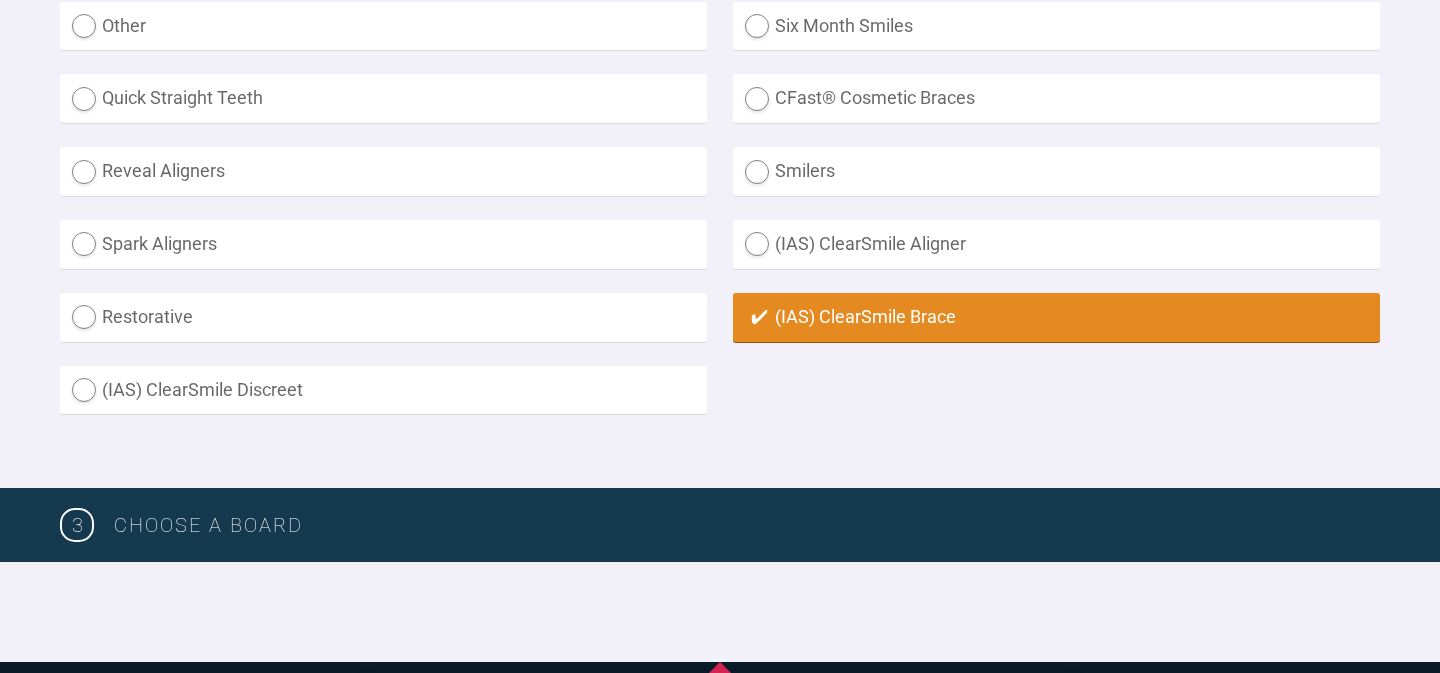 click on "(IAS) ClearSmile Discreet" at bounding box center (383, 390) 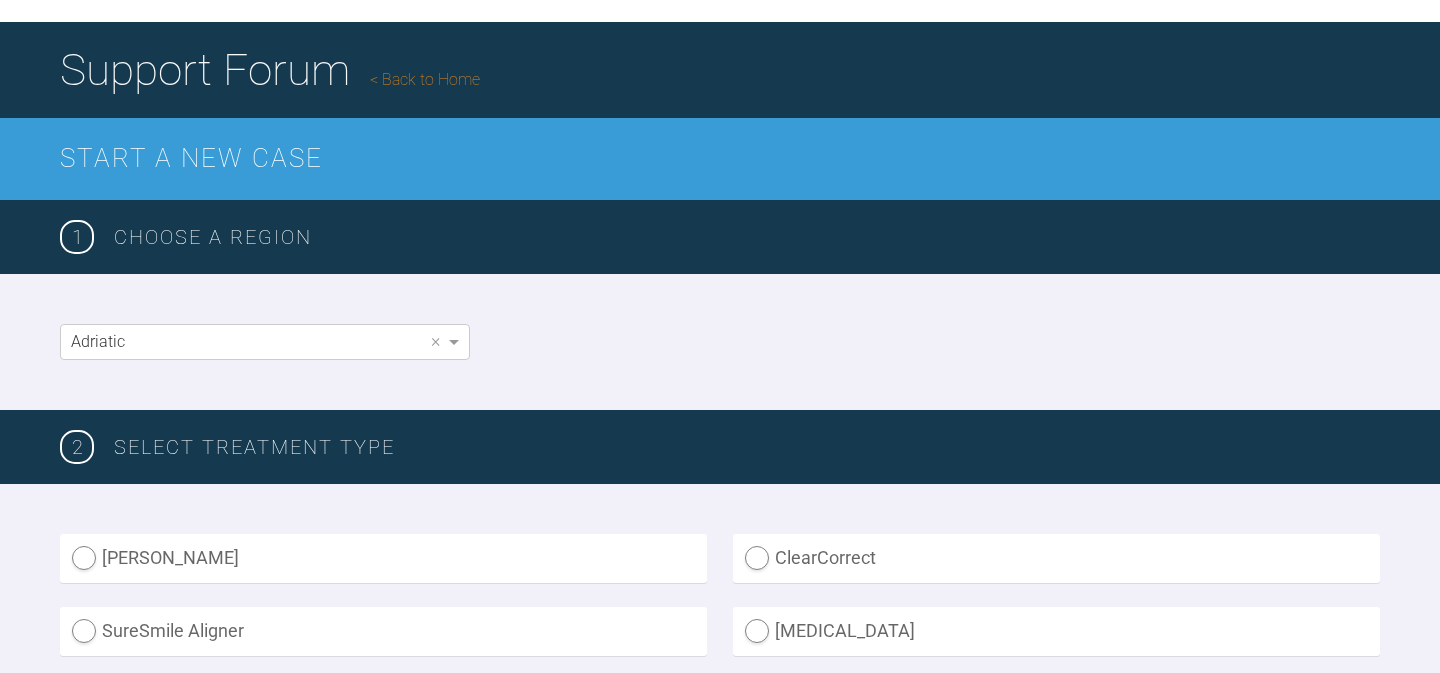 scroll, scrollTop: 0, scrollLeft: 0, axis: both 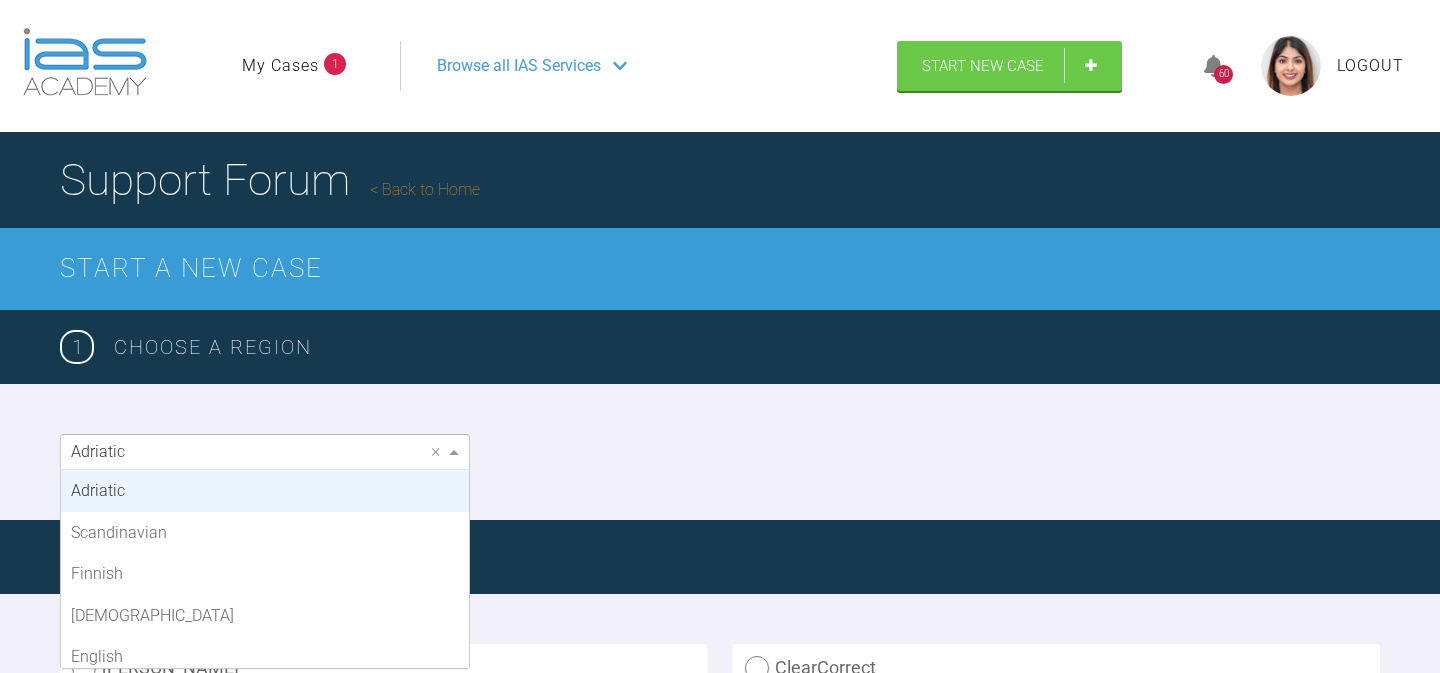 click on "Adriatic" at bounding box center [265, 452] 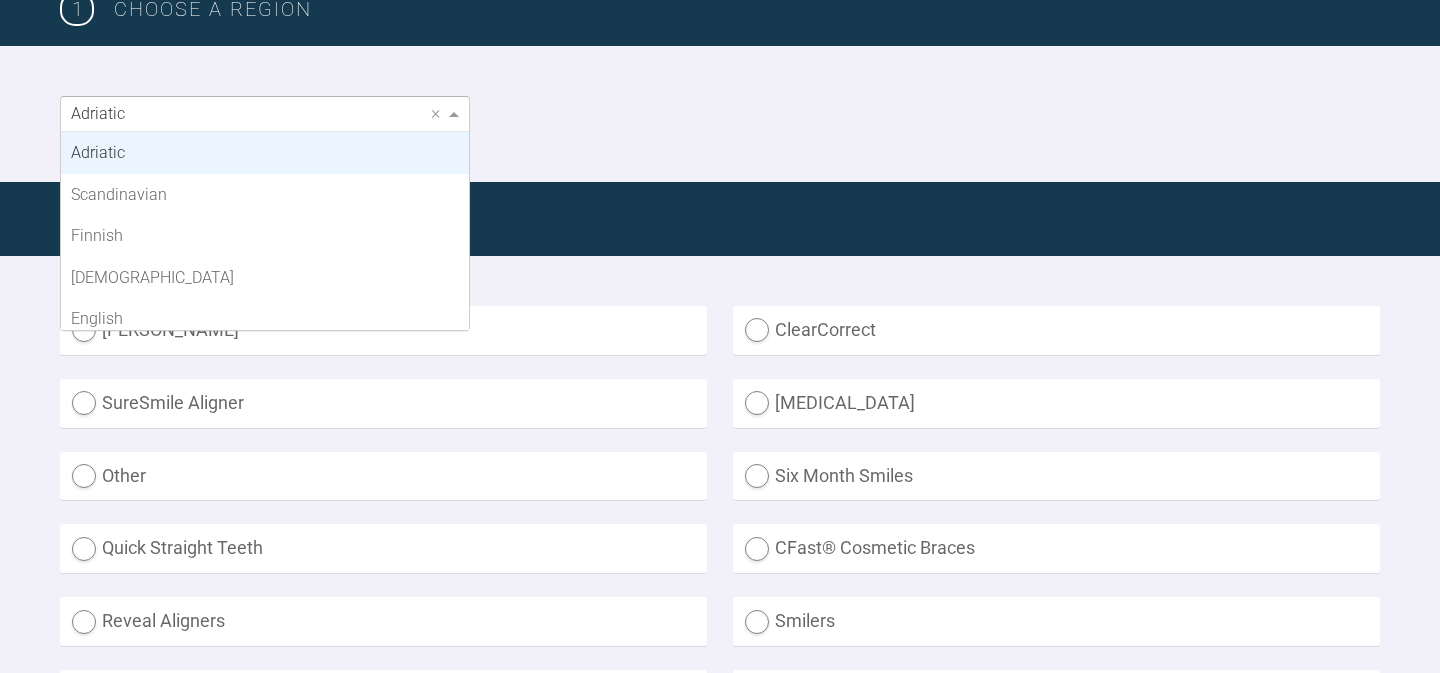 scroll, scrollTop: 343, scrollLeft: 0, axis: vertical 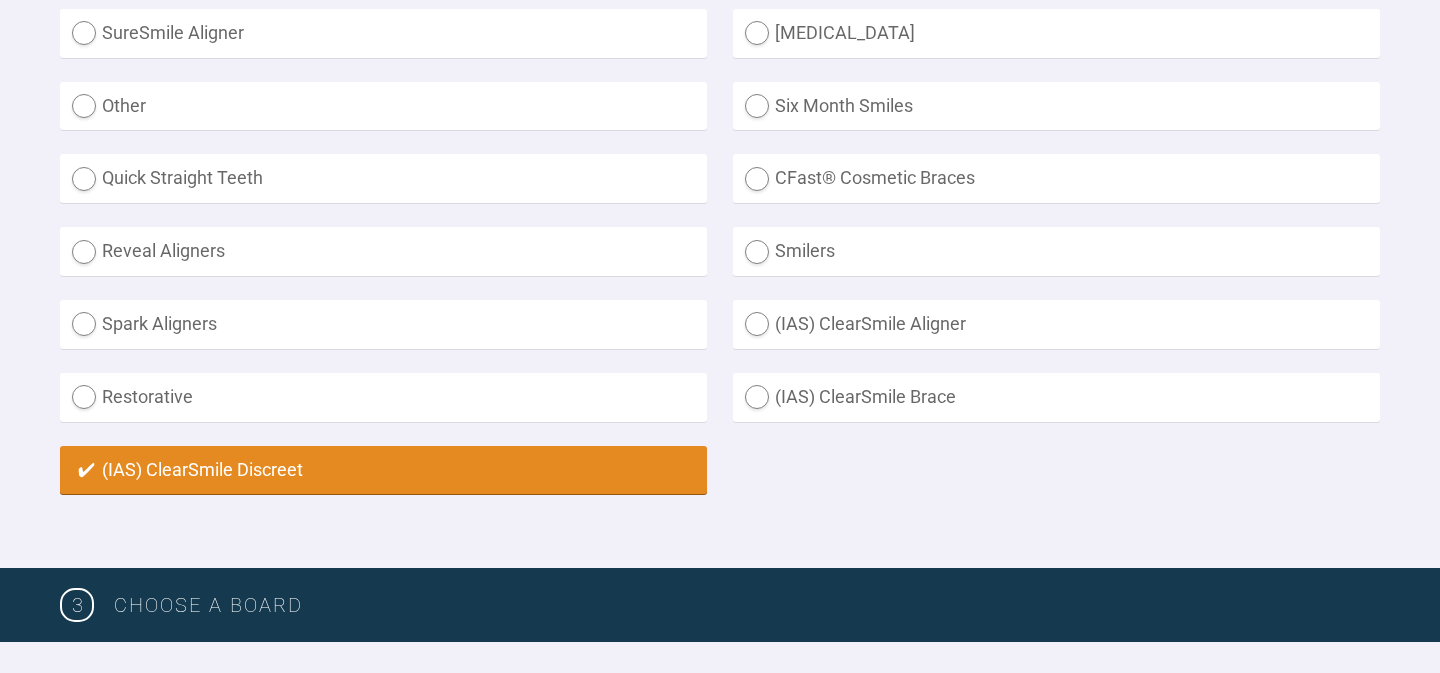 click on "(IAS) ClearSmile Brace" at bounding box center (1056, 397) 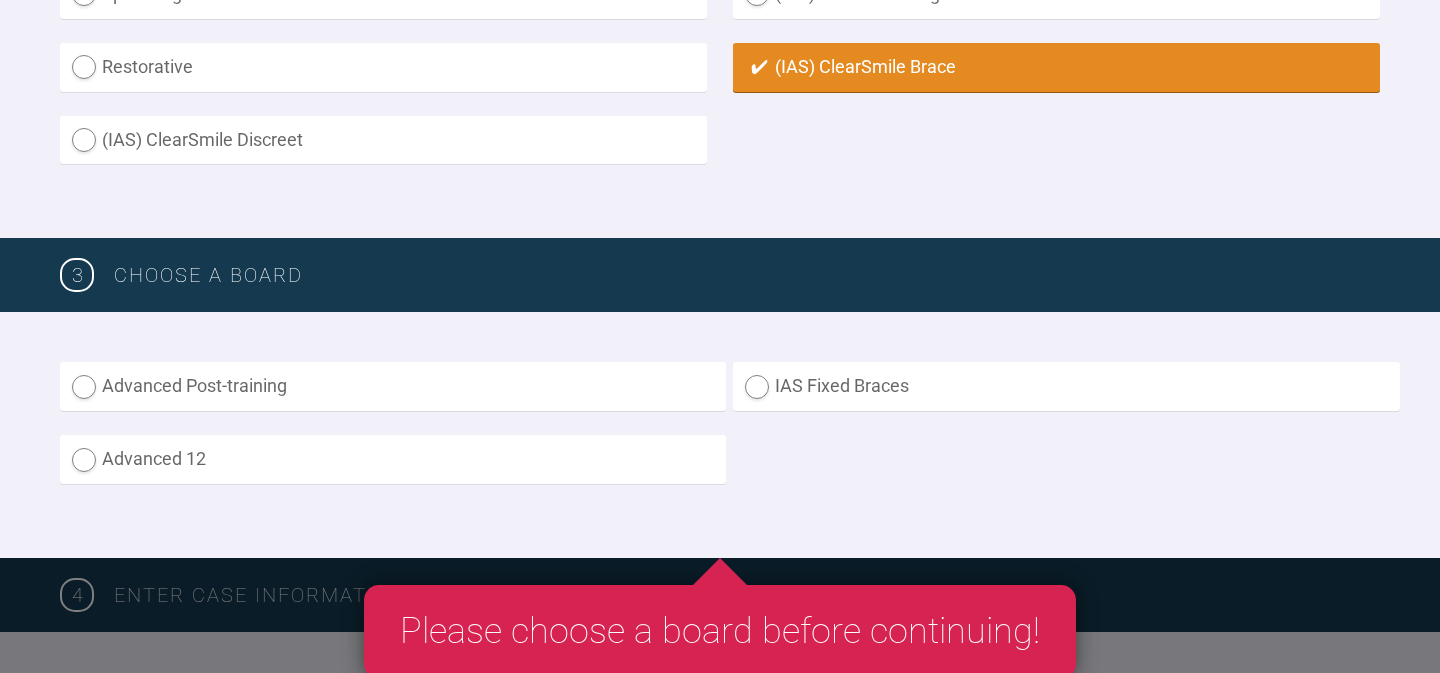 scroll, scrollTop: 1061, scrollLeft: 0, axis: vertical 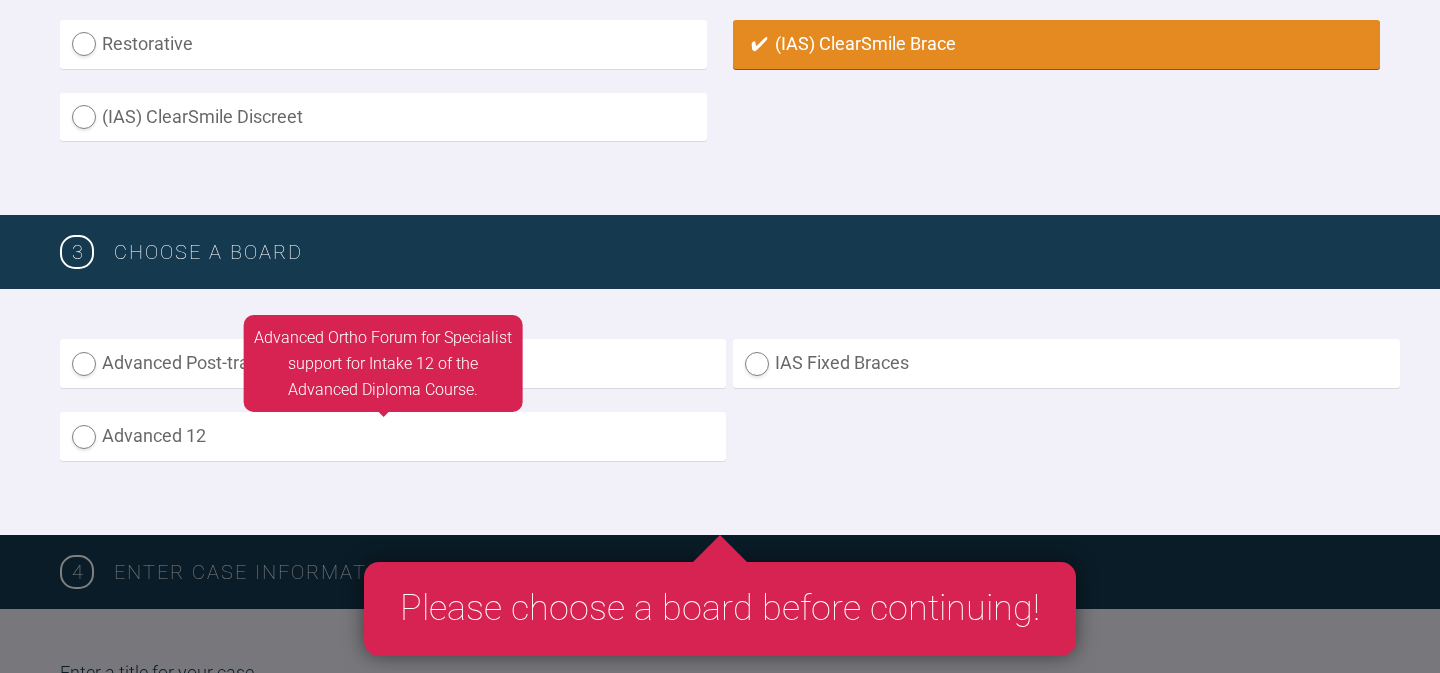 click on "Advanced 12 Advanced Ortho Forum for Specialist support for Intake 12 of the Advanced Diploma Course." at bounding box center (383, 438) 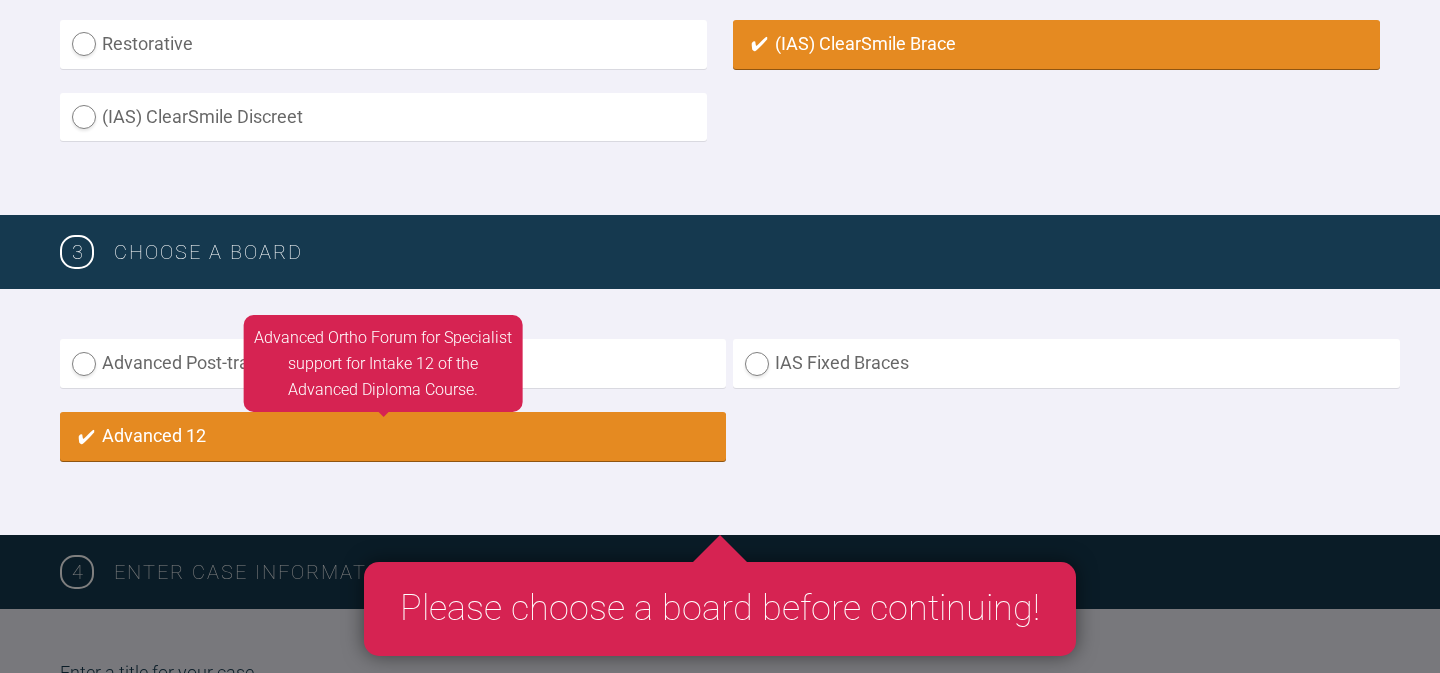 radio on "true" 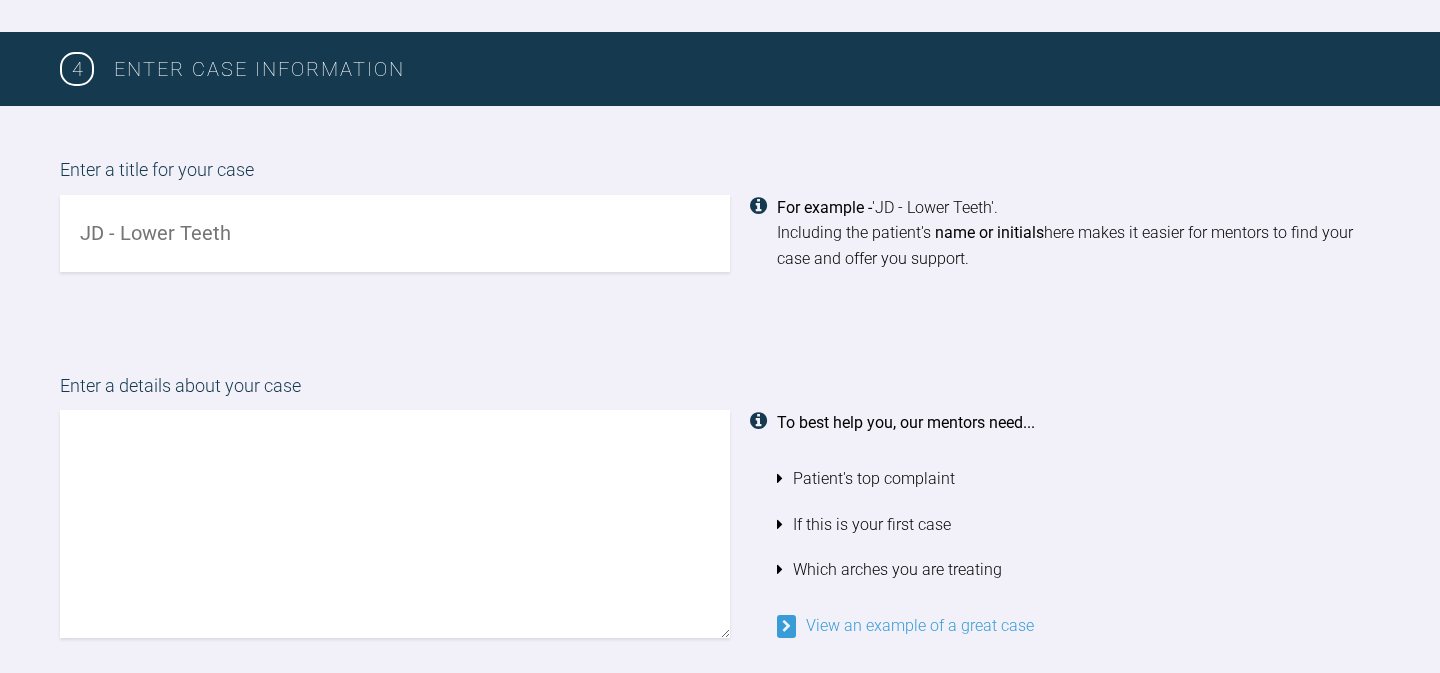 scroll, scrollTop: 1546, scrollLeft: 0, axis: vertical 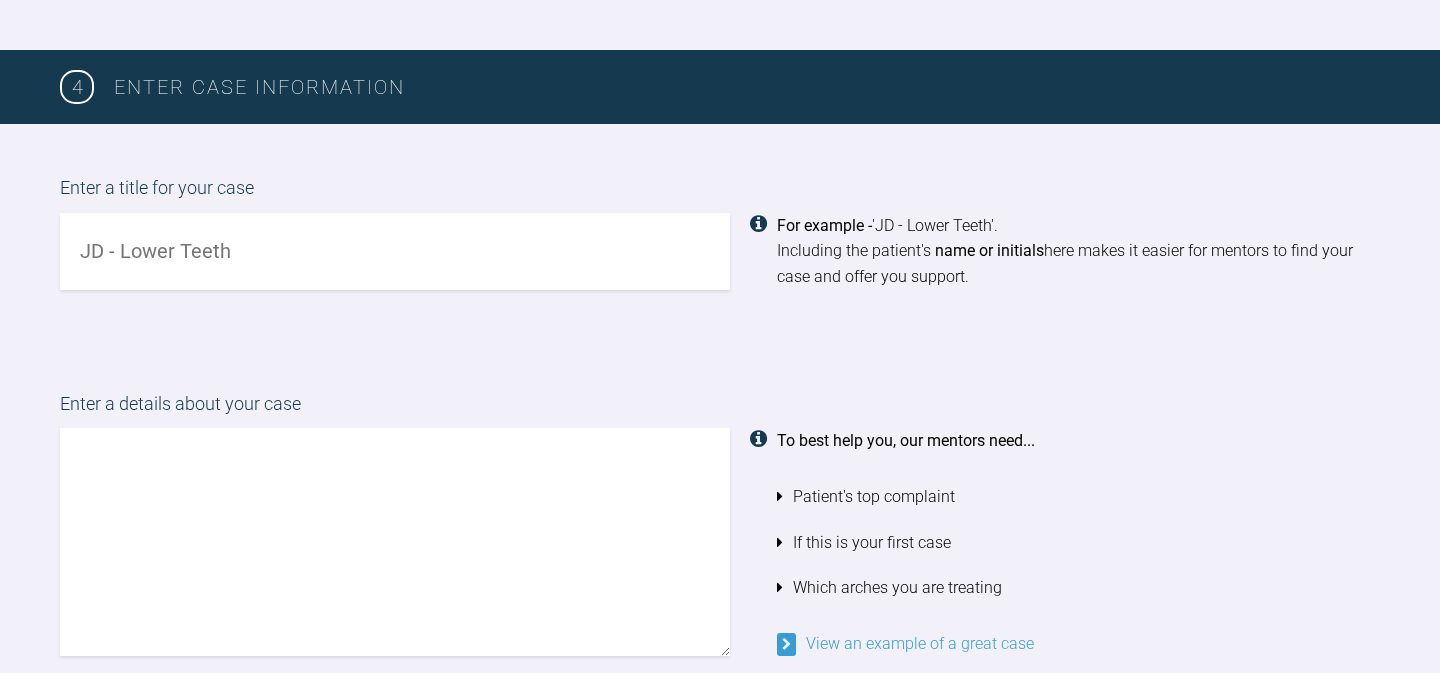 click at bounding box center [395, 251] 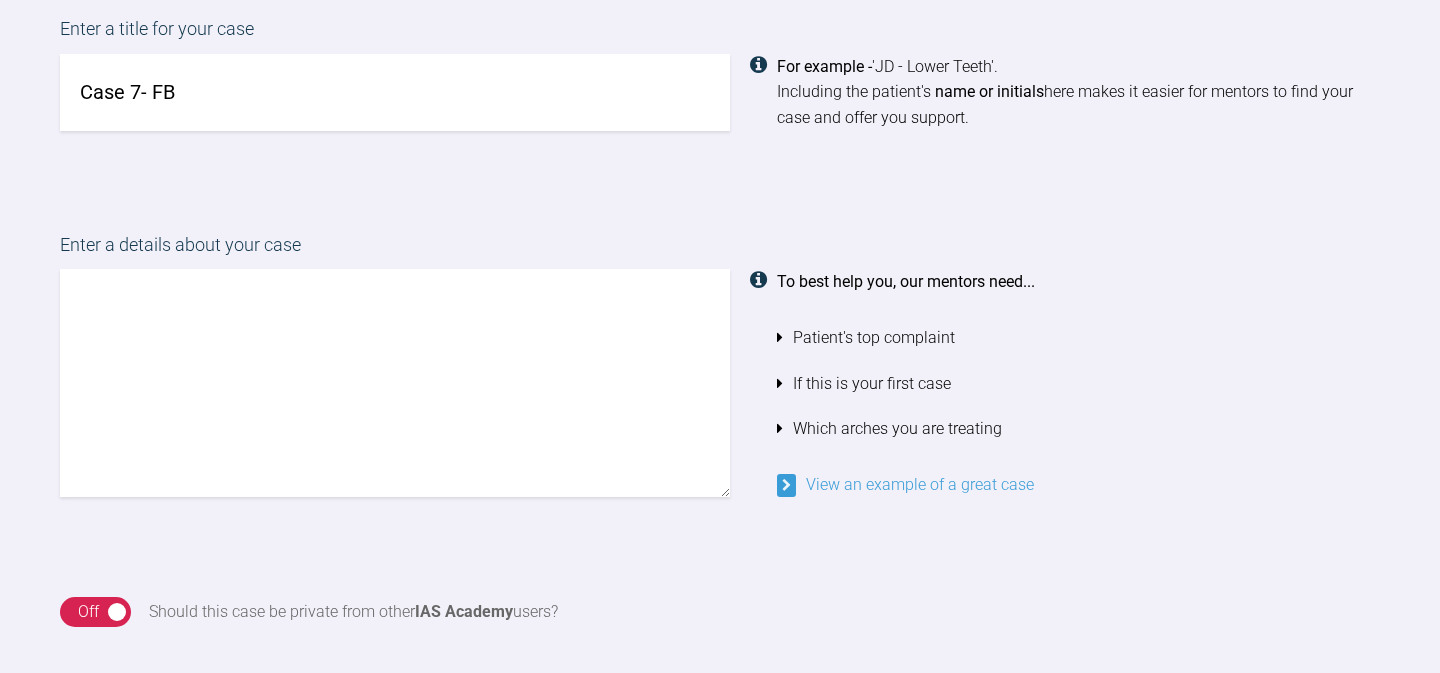 scroll, scrollTop: 1707, scrollLeft: 0, axis: vertical 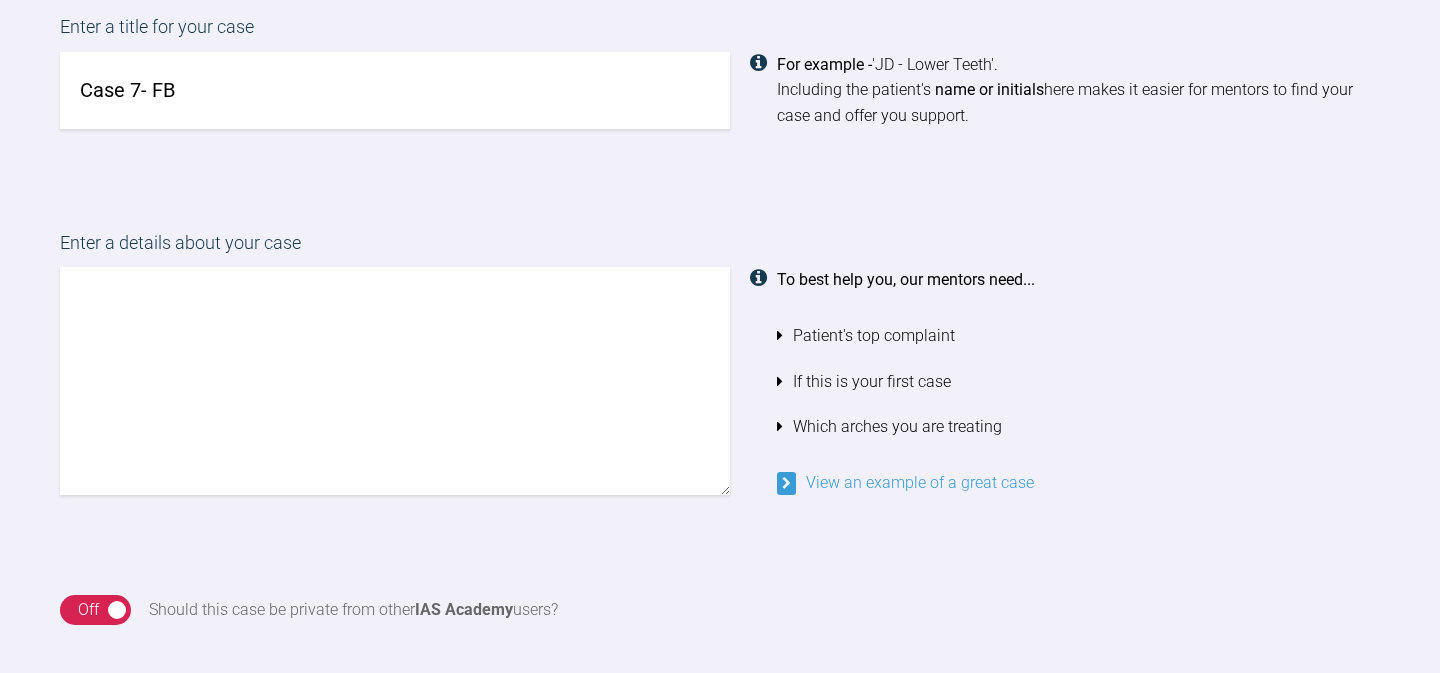 type on "Case 7- FB" 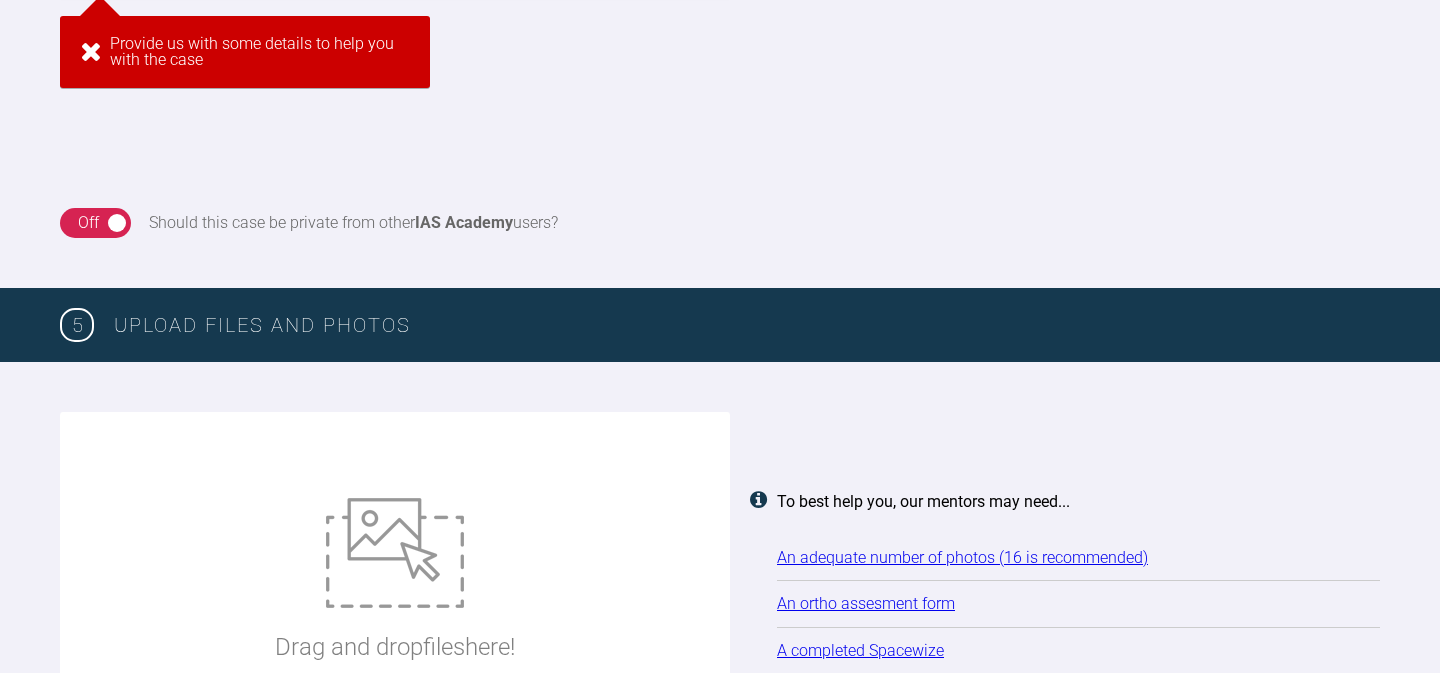 scroll, scrollTop: 2222, scrollLeft: 0, axis: vertical 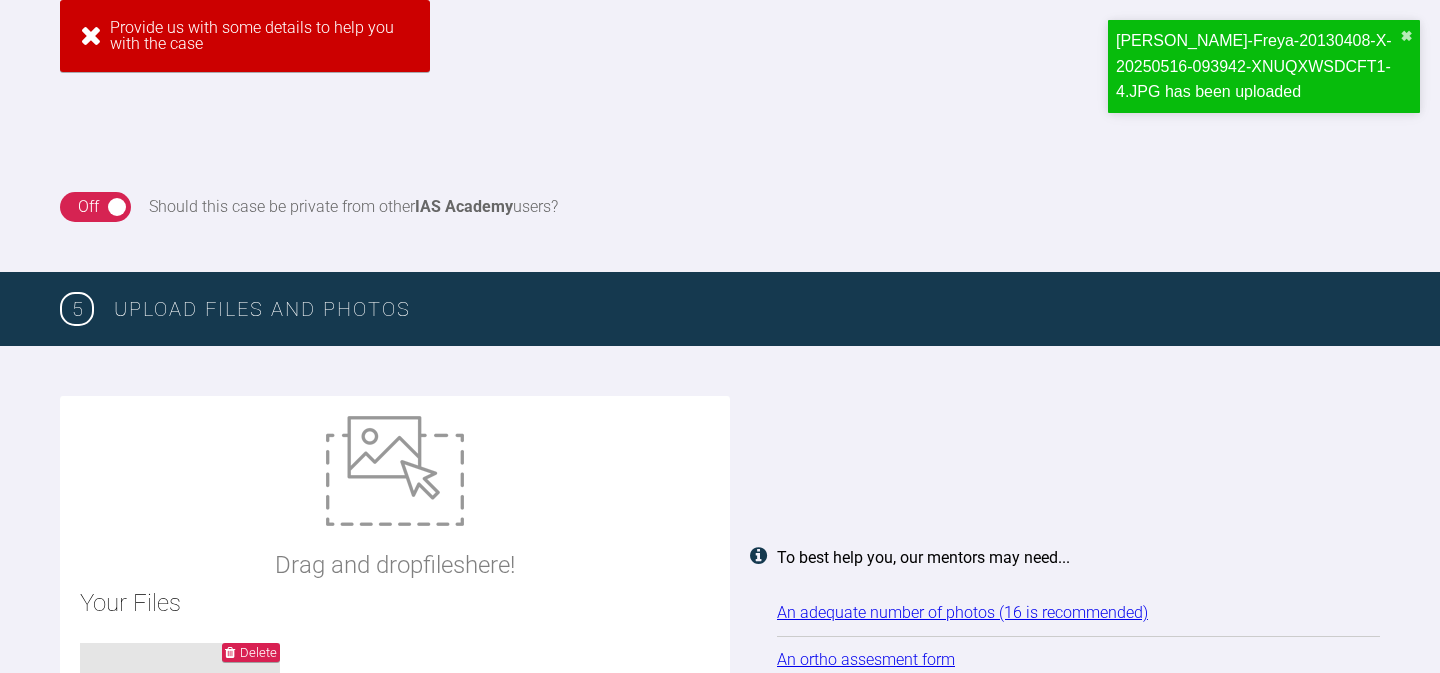 click on "Drag and drop  files  here! Your Files Delete Baglin-Freya-2….JPG  -  1MB" at bounding box center (395, 637) 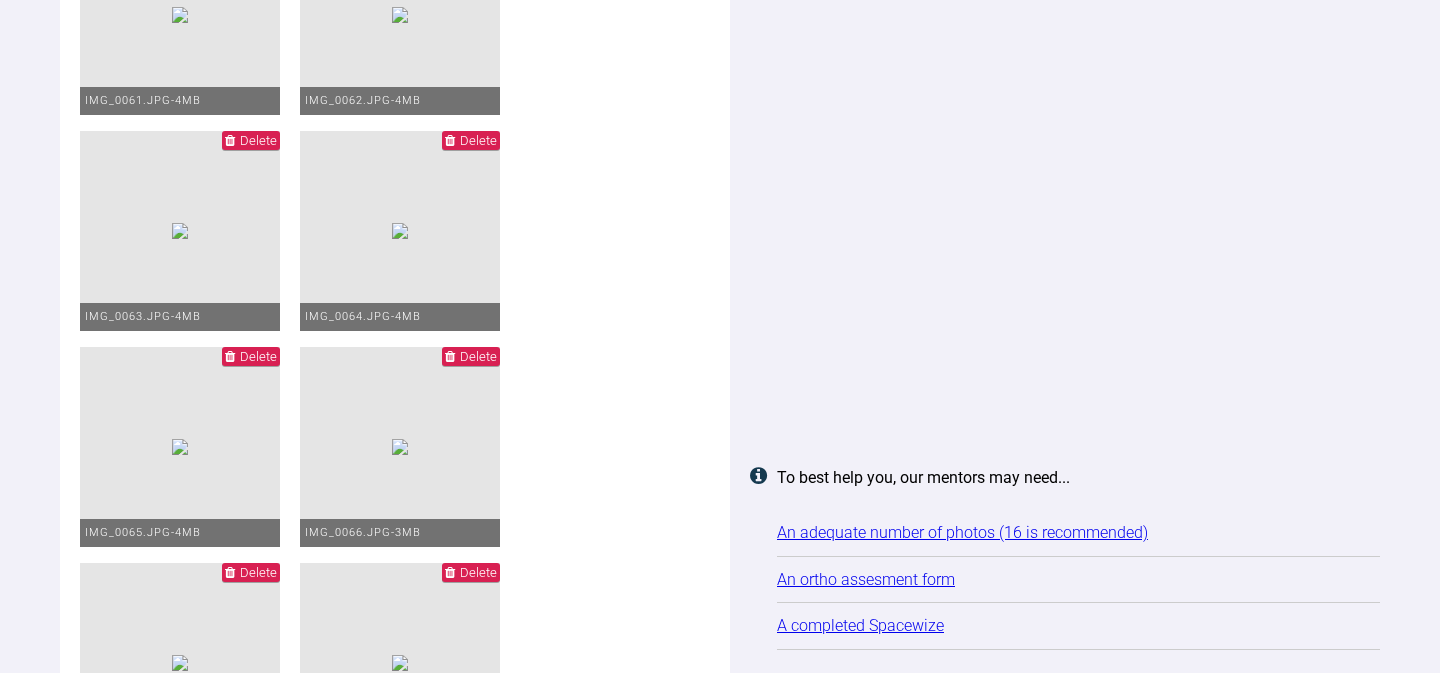 scroll, scrollTop: 3168, scrollLeft: 0, axis: vertical 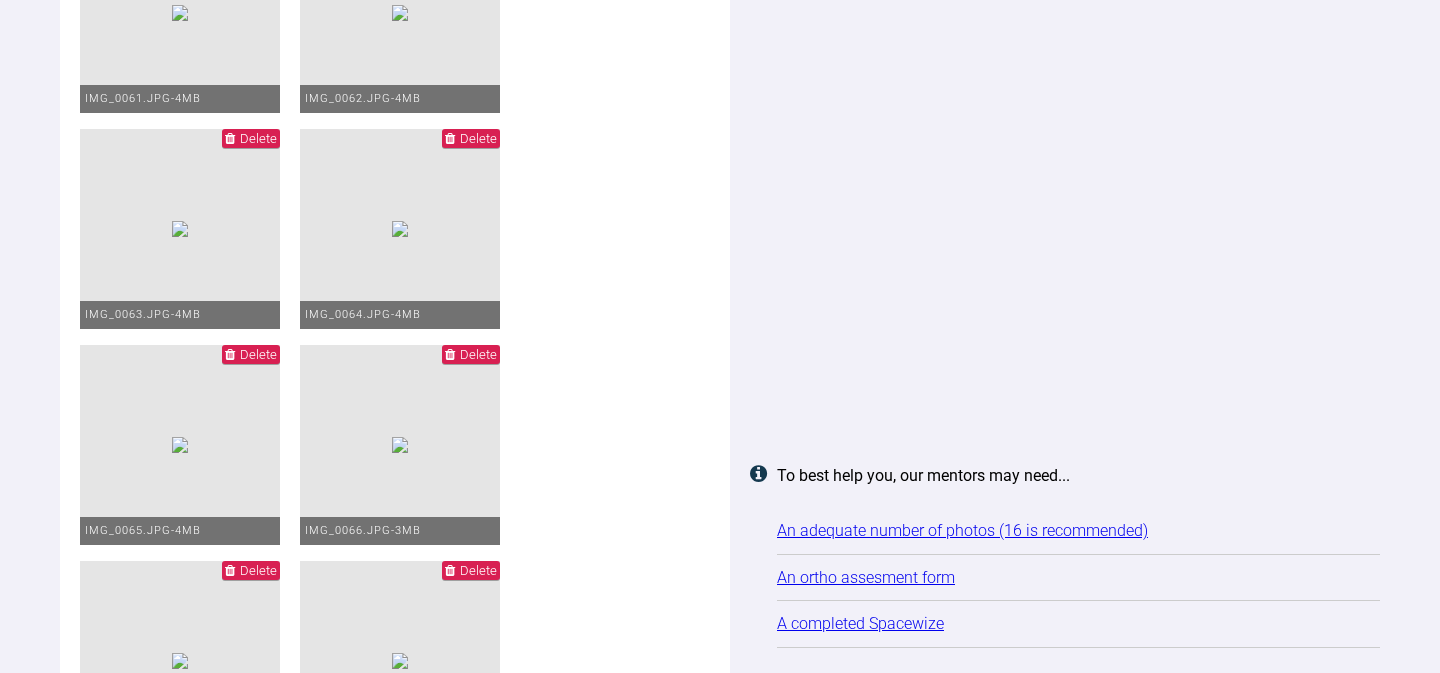click at bounding box center [400, 13] 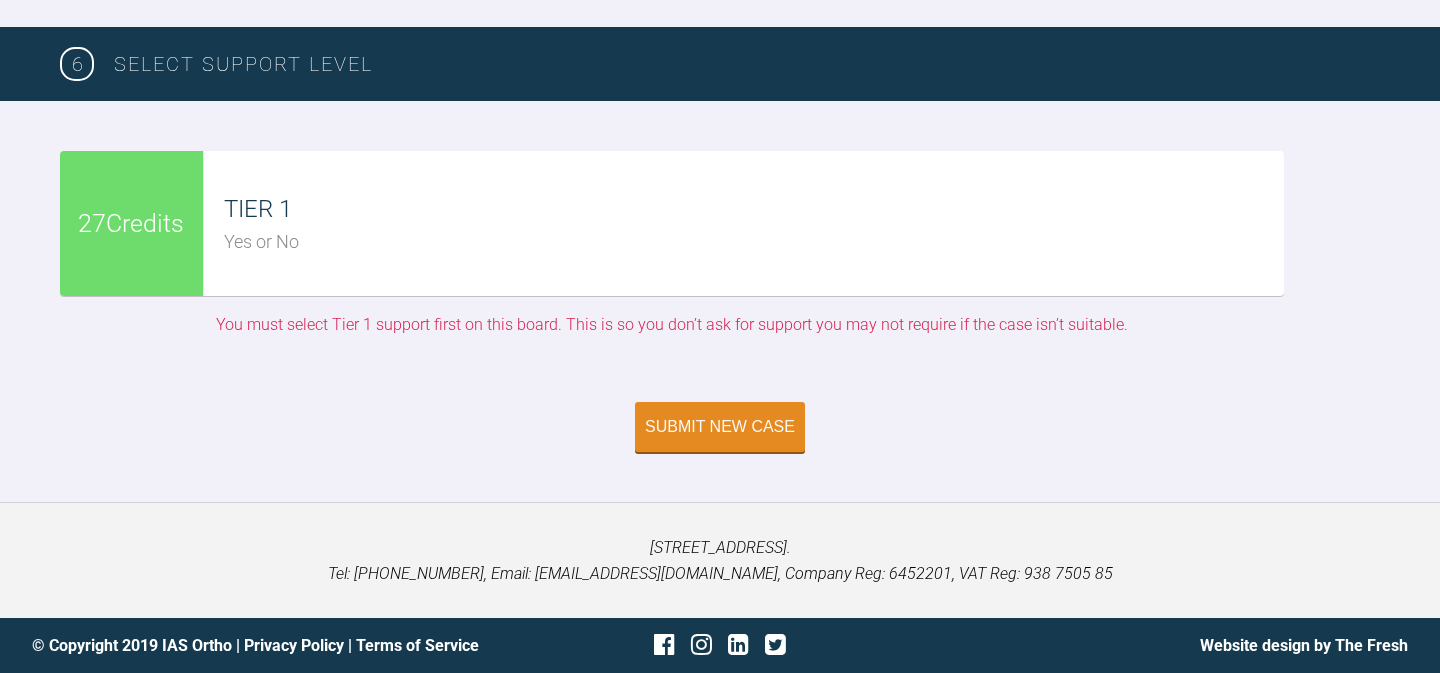 scroll, scrollTop: 5446, scrollLeft: 0, axis: vertical 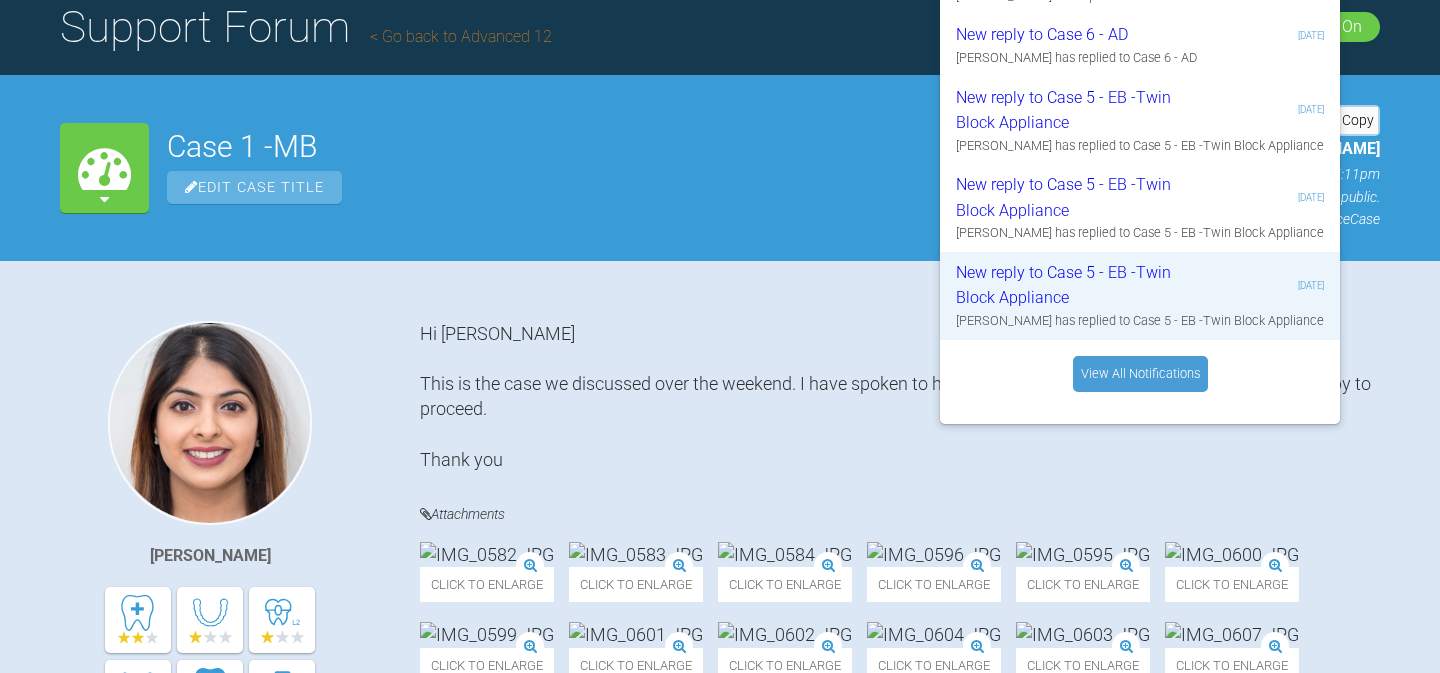 click on "Case 1 -MB  Edit Case Title Support ID  # RPBGX0P0  Copy by  [PERSON_NAME] on  [DATE]  5:11pm This case is public. (IAS) ClearSmile Brace  Case" at bounding box center [773, 167] 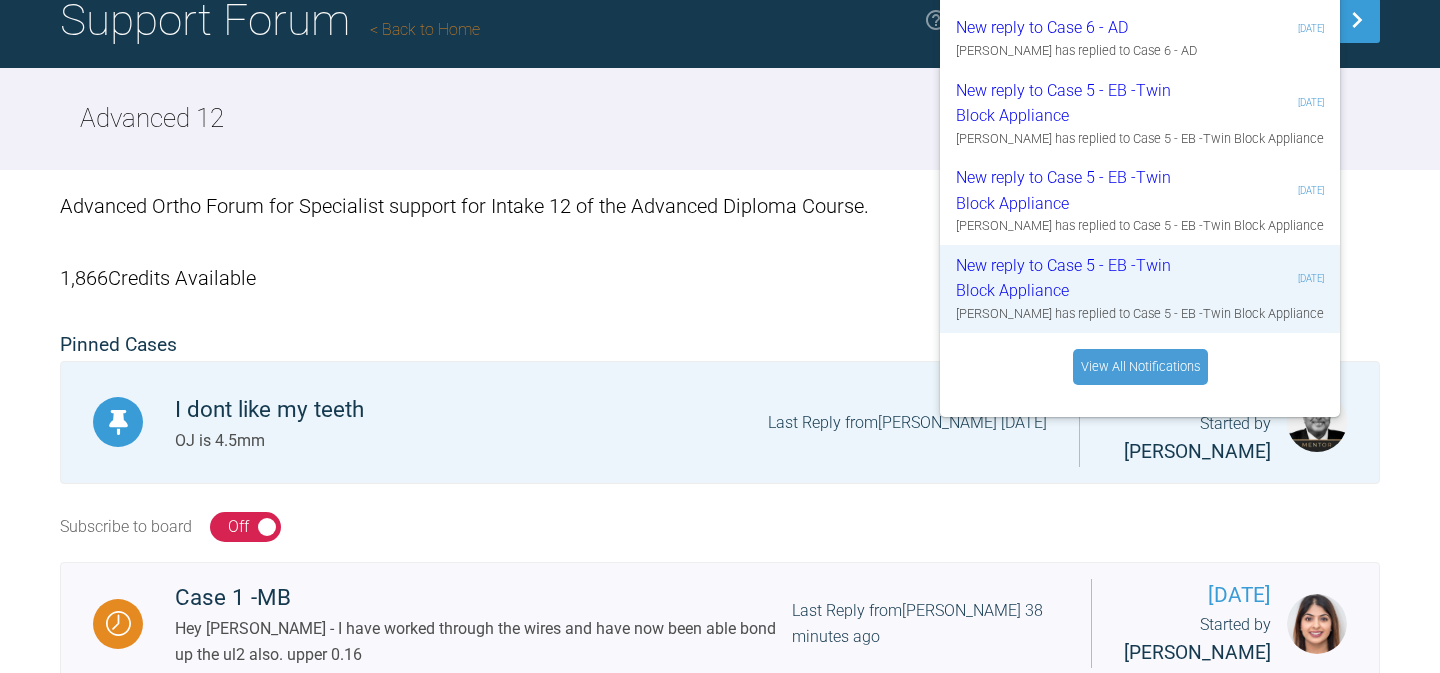 scroll, scrollTop: 0, scrollLeft: 0, axis: both 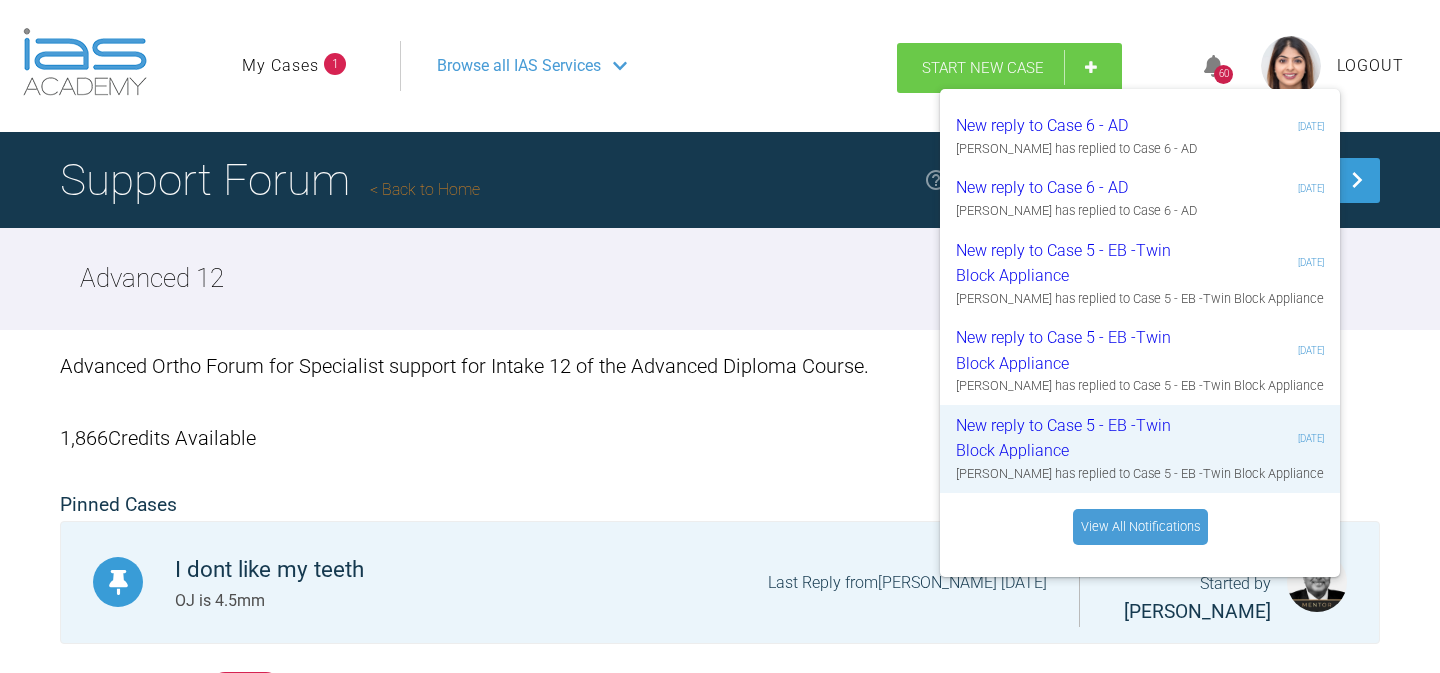 click on "Start New Case" at bounding box center [1009, 68] 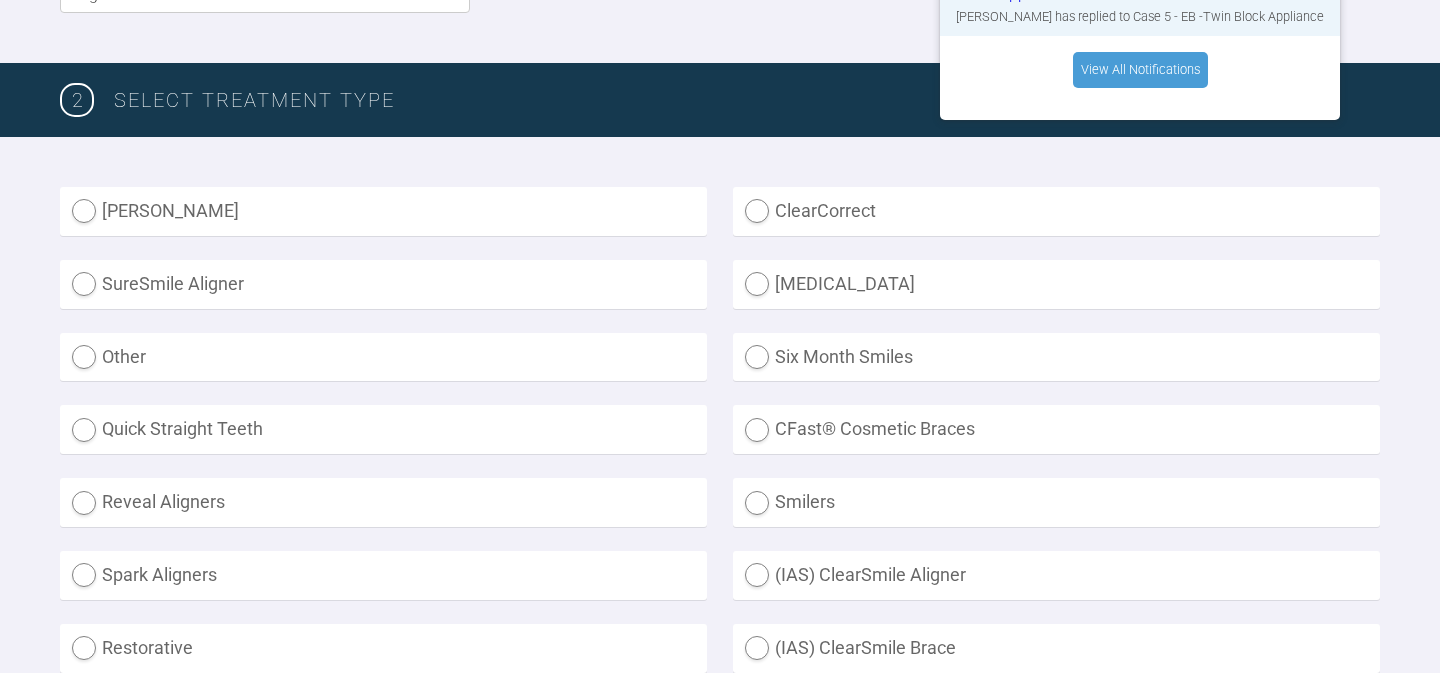 scroll, scrollTop: 678, scrollLeft: 0, axis: vertical 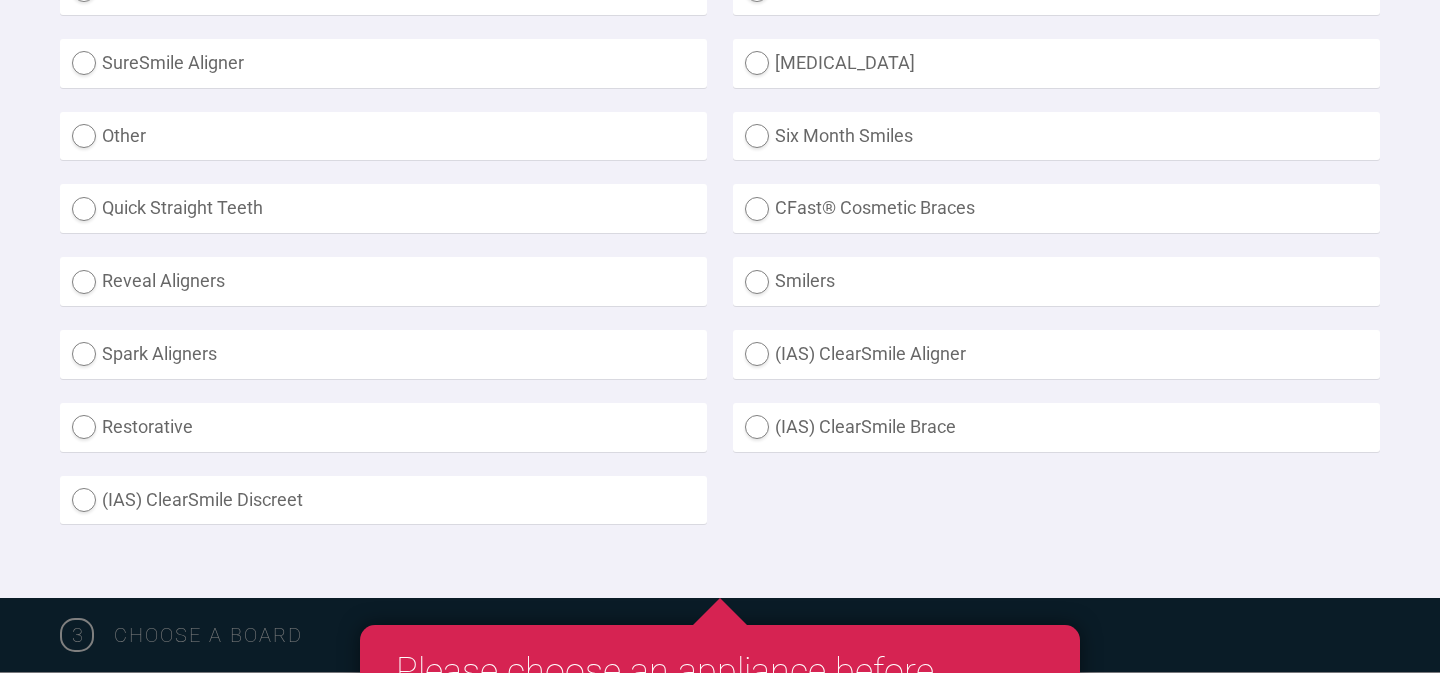 click on "(IAS) ClearSmile Brace" at bounding box center (1056, 427) 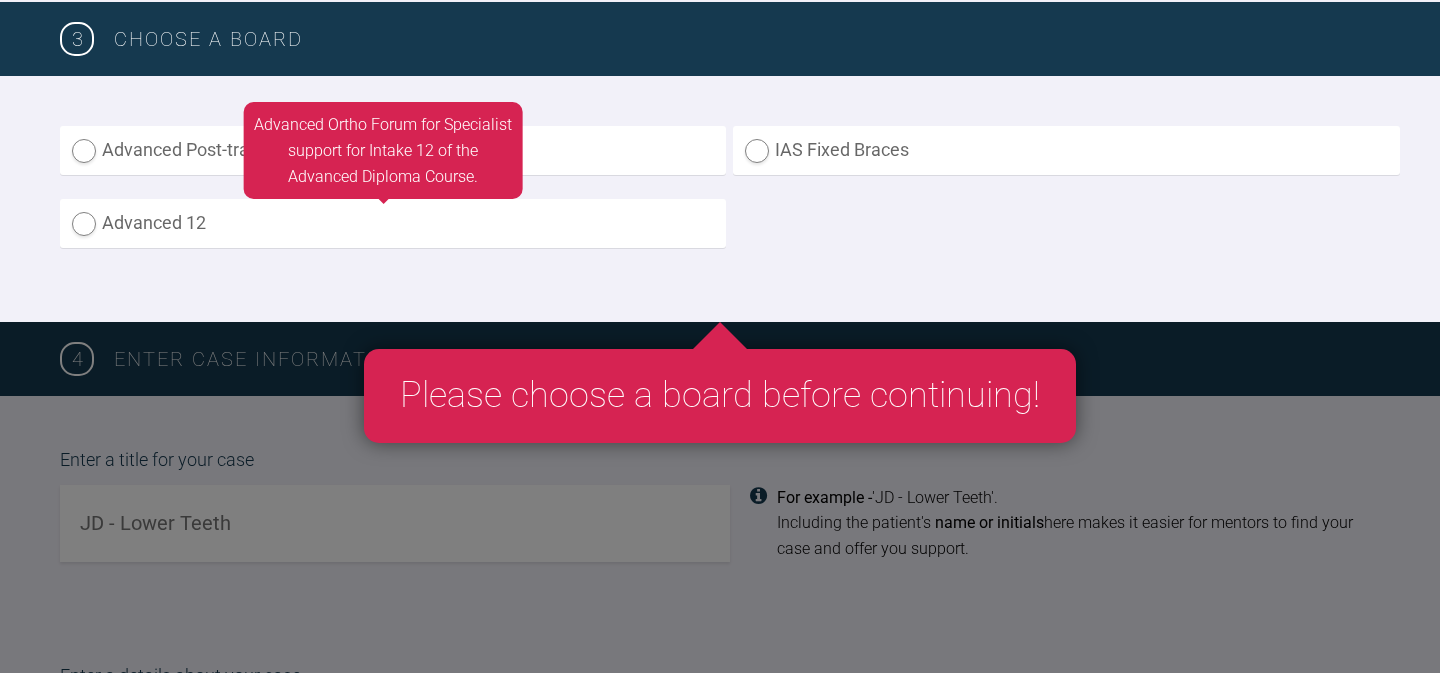 click on "Advanced 12" at bounding box center [393, 223] 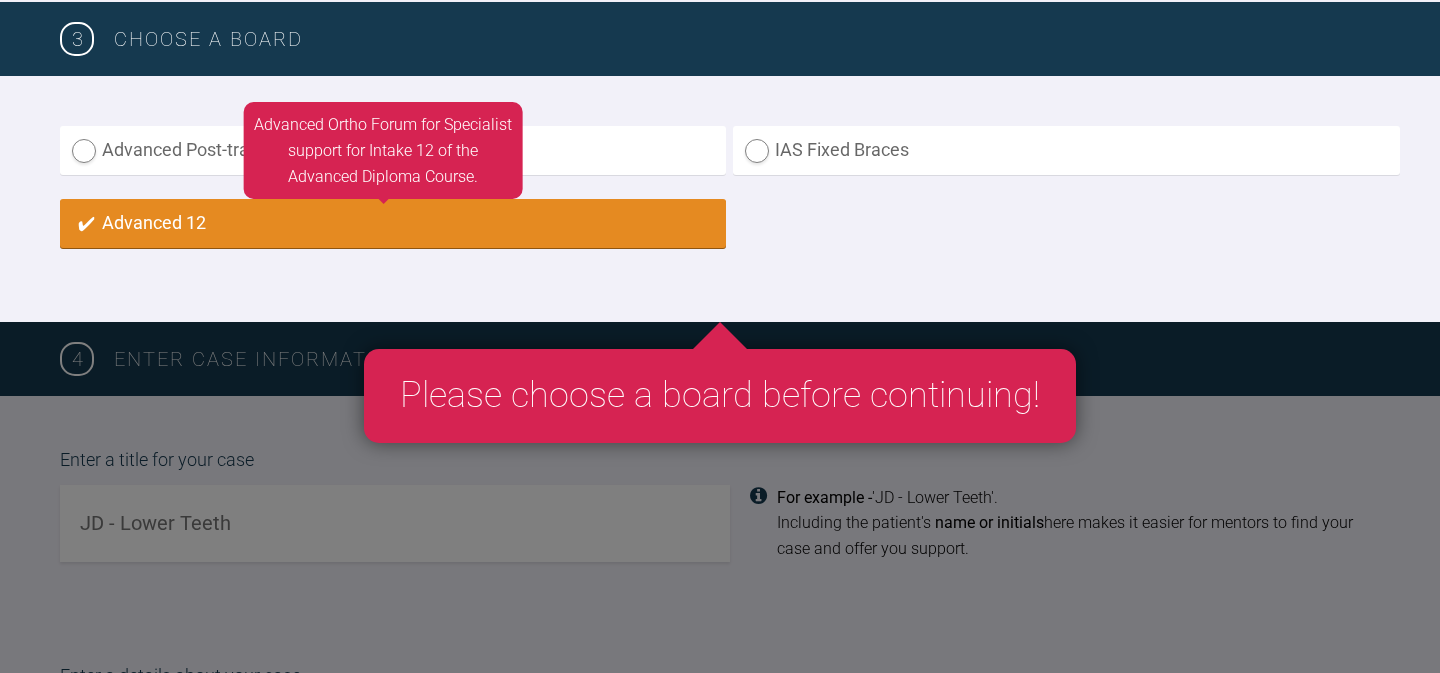radio on "true" 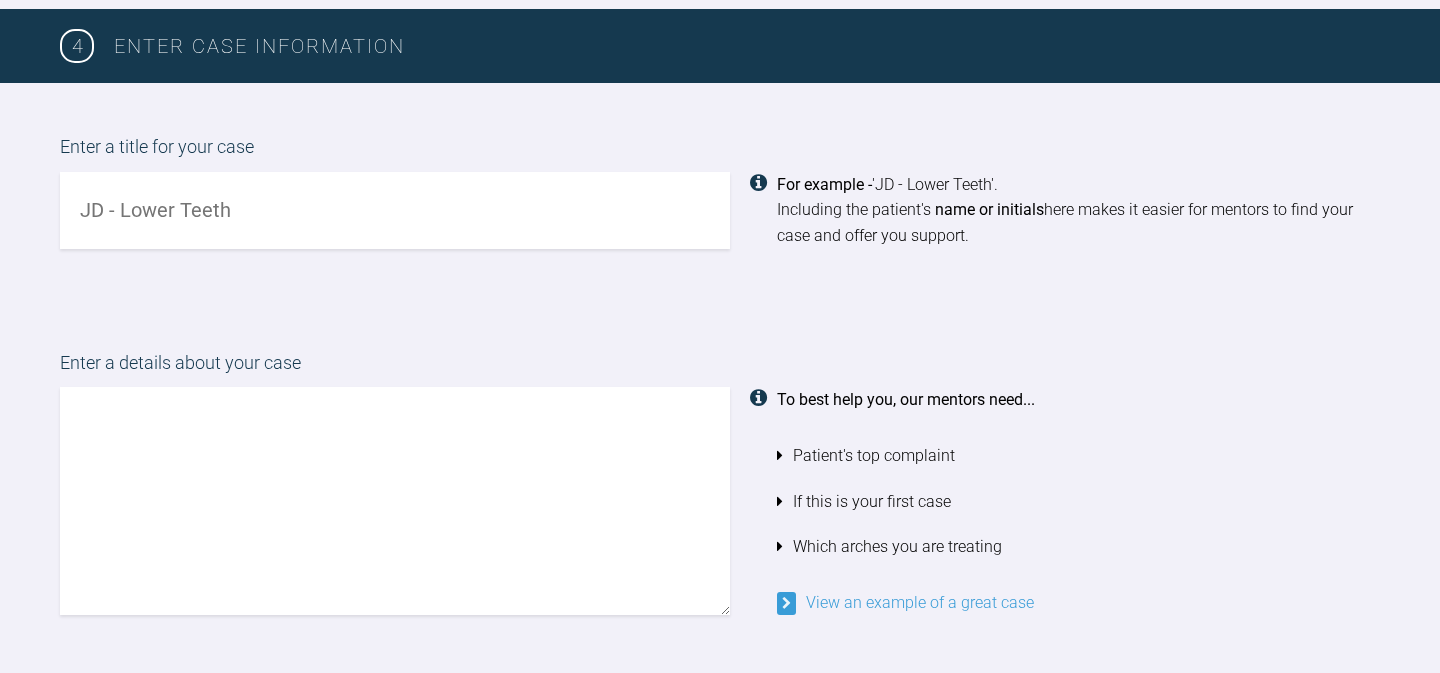 scroll, scrollTop: 1589, scrollLeft: 0, axis: vertical 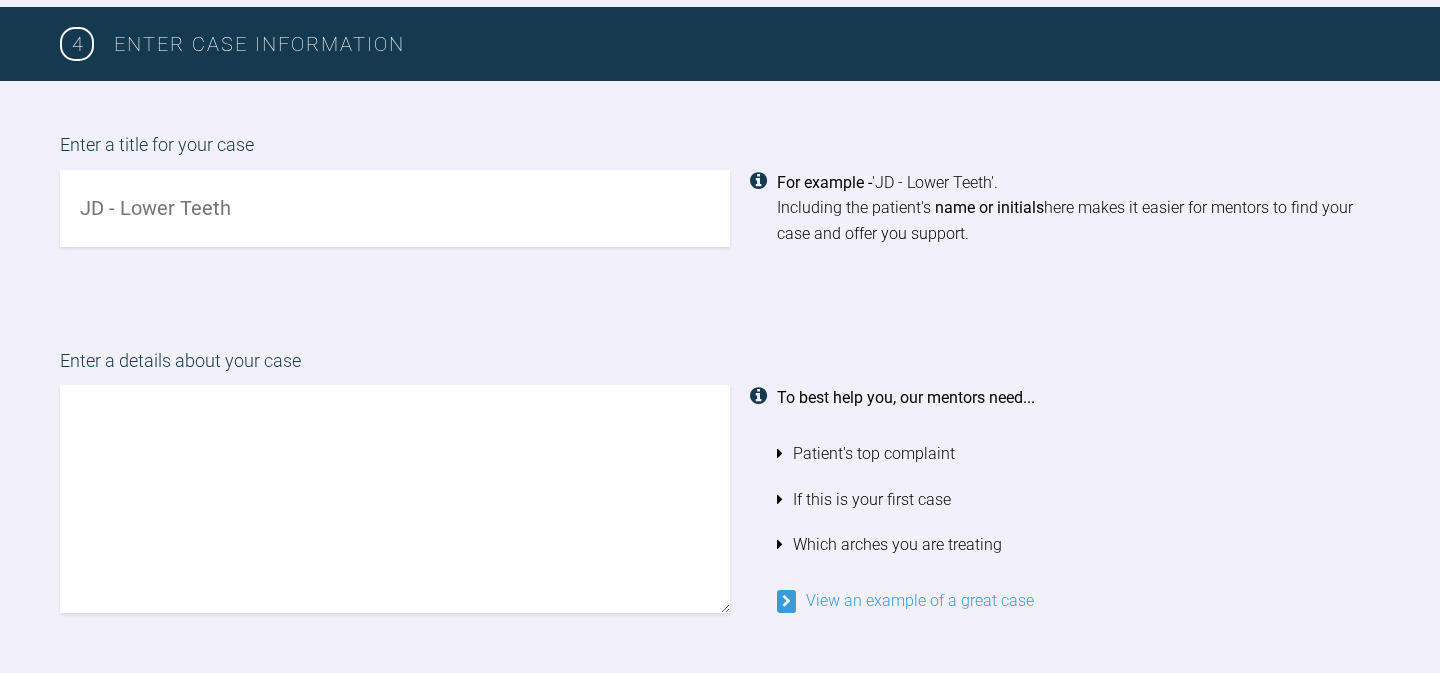 click at bounding box center [395, 208] 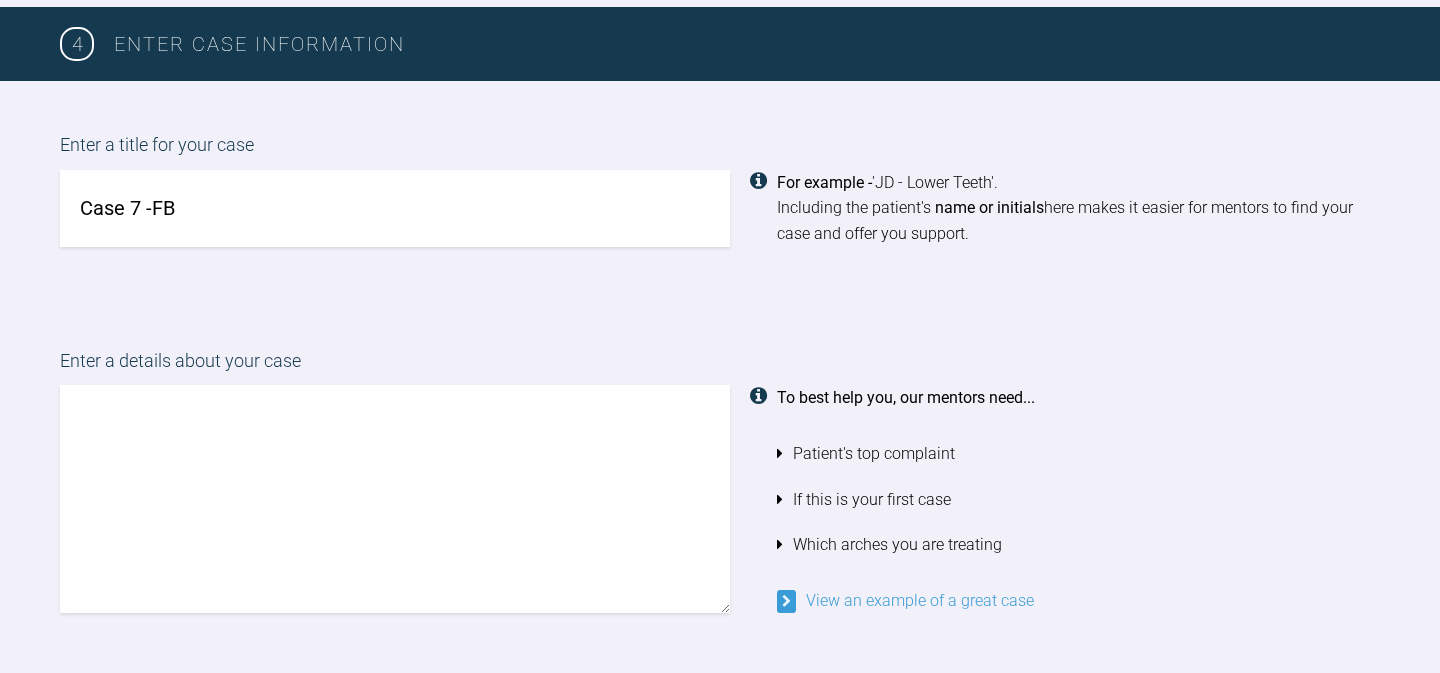 type on "Case 7 -FB" 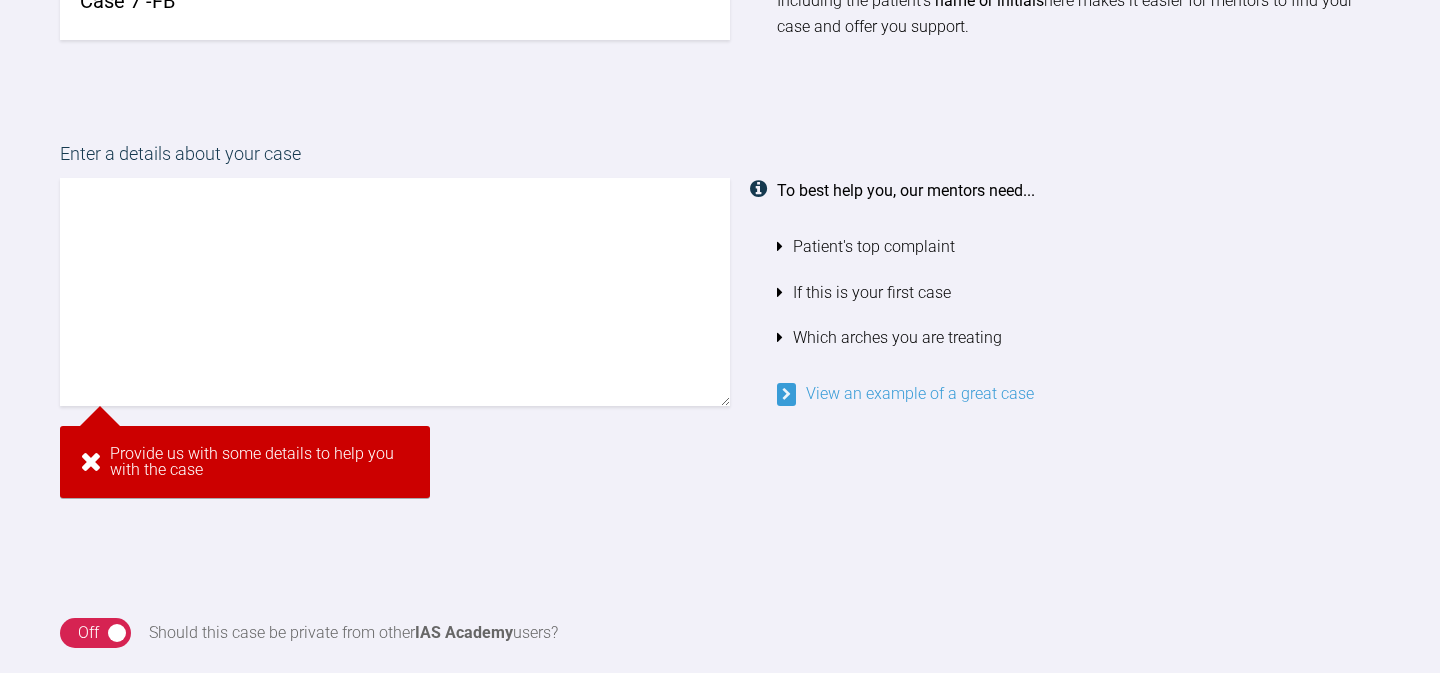 type on "2" 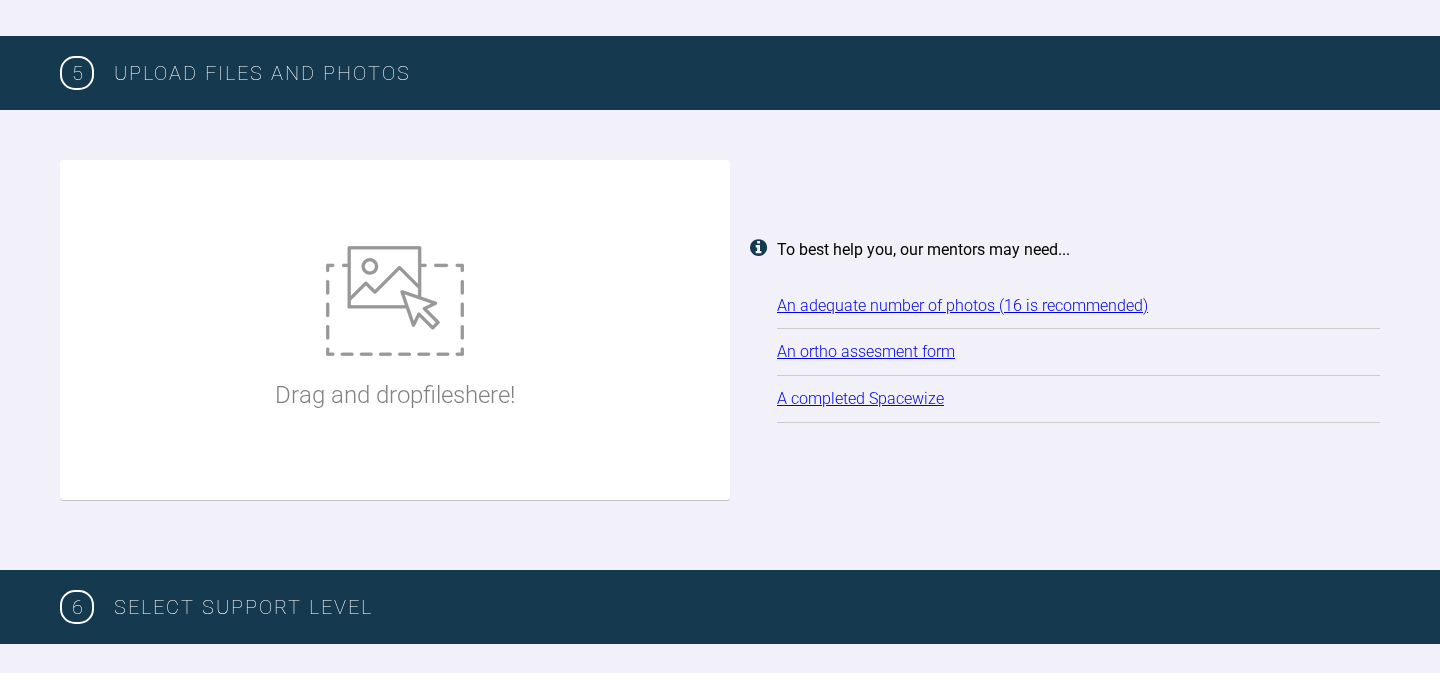 scroll, scrollTop: 2355, scrollLeft: 0, axis: vertical 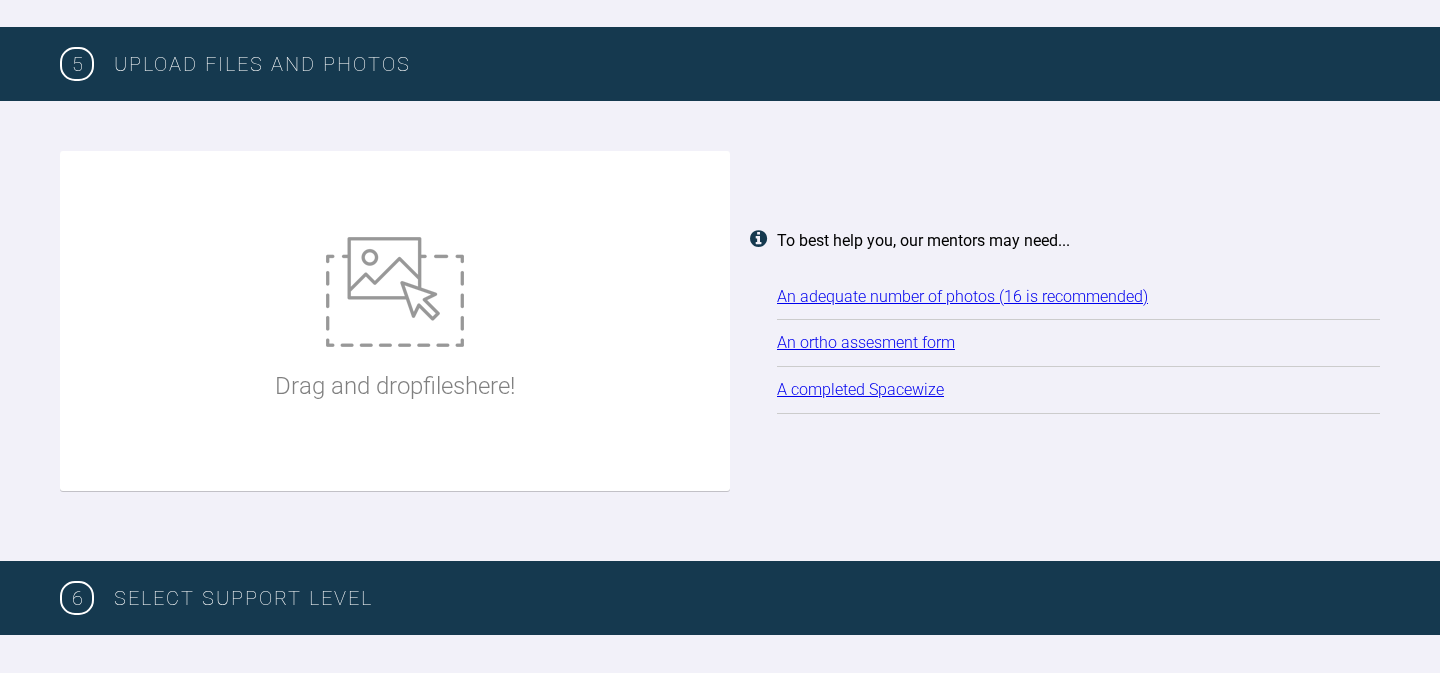 type on "[DEMOGRAPHIC_DATA] with partially erupted upper canines" 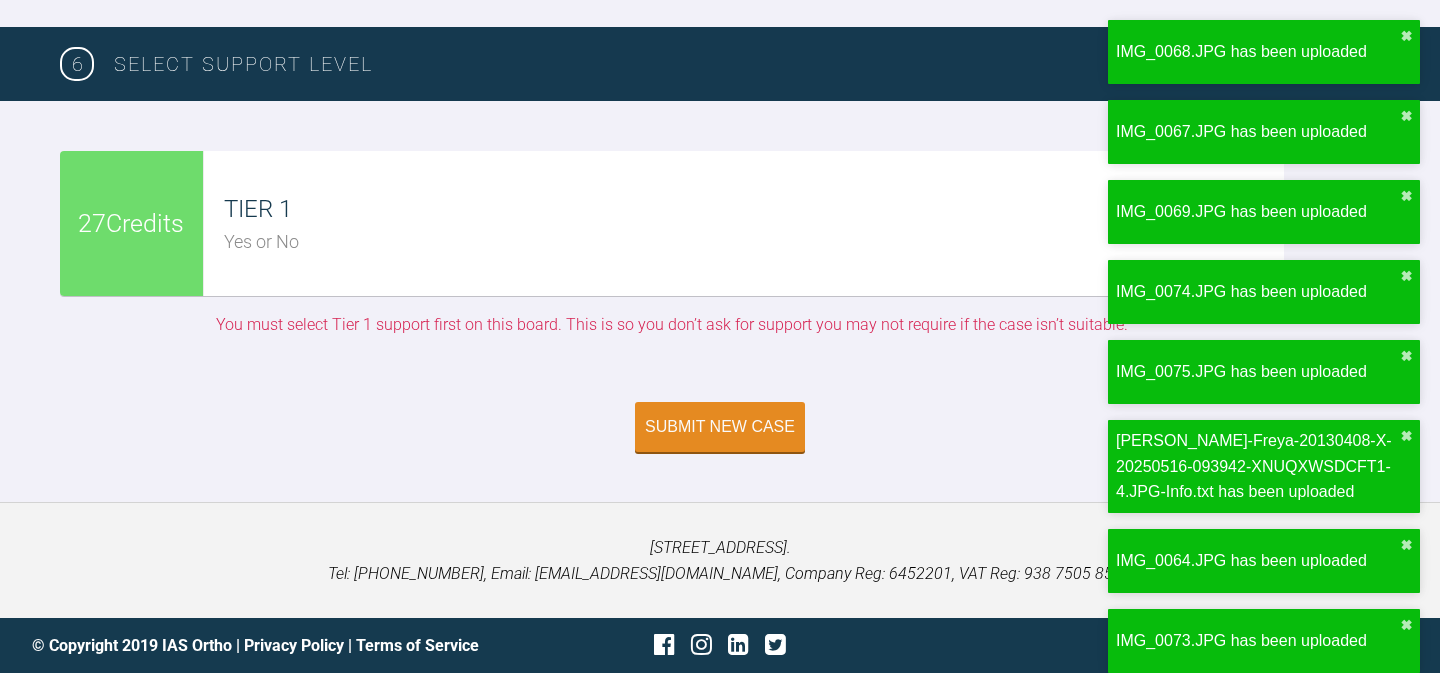 scroll, scrollTop: 5927, scrollLeft: 0, axis: vertical 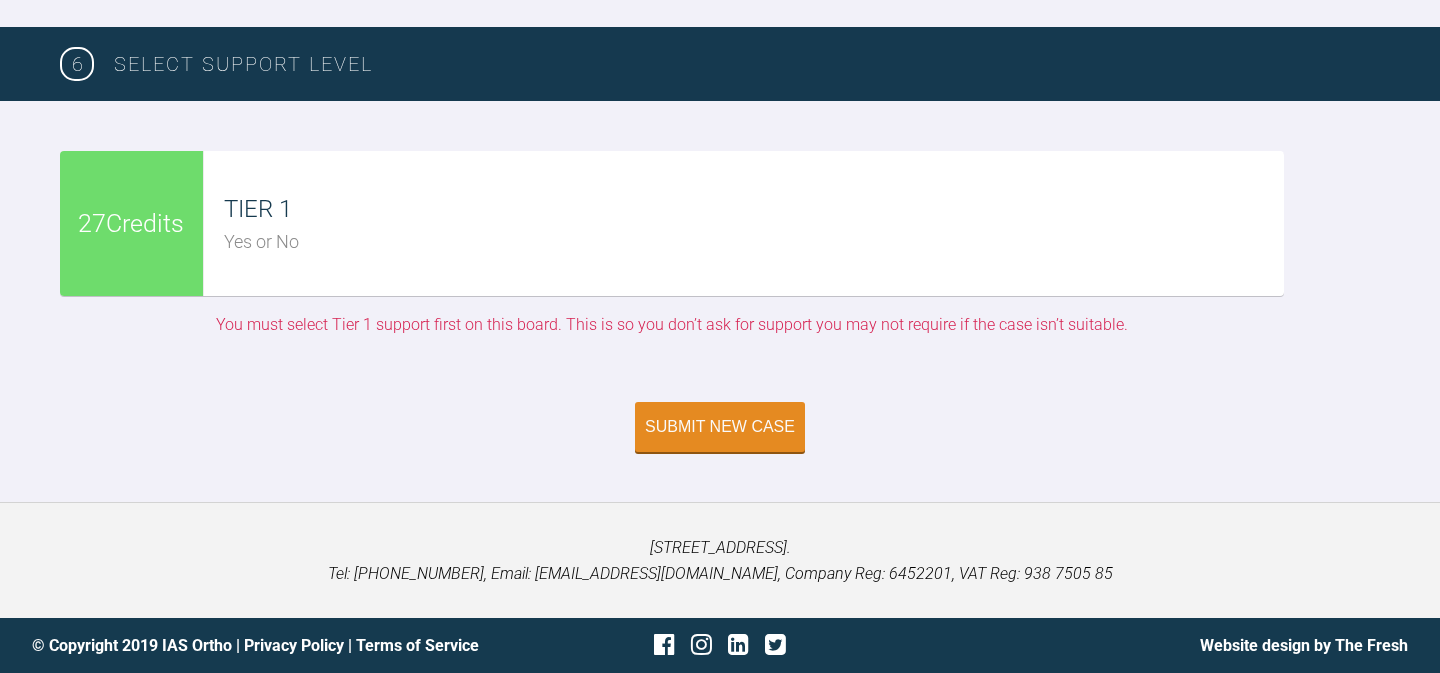 click on "[PERSON_NAME]-Freya-2….txt  -  338B" at bounding box center [400, -179] 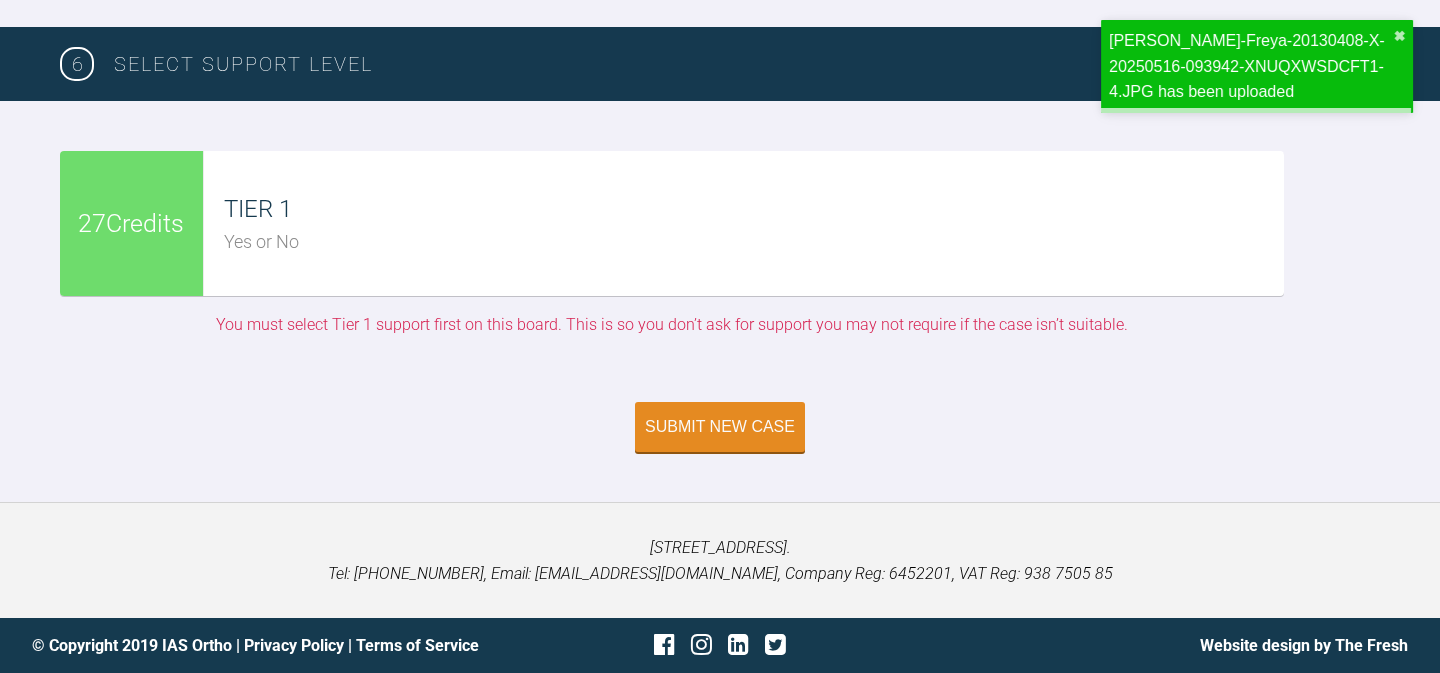 click on "Delete IMG_0060.JPG  -  4MB Delete IMG_0061.JPG  -  4MB Delete IMG_0062.JPG  -  4MB Delete IMG_0063.JPG  -  4MB Delete IMG_0064.JPG  -  4MB Delete IMG_0065.JPG  -  4MB Delete IMG_0066.JPG  -  3MB Delete IMG_0067.JPG  -  4MB Delete IMG_0068.JPG  -  4MB Delete IMG_0069.JPG  -  4MB Delete IMG_0070.JPG  -  3MB Delete IMG_0071.JPG  -  3MB Delete IMG_0072.JPG  -  4MB Delete IMG_0073.JPG  -  4MB Delete IMG_0074.JPG  -  4MB Delete IMG_0075.JPG  -  4MB Delete IMG_0076.JPG  -  4MB Delete [PERSON_NAME]-Freya-2….JPG  -  1MB" at bounding box center (395, -1035) 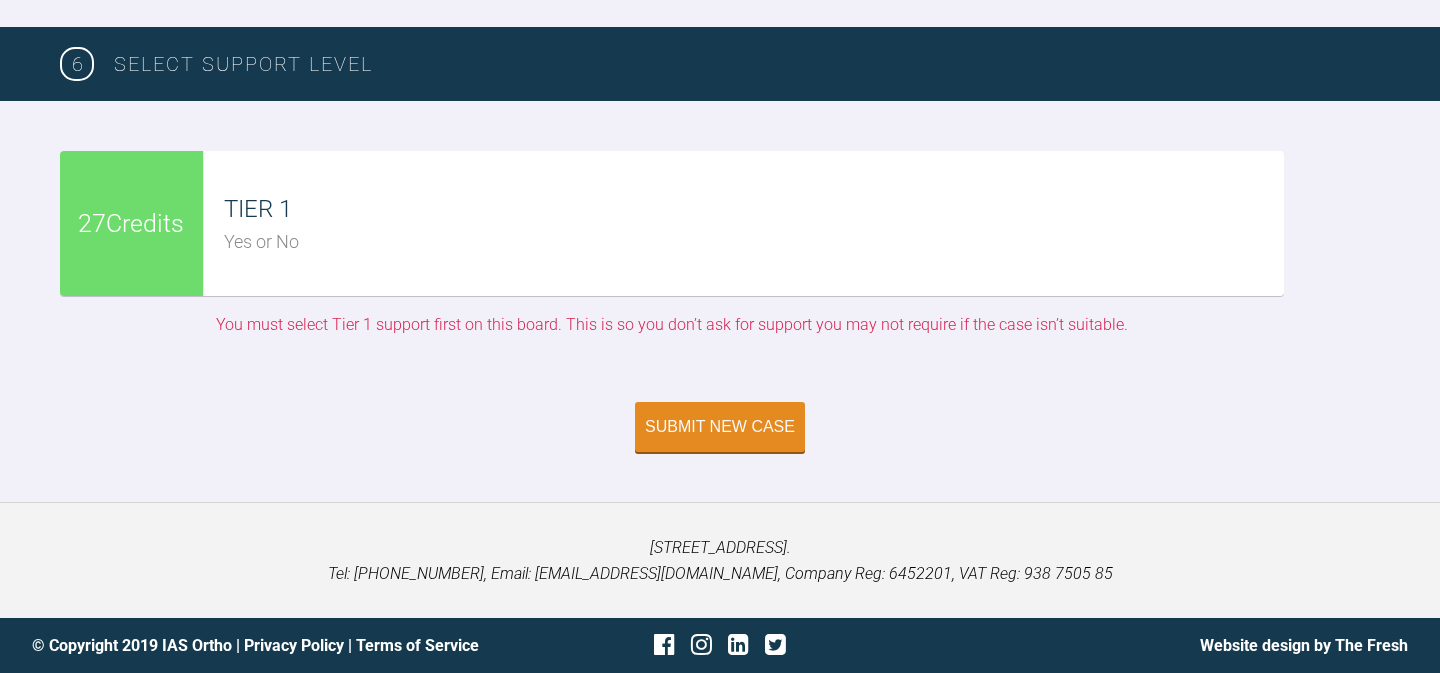 type on "C:\fakepath\[PERSON_NAME] Assessment.doc" 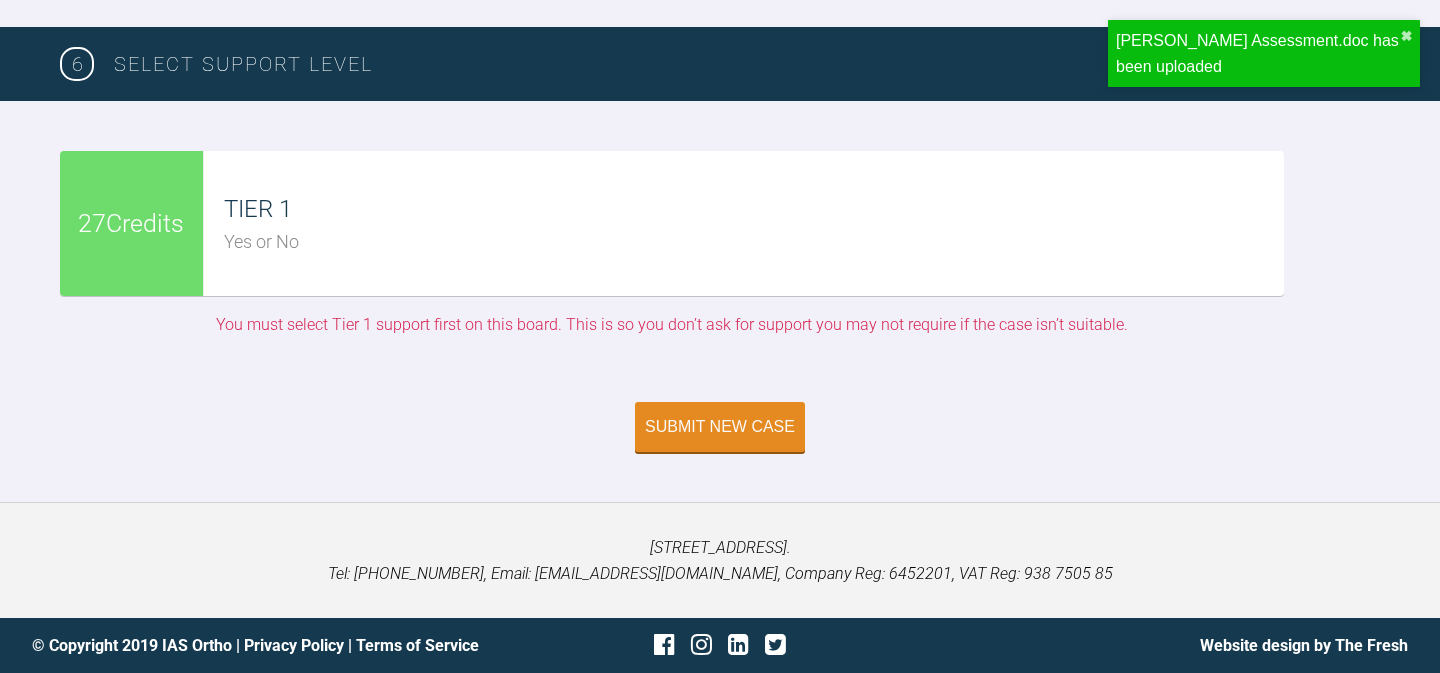 scroll, scrollTop: 6488, scrollLeft: 0, axis: vertical 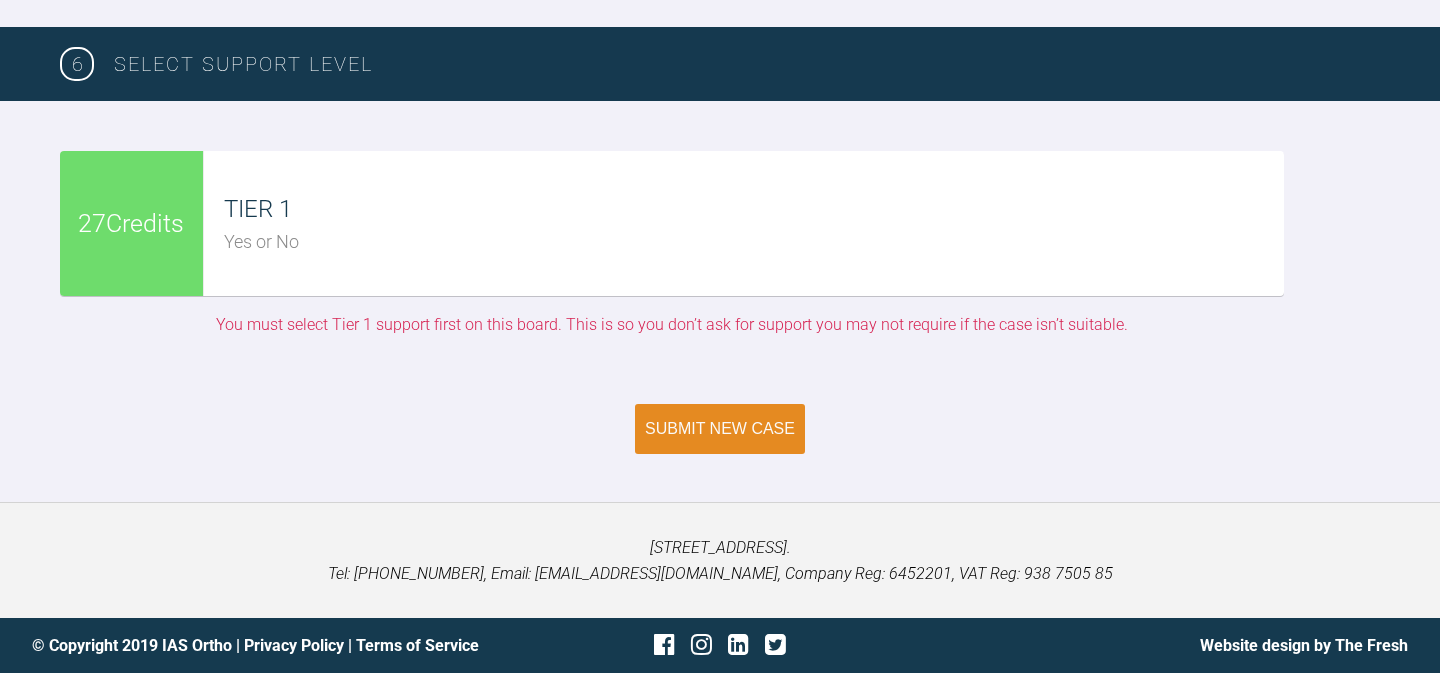 click on "Submit New Case" at bounding box center [720, 429] 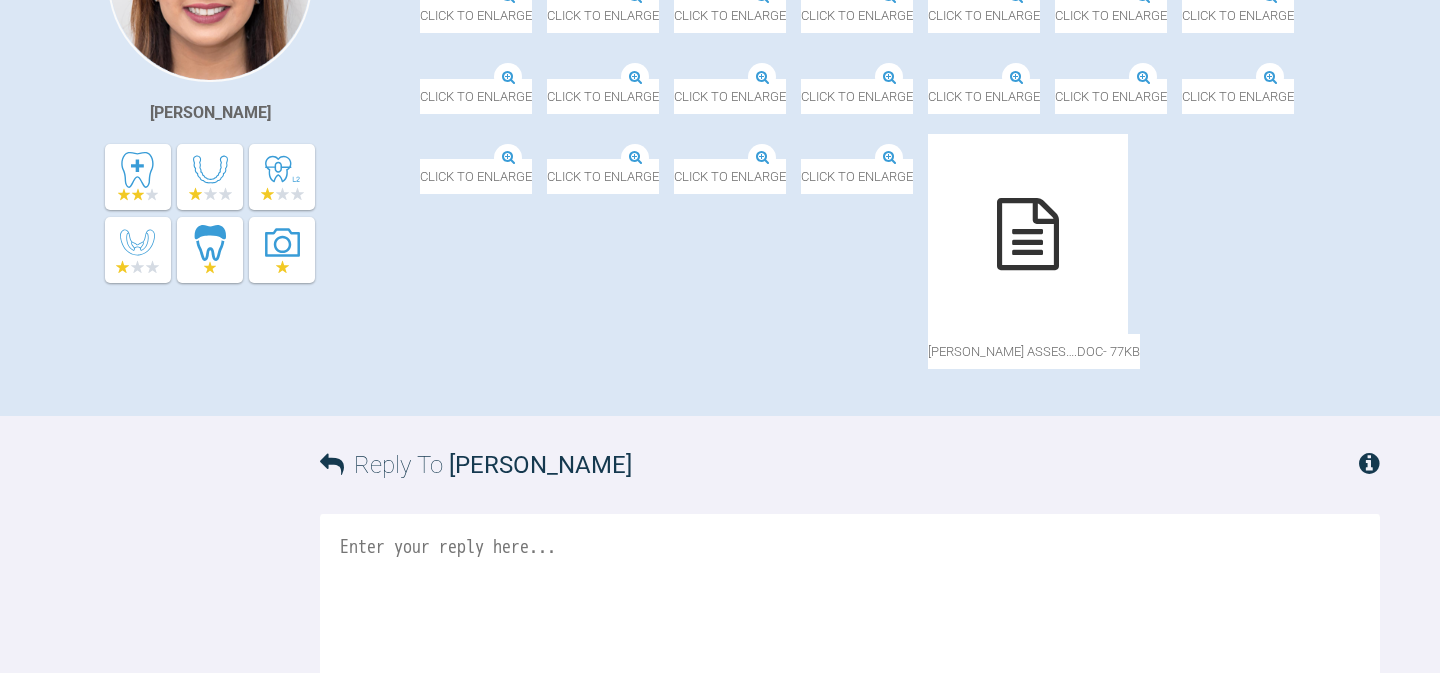 scroll, scrollTop: 0, scrollLeft: 0, axis: both 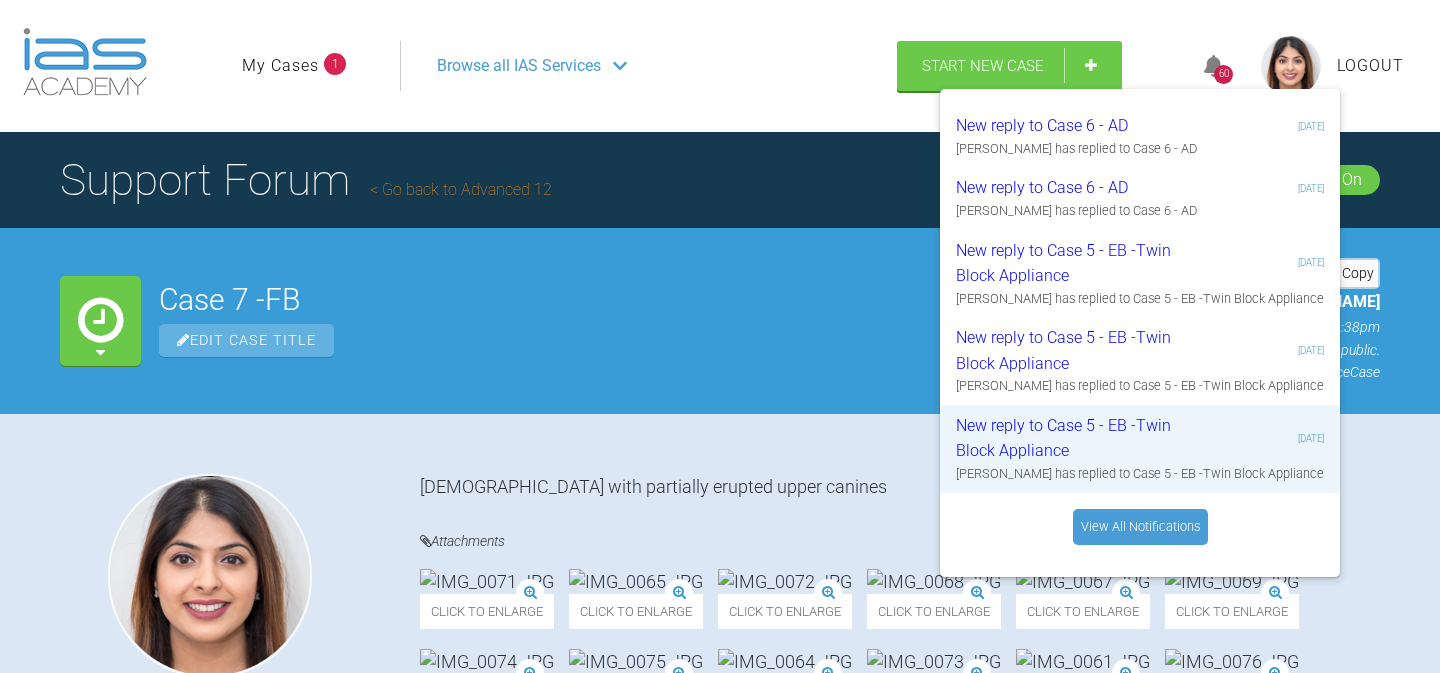 click on "My Cases 1 Logout Browse all IAS Services  Start New Case 60 New reply to Case 6 - AD [DATE] [PERSON_NAME] has replied to Case 6 - AD New reply to Case 6 - AD [DATE] [PERSON_NAME] has replied to Case 6 - AD New reply to Case 5 - EB -Twin Block Appliance [DATE] [PERSON_NAME] has replied to Case 5 - EB -Twin Block Appliance New reply to Case 5 - EB -Twin Block Appliance [DATE] [PERSON_NAME] has replied to Case 5 - EB -Twin Block Appliance New reply to Case 5 - EB -Twin Block Appliance [DATE] [PERSON_NAME] has replied to Case 5 - EB -Twin Block Appliance View All Notifications Logout" at bounding box center [720, 66] 